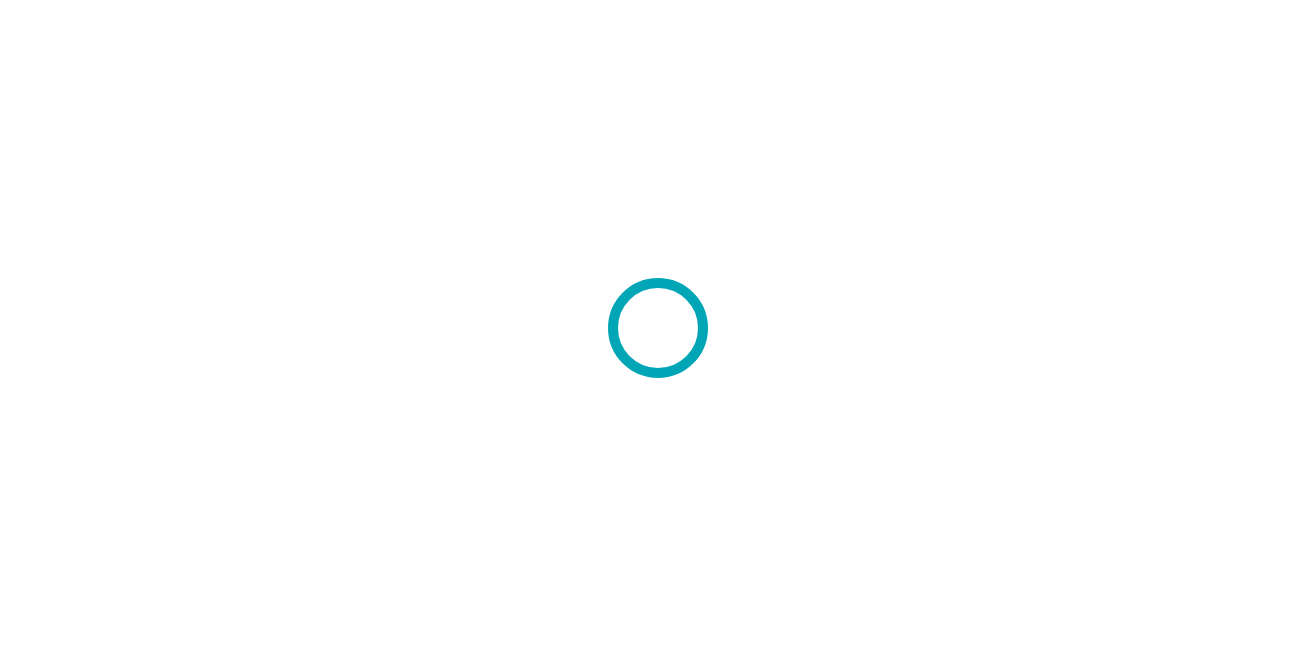 scroll, scrollTop: 0, scrollLeft: 0, axis: both 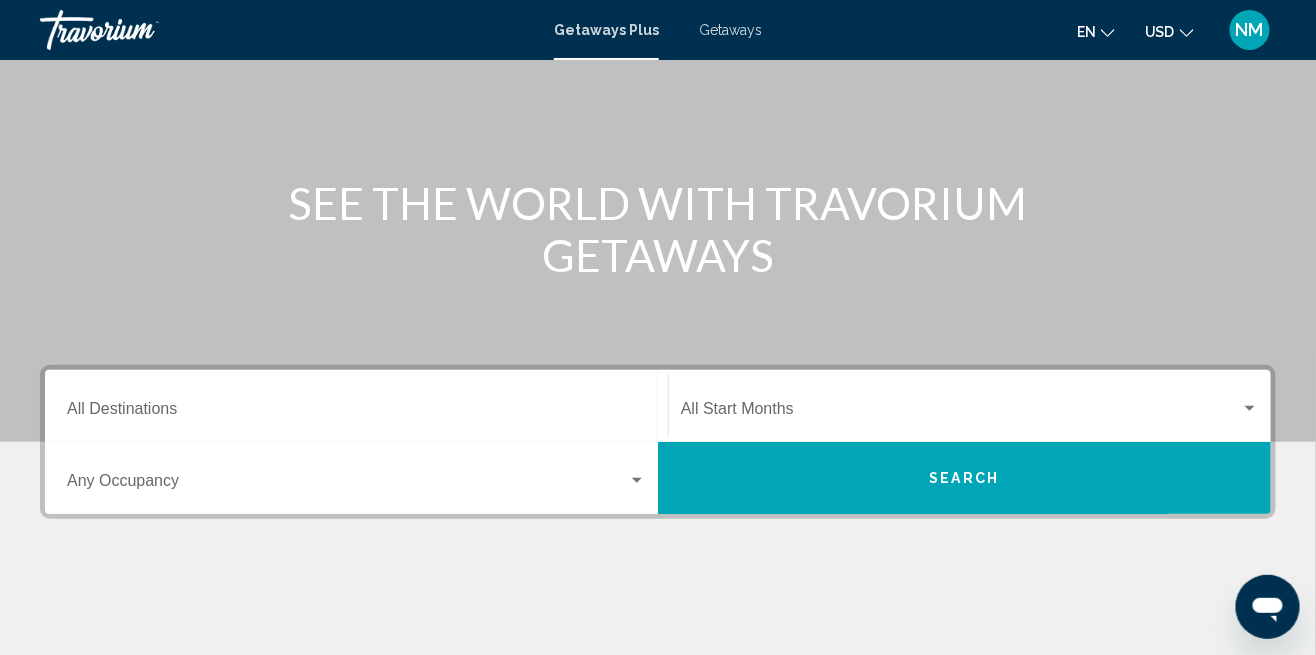 click at bounding box center (637, 480) 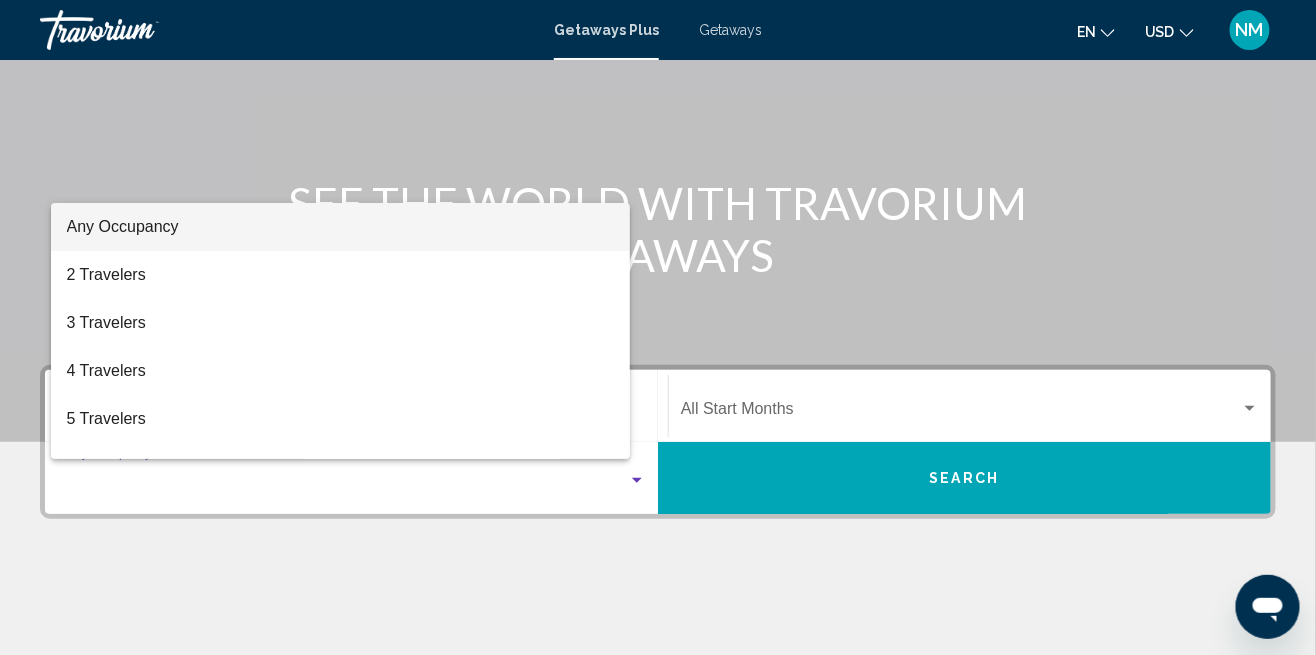 scroll, scrollTop: 369, scrollLeft: 0, axis: vertical 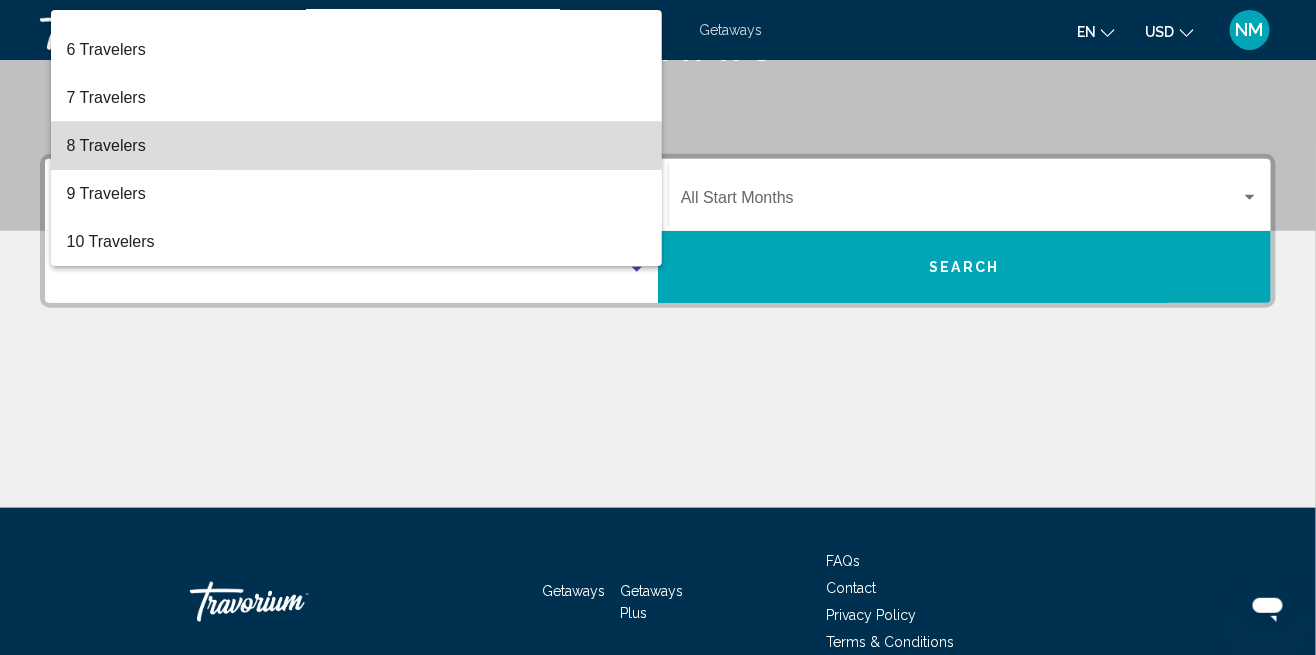 click on "8 Travelers" at bounding box center [357, 146] 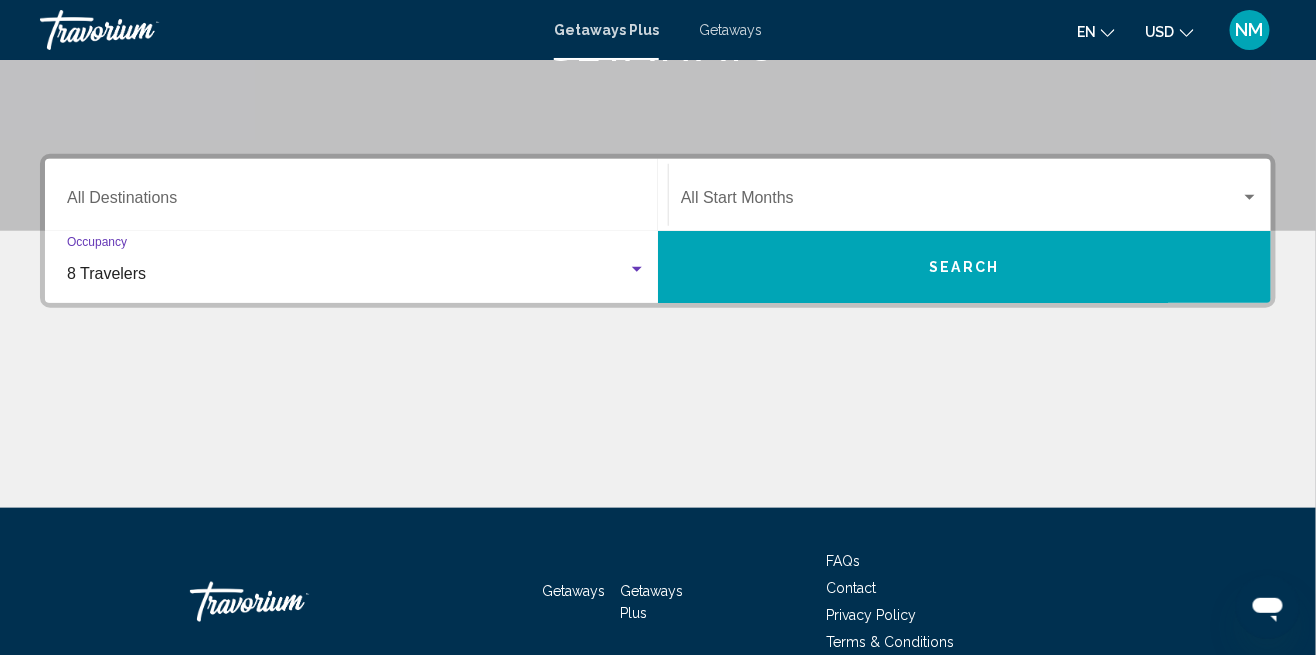 click at bounding box center [637, 269] 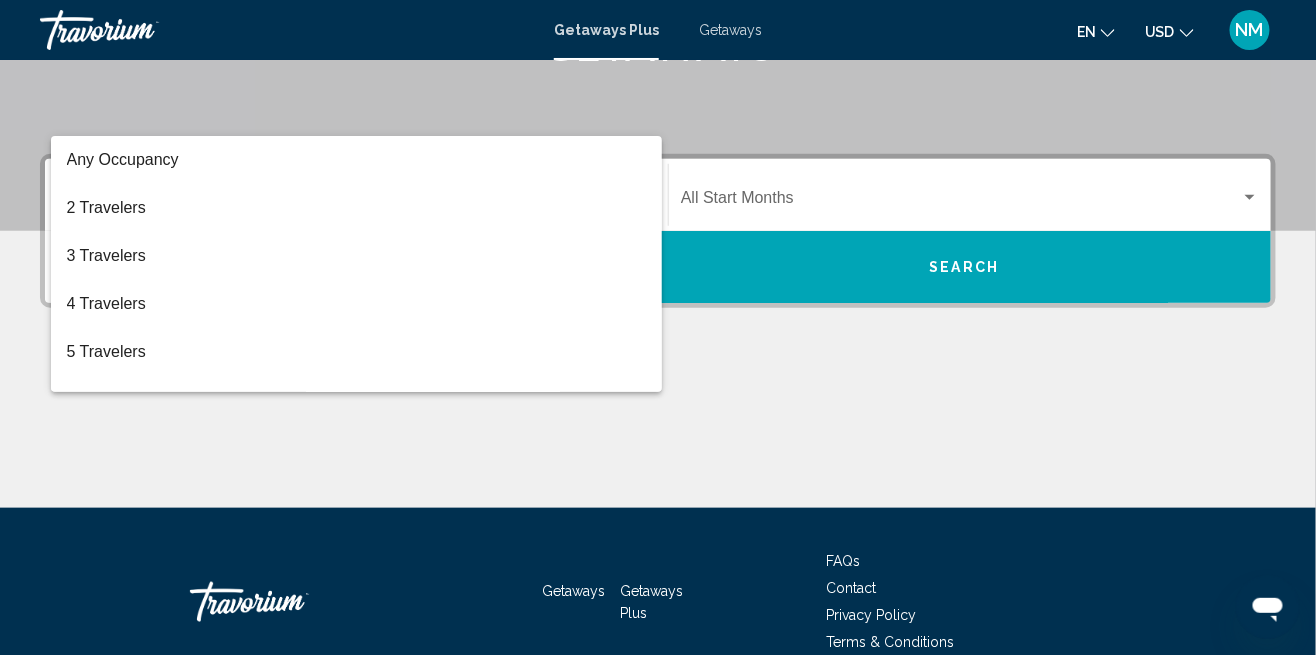 scroll, scrollTop: 224, scrollLeft: 0, axis: vertical 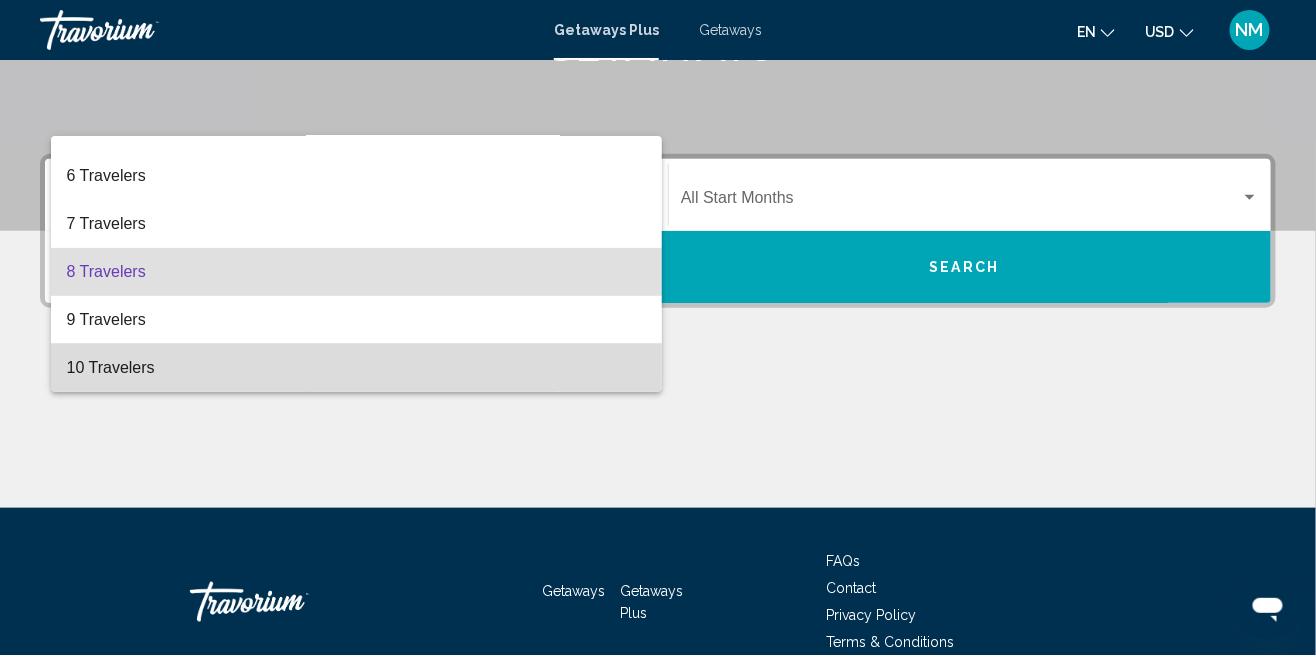 click on "10 Travelers" at bounding box center [357, 368] 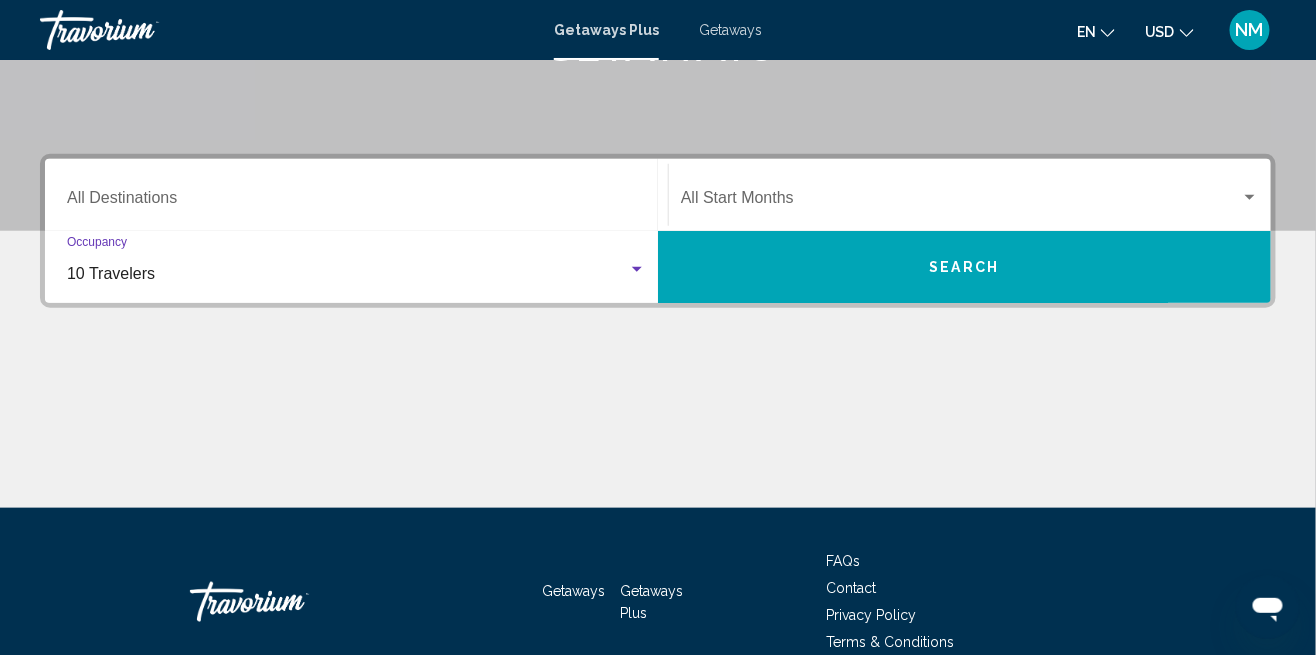 click at bounding box center [961, 202] 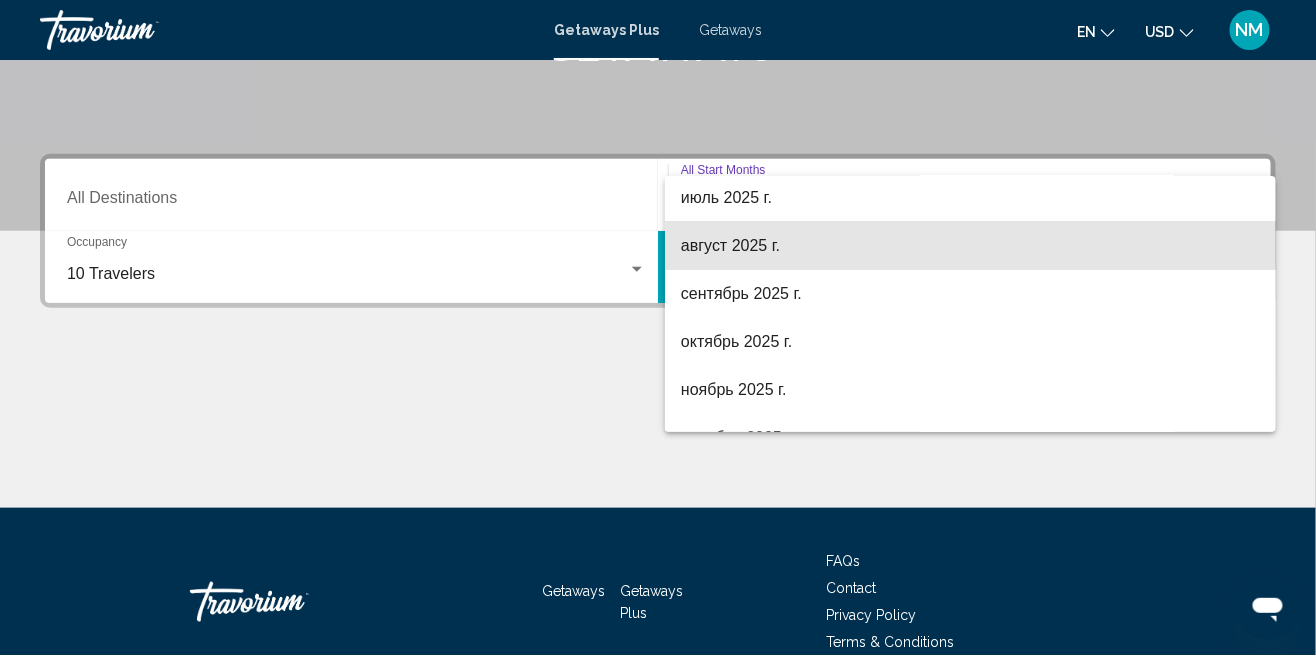 scroll, scrollTop: 86, scrollLeft: 0, axis: vertical 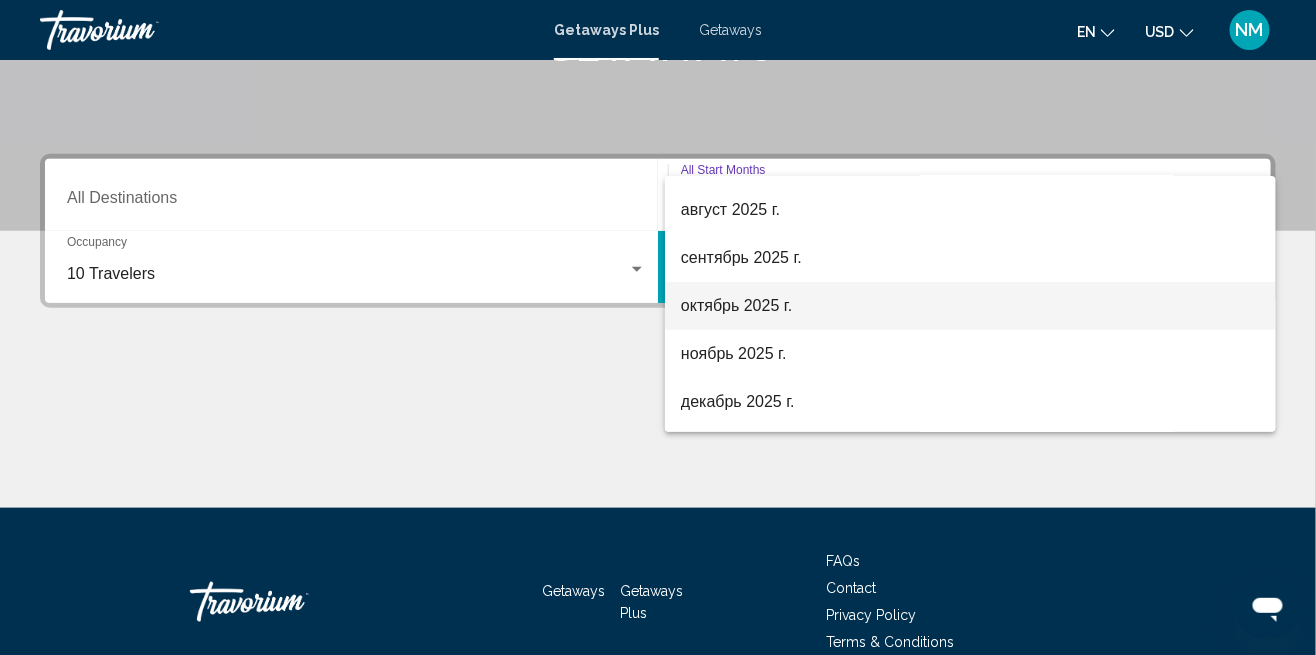 click on "октябрь 2025 г." at bounding box center [970, 306] 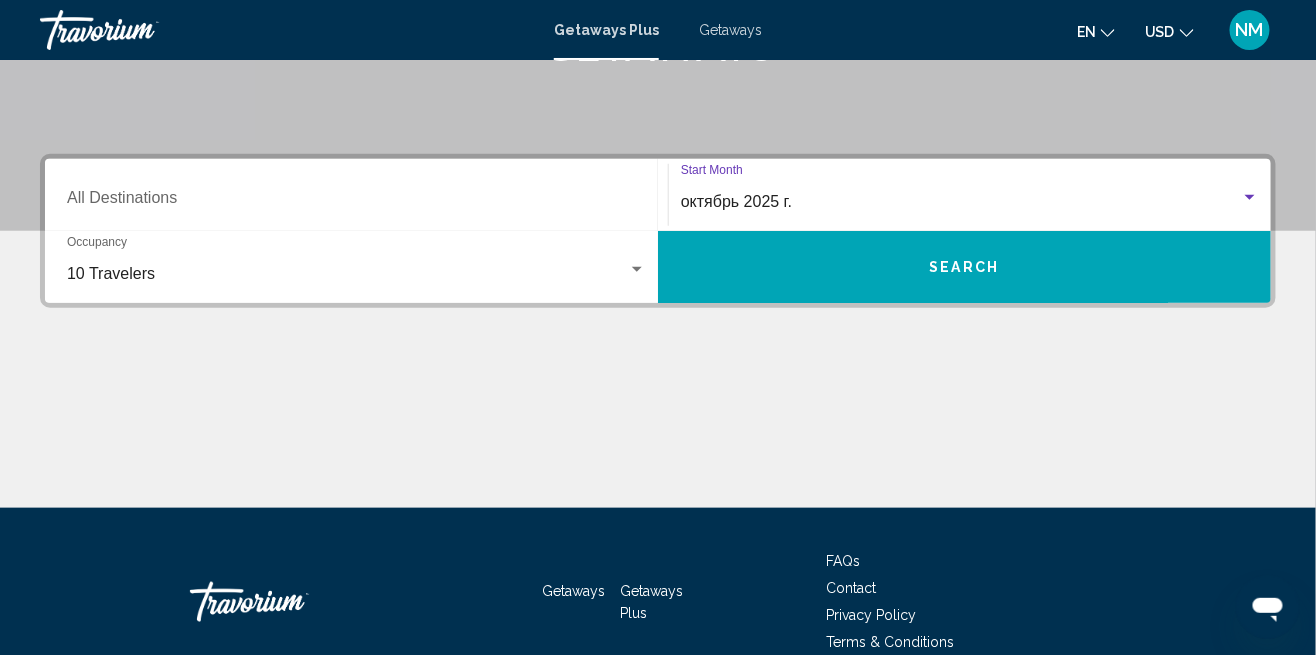click on "Destination All Destinations" at bounding box center [356, 202] 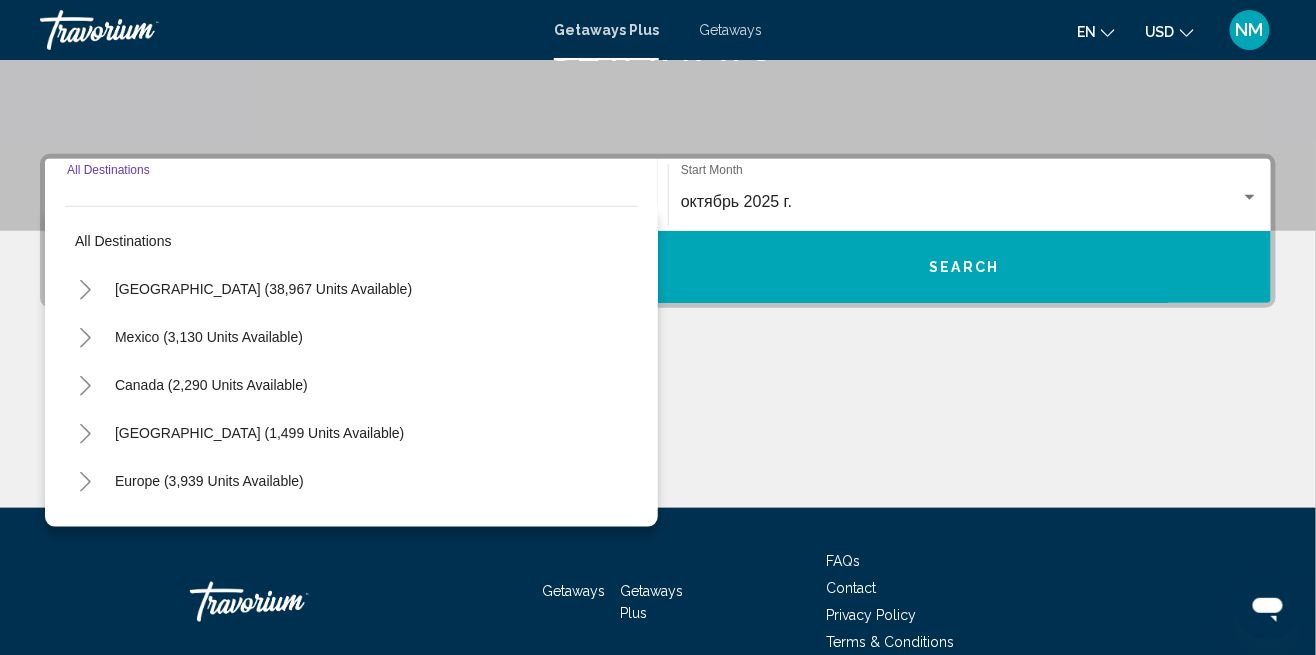 click on "Search" at bounding box center [964, 267] 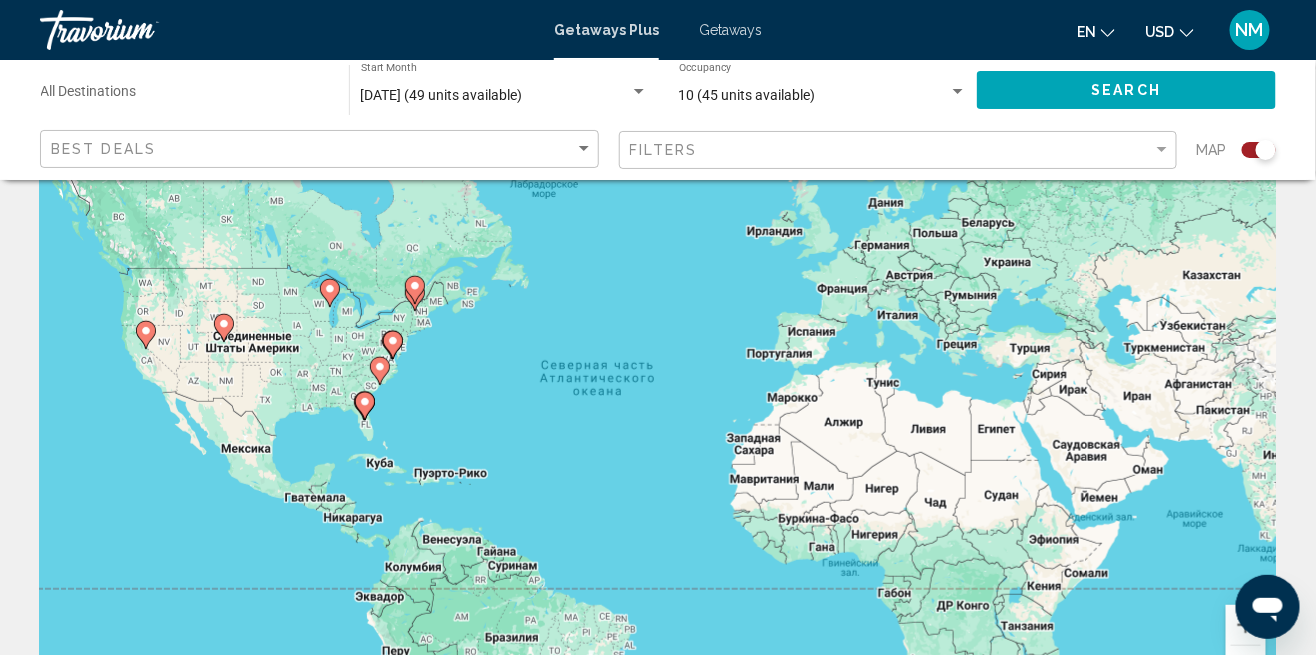 scroll, scrollTop: 92, scrollLeft: 0, axis: vertical 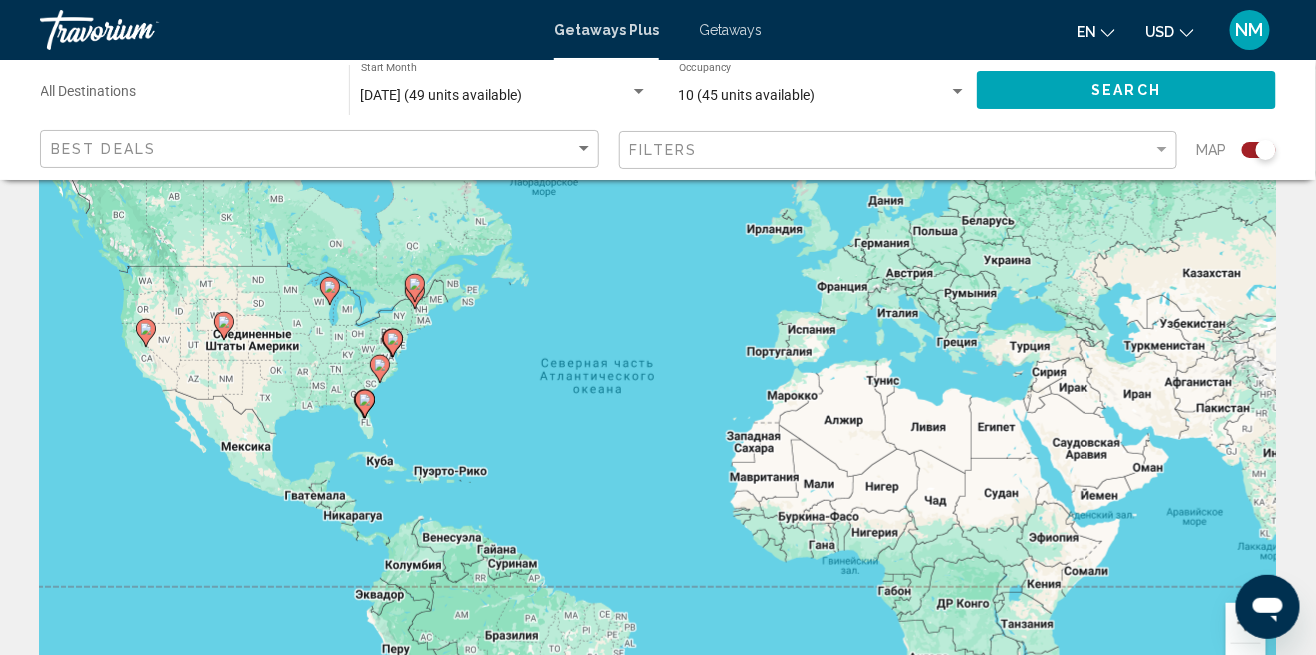 click 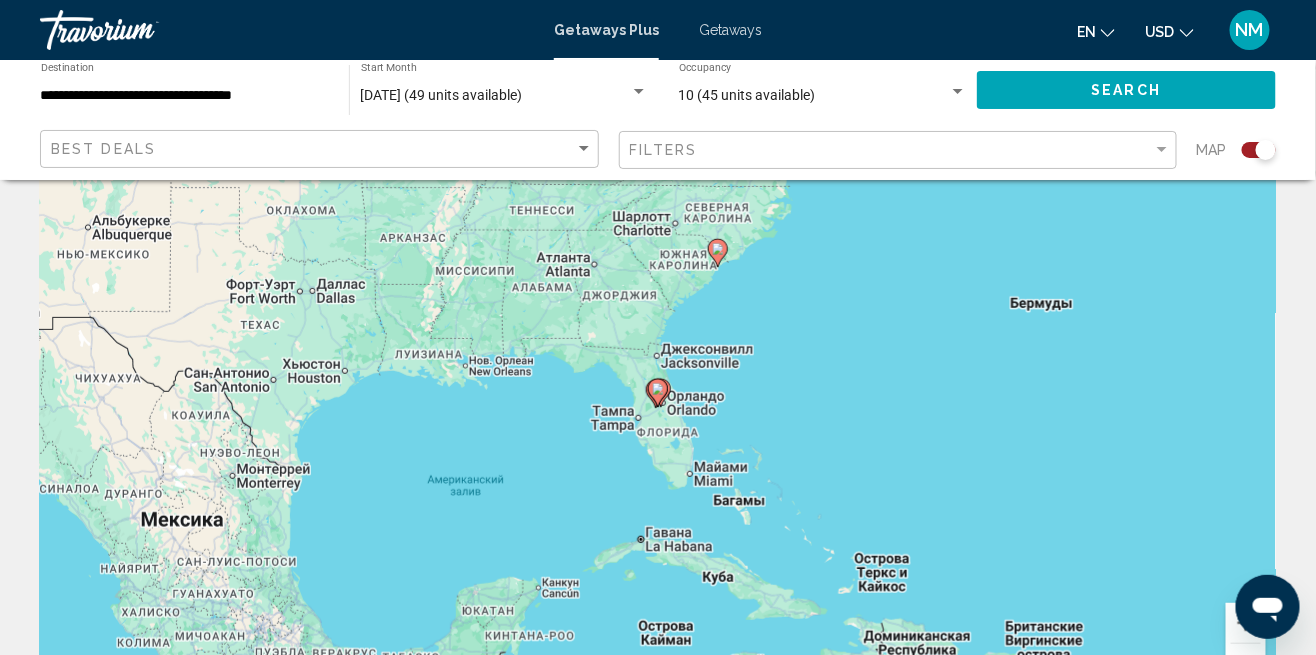 click 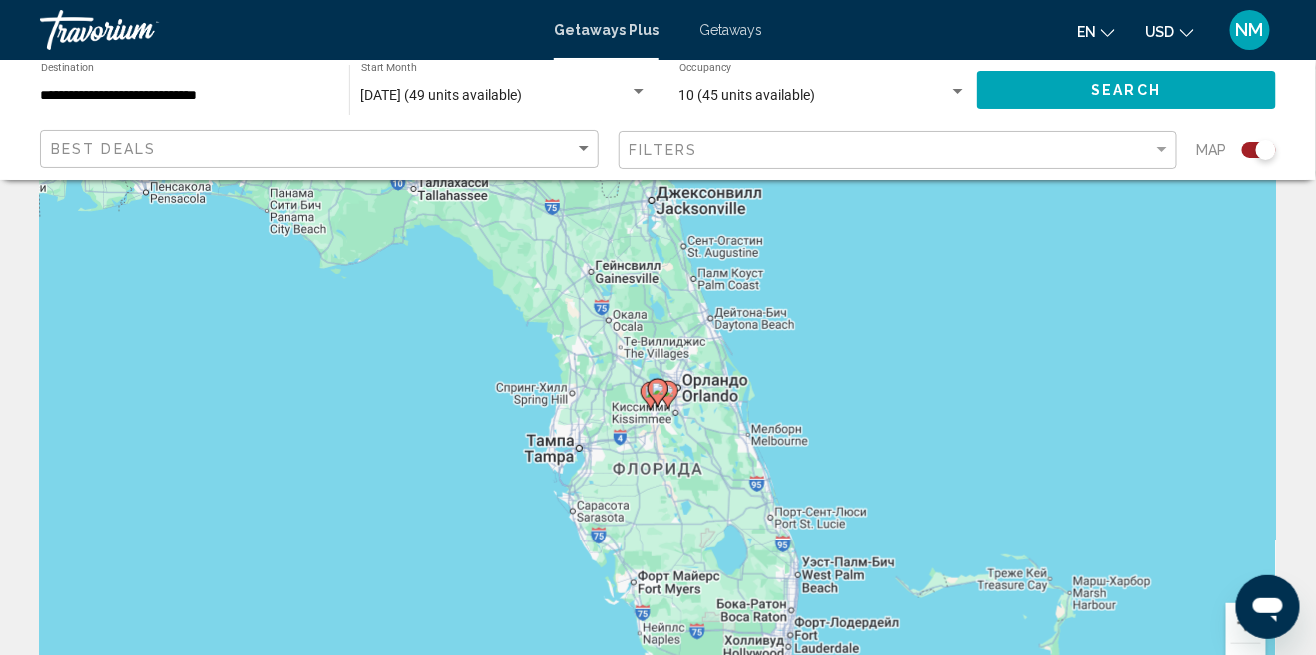 click 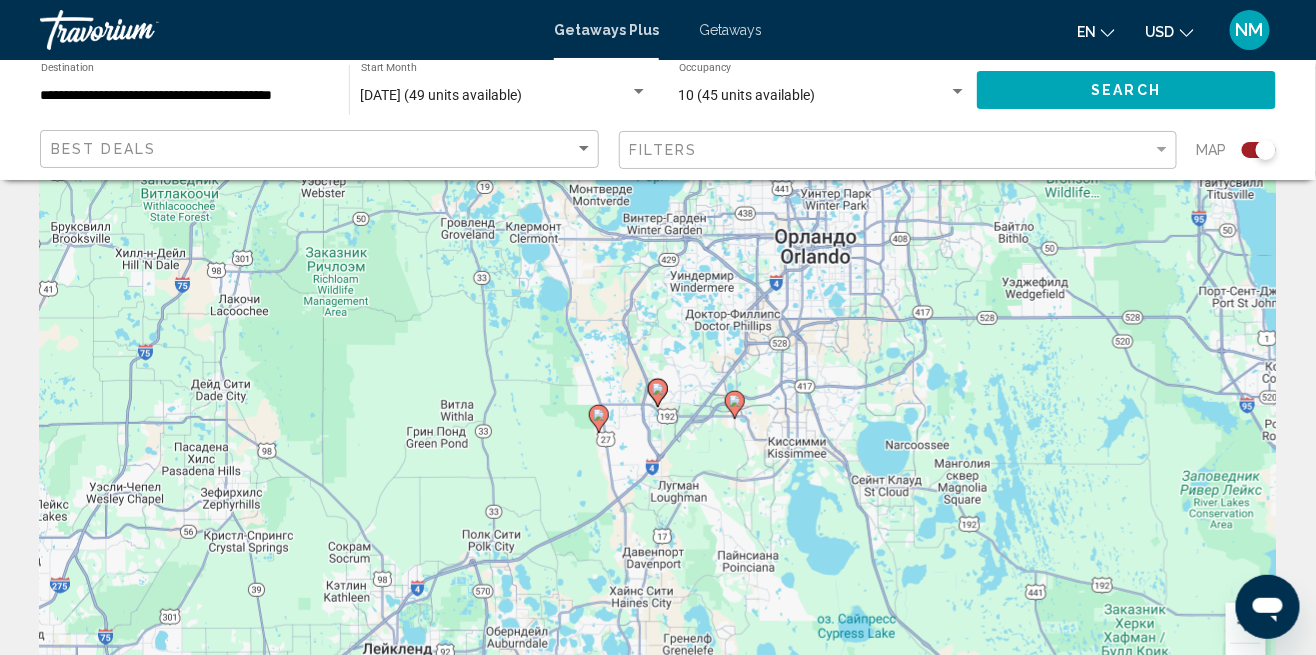 click 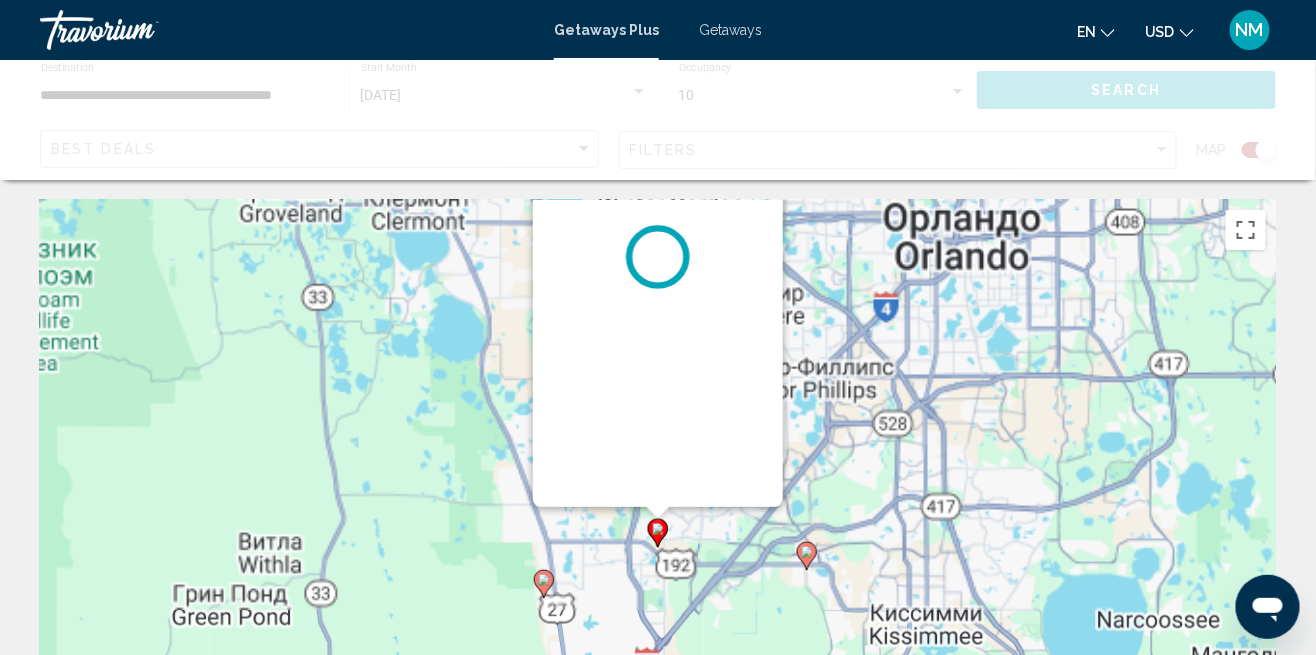 scroll, scrollTop: 0, scrollLeft: 0, axis: both 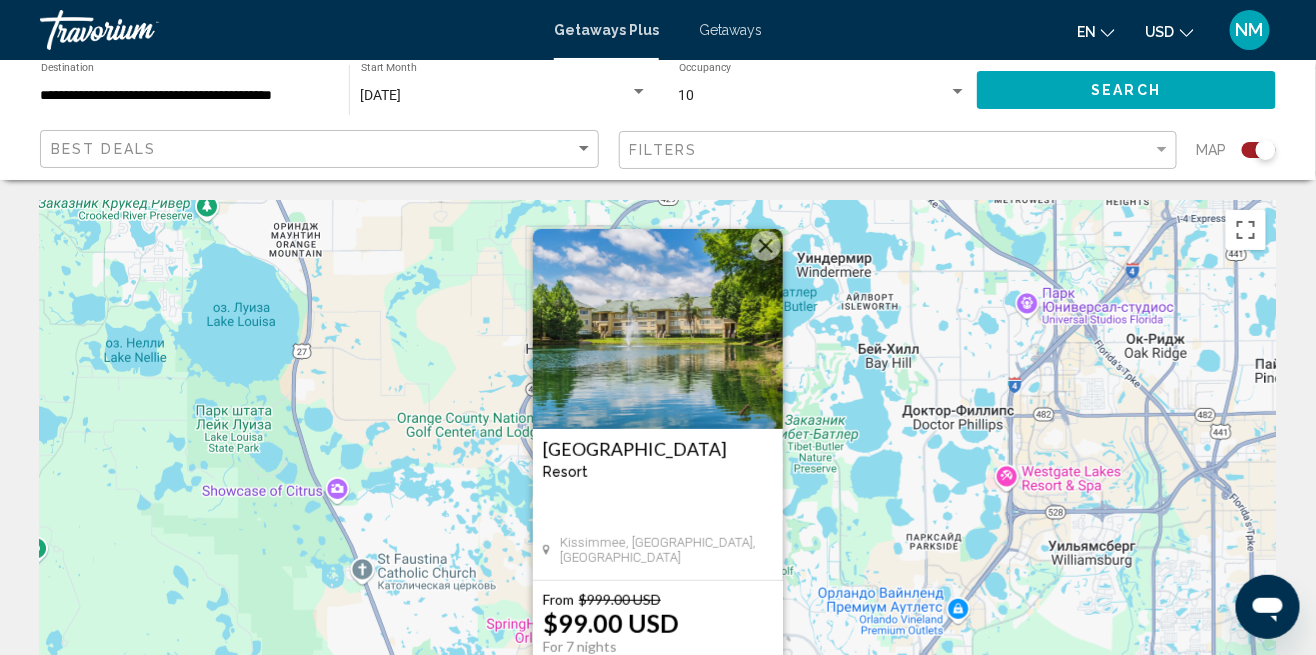 click on "View Resort" at bounding box center [657, 700] 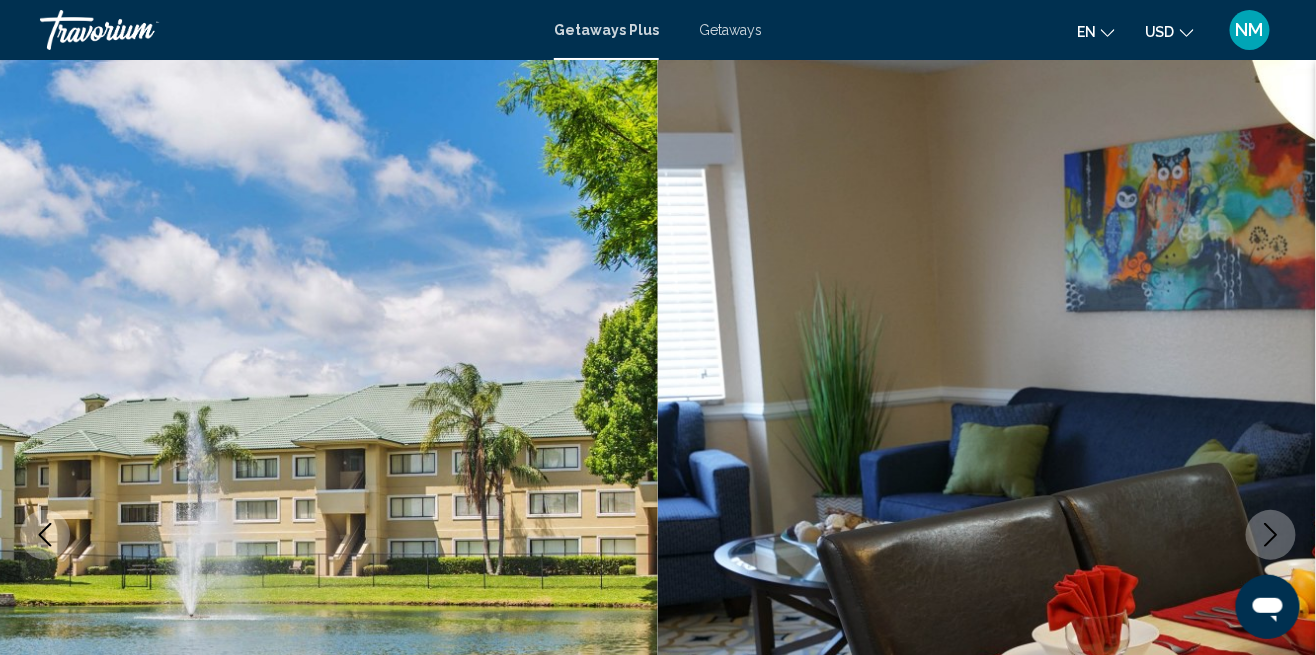 scroll, scrollTop: 159, scrollLeft: 0, axis: vertical 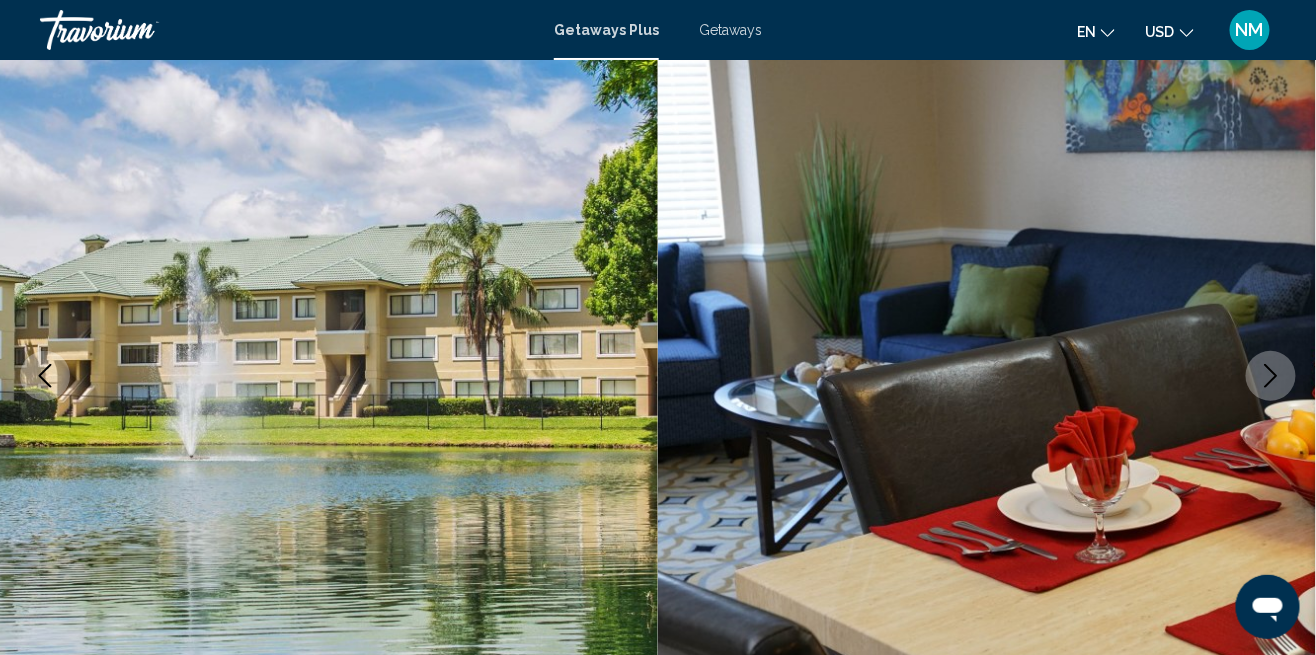 click at bounding box center (329, 376) 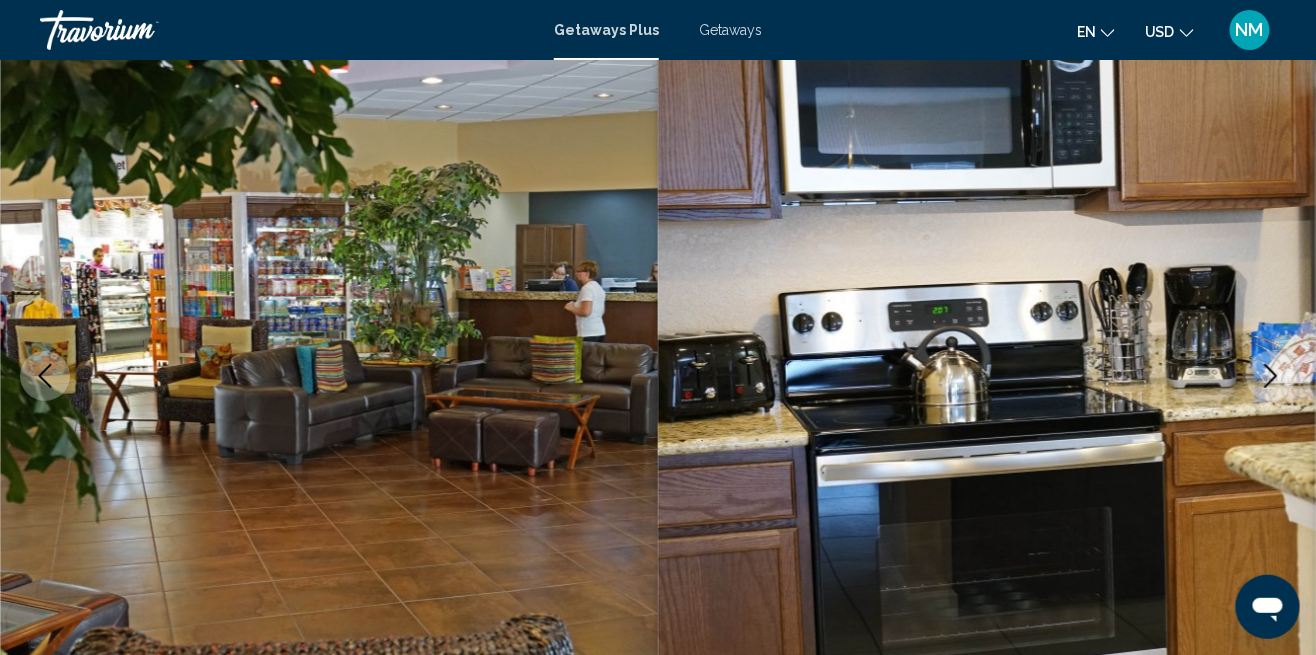 click 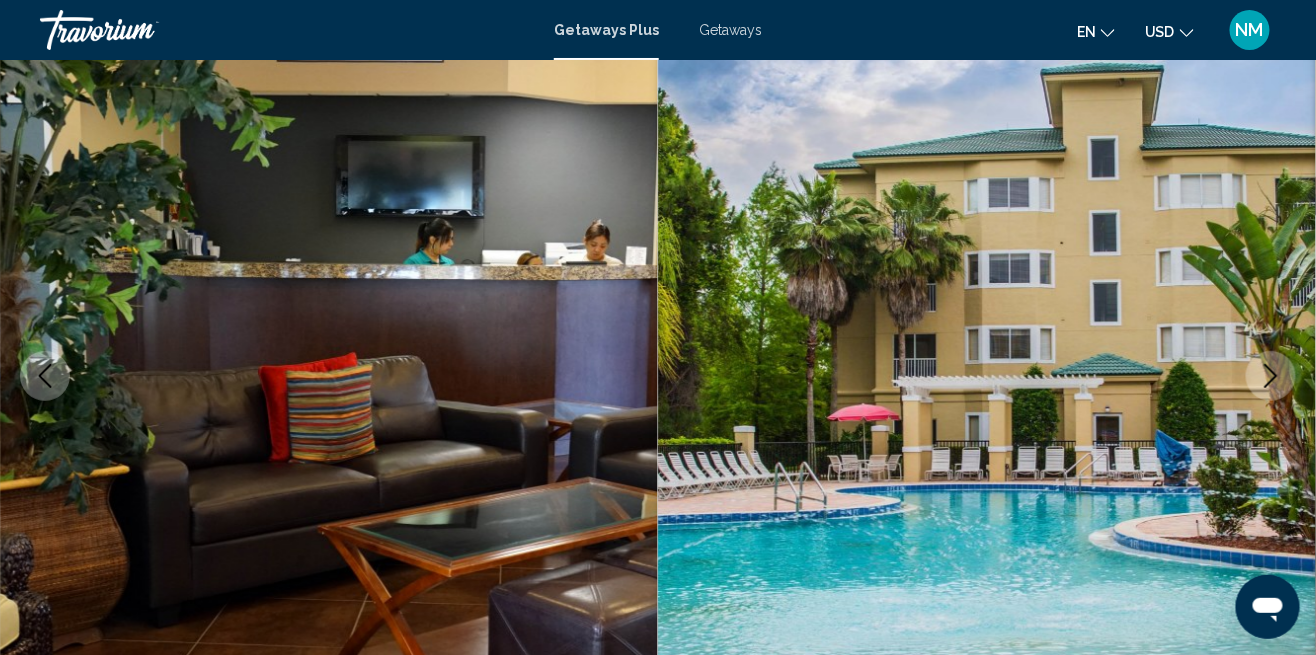 click at bounding box center (1271, 376) 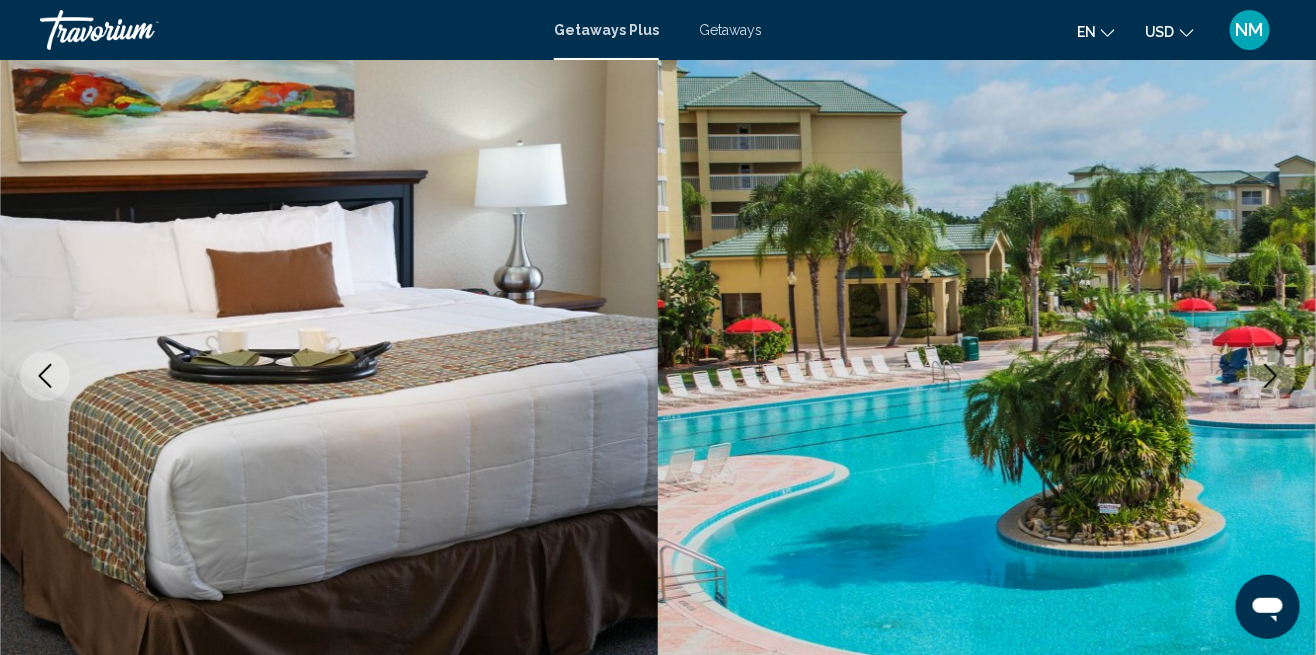 click 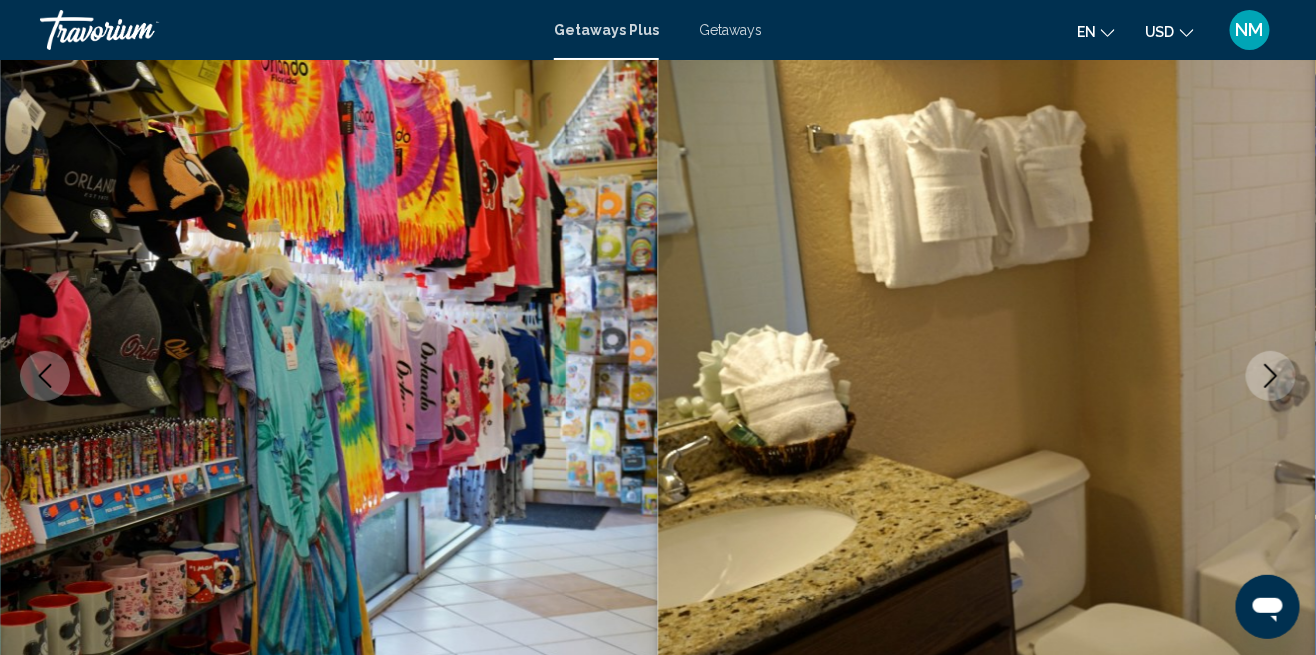 click at bounding box center [1271, 376] 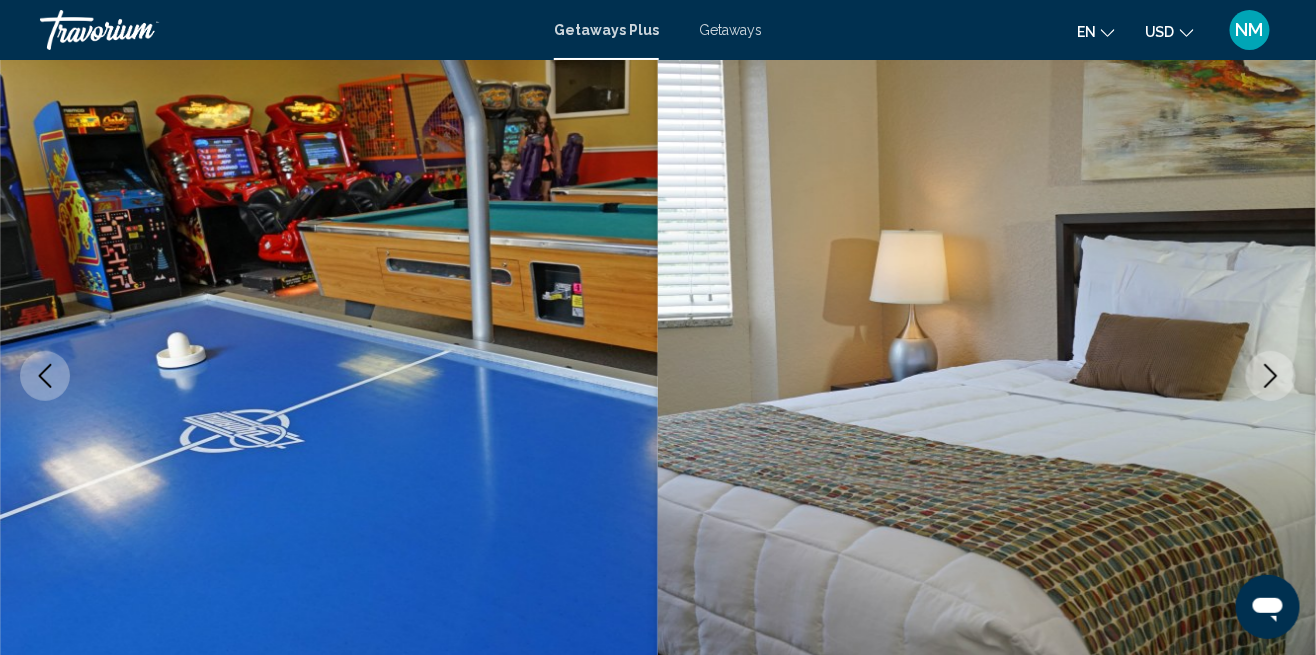 click at bounding box center [1271, 376] 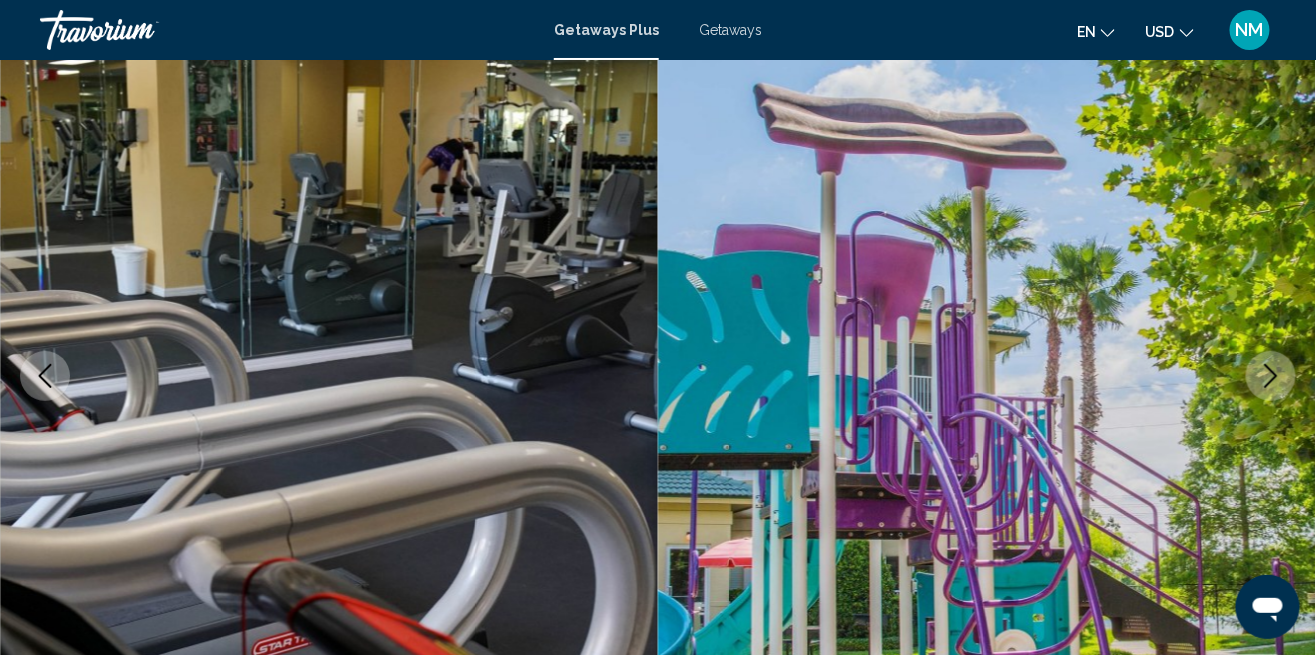 click 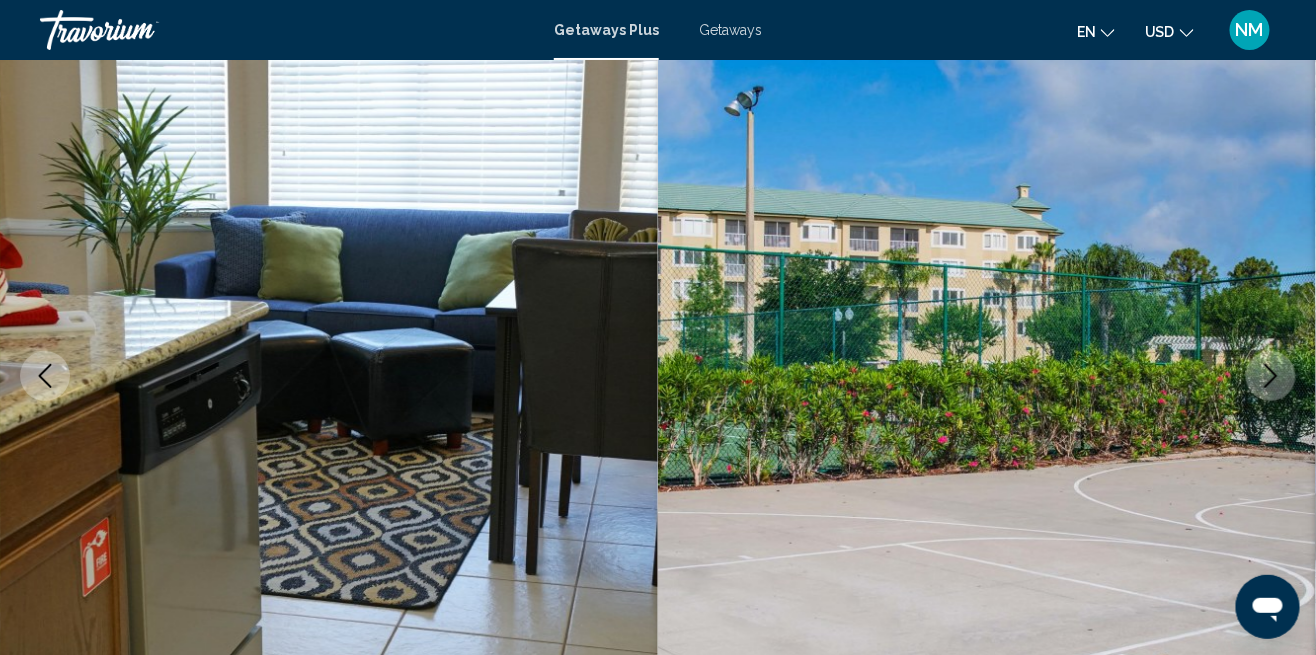 click at bounding box center [1271, 376] 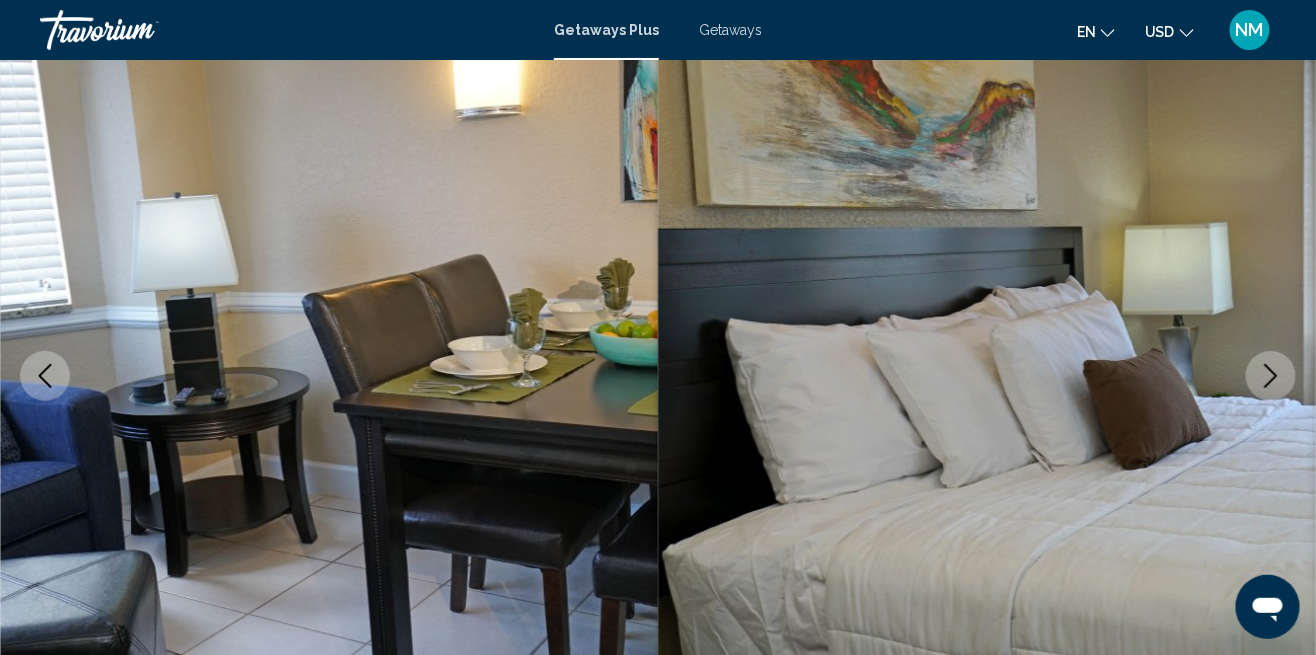 click at bounding box center (1271, 376) 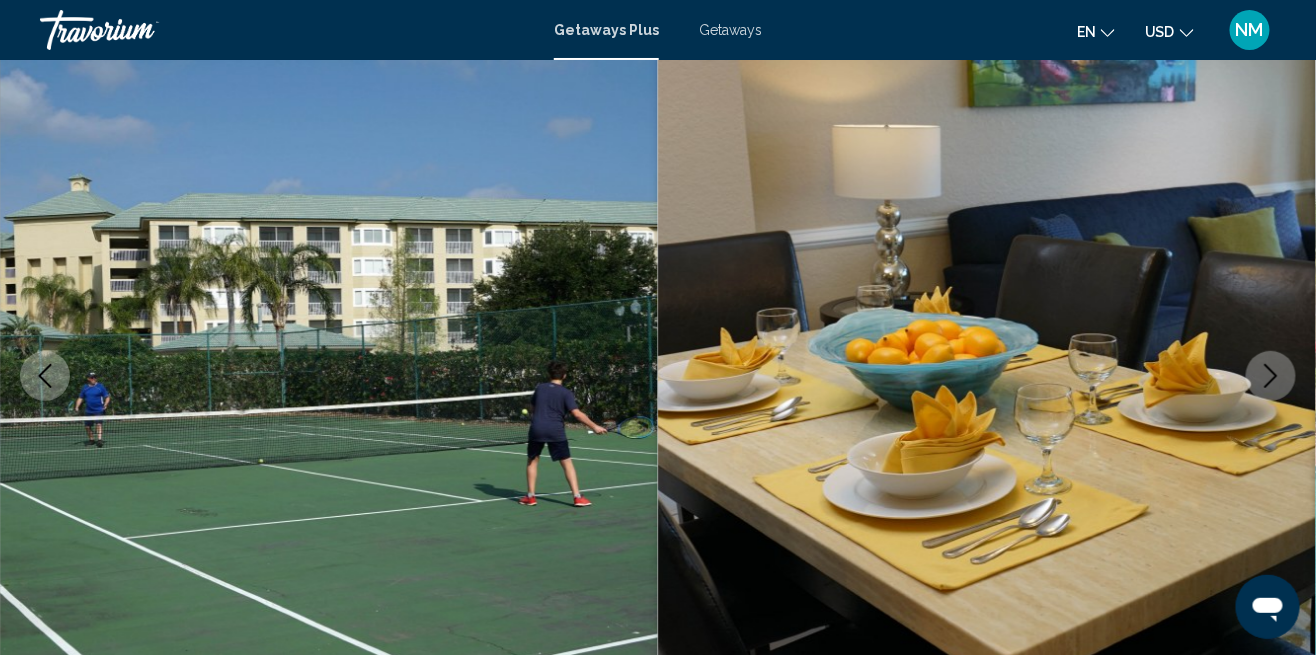 click at bounding box center (1271, 376) 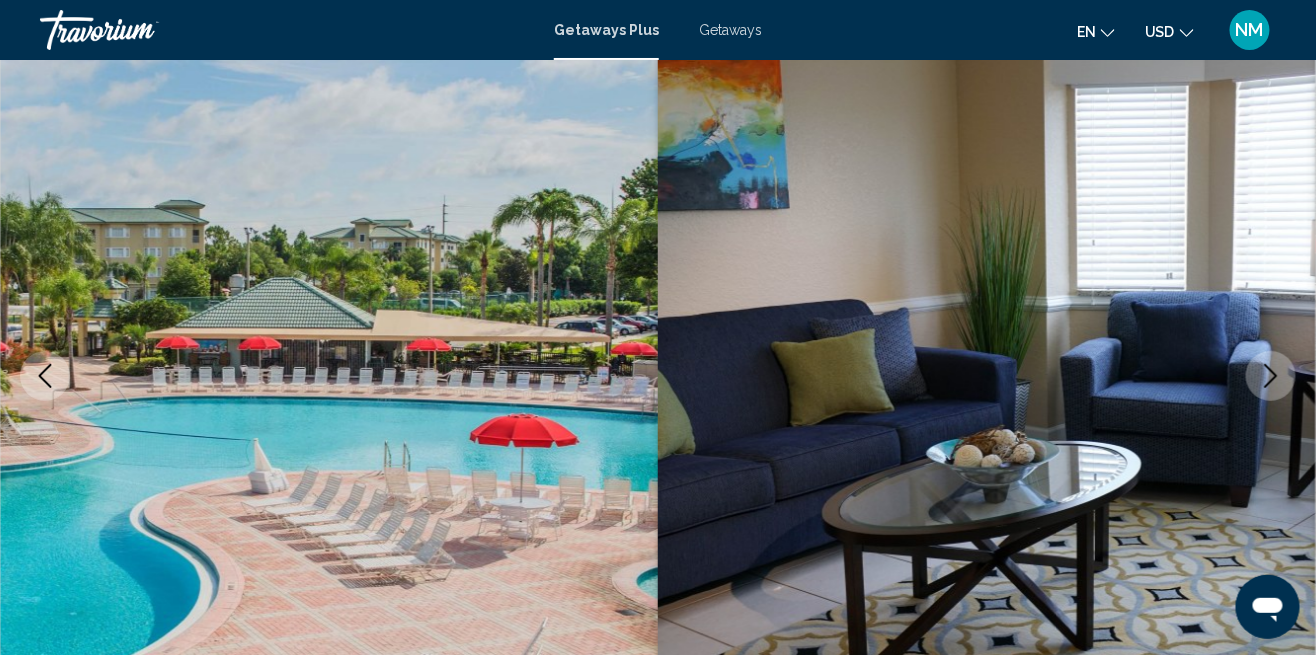 click at bounding box center (1271, 376) 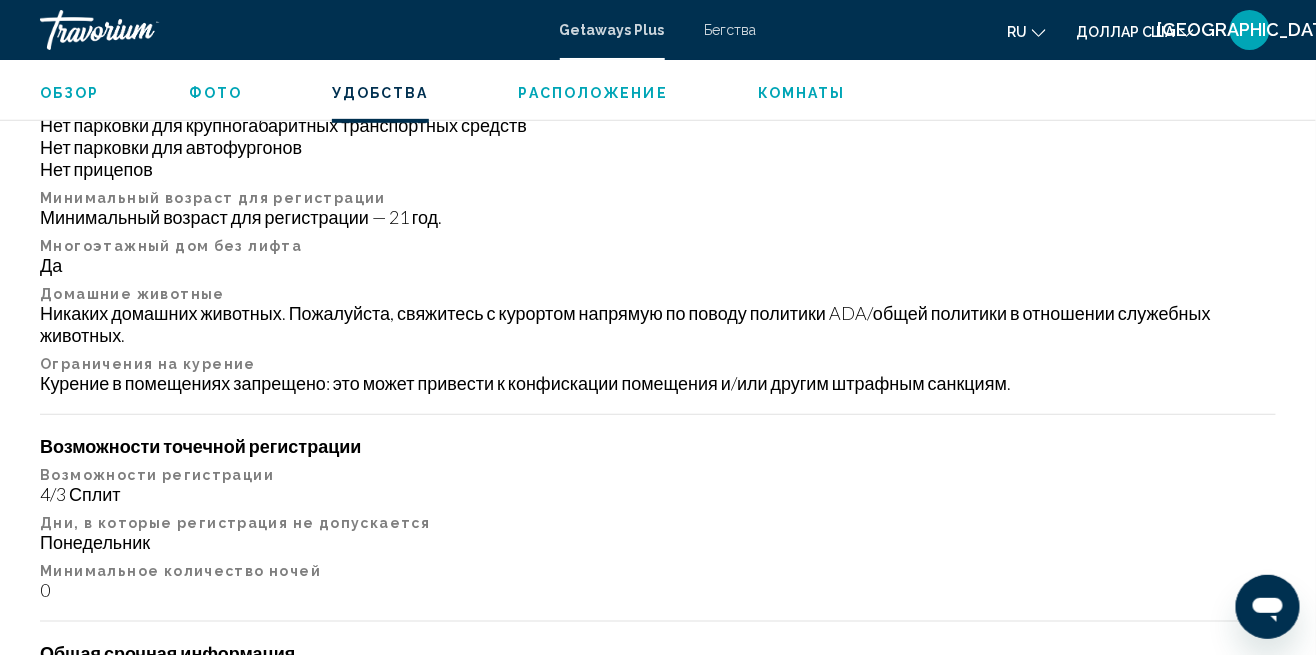 scroll, scrollTop: 2554, scrollLeft: 0, axis: vertical 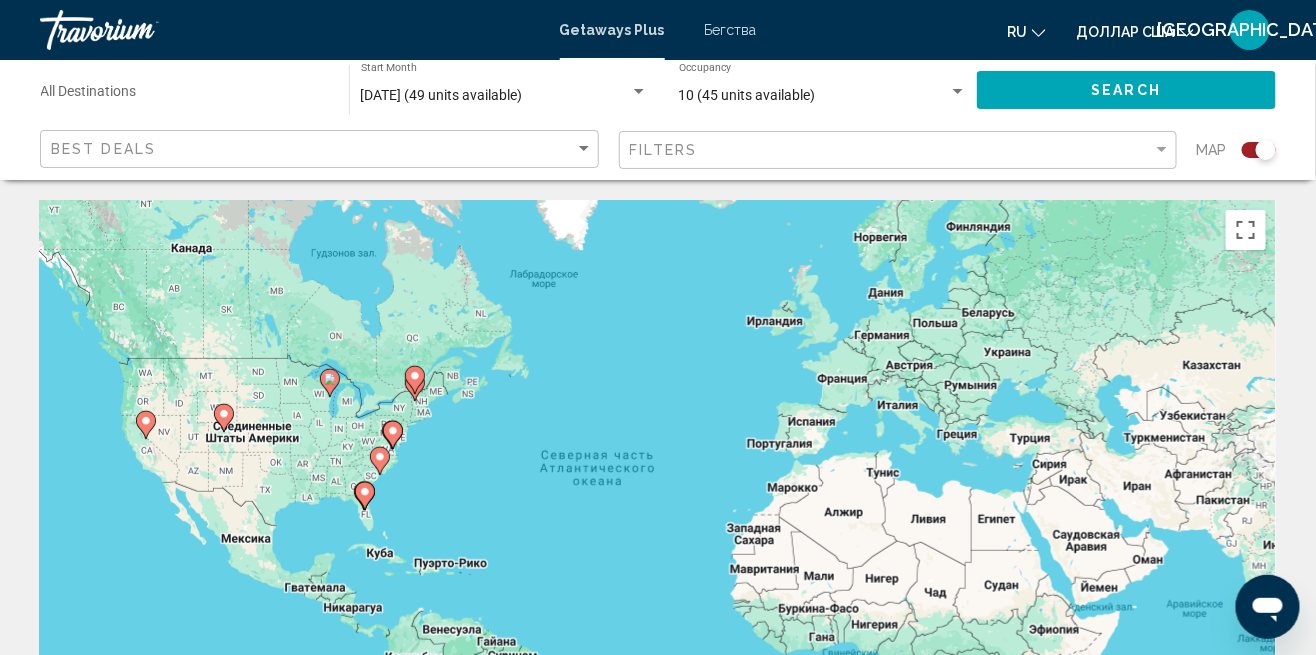 click at bounding box center (958, 92) 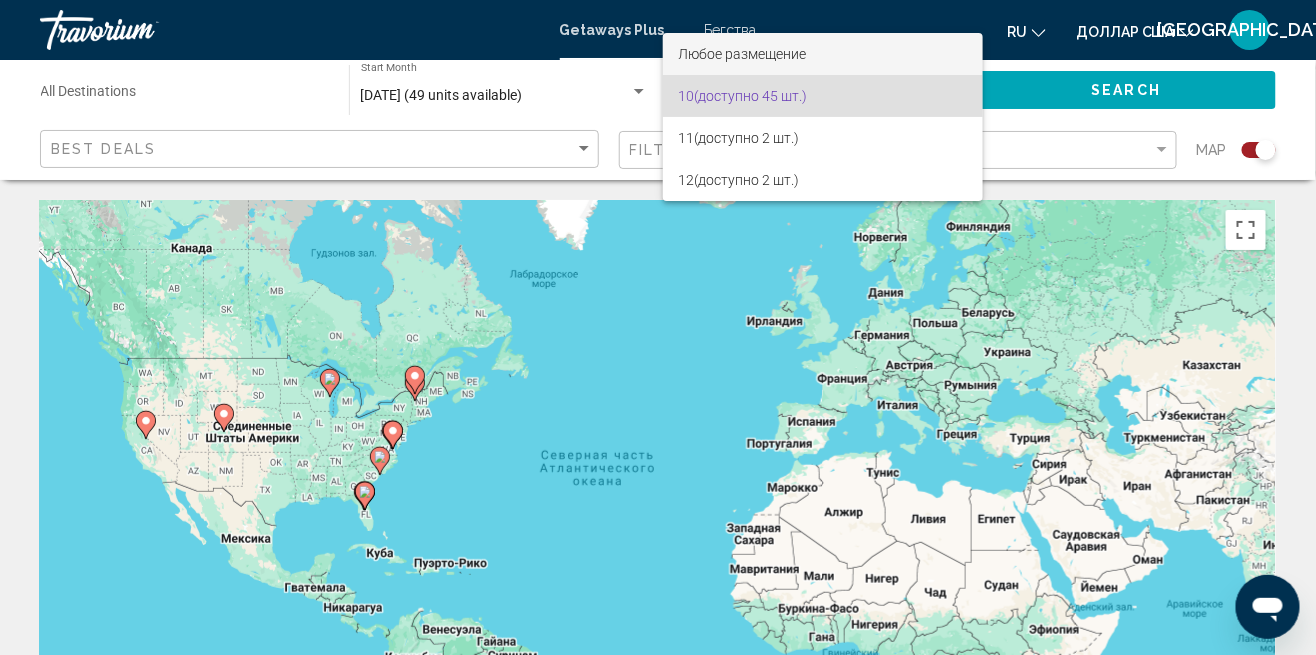 click on "Любое размещение" at bounding box center (743, 54) 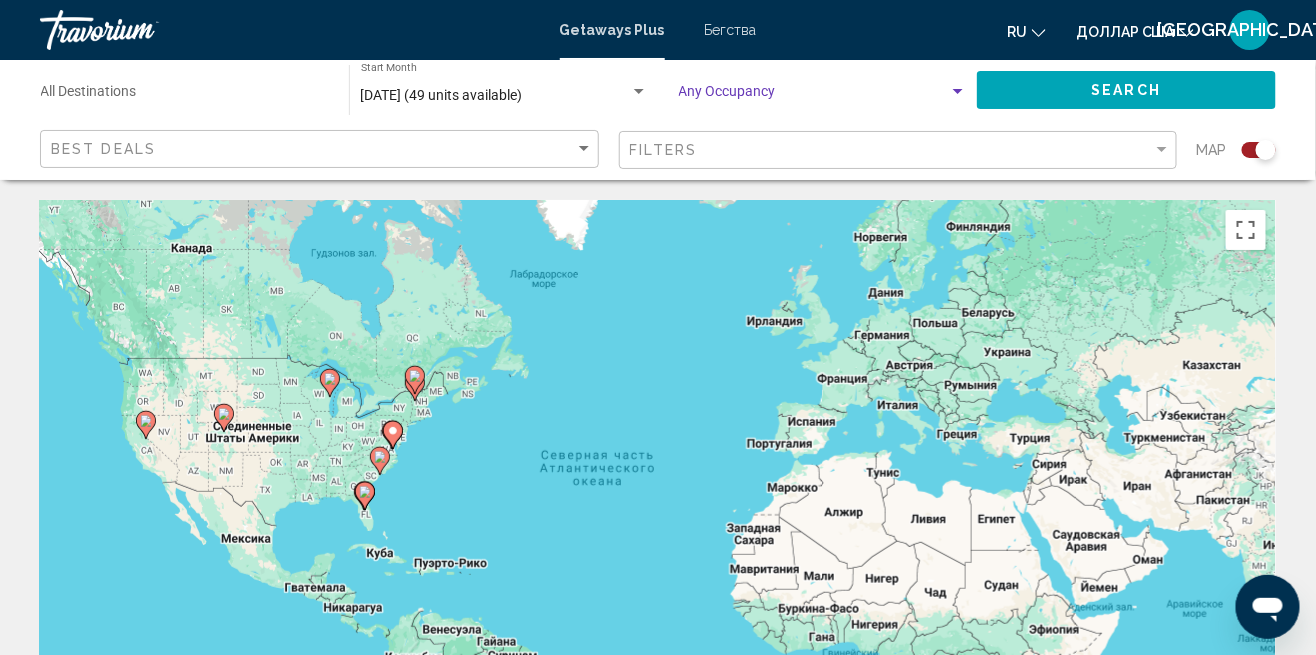 click at bounding box center [814, 96] 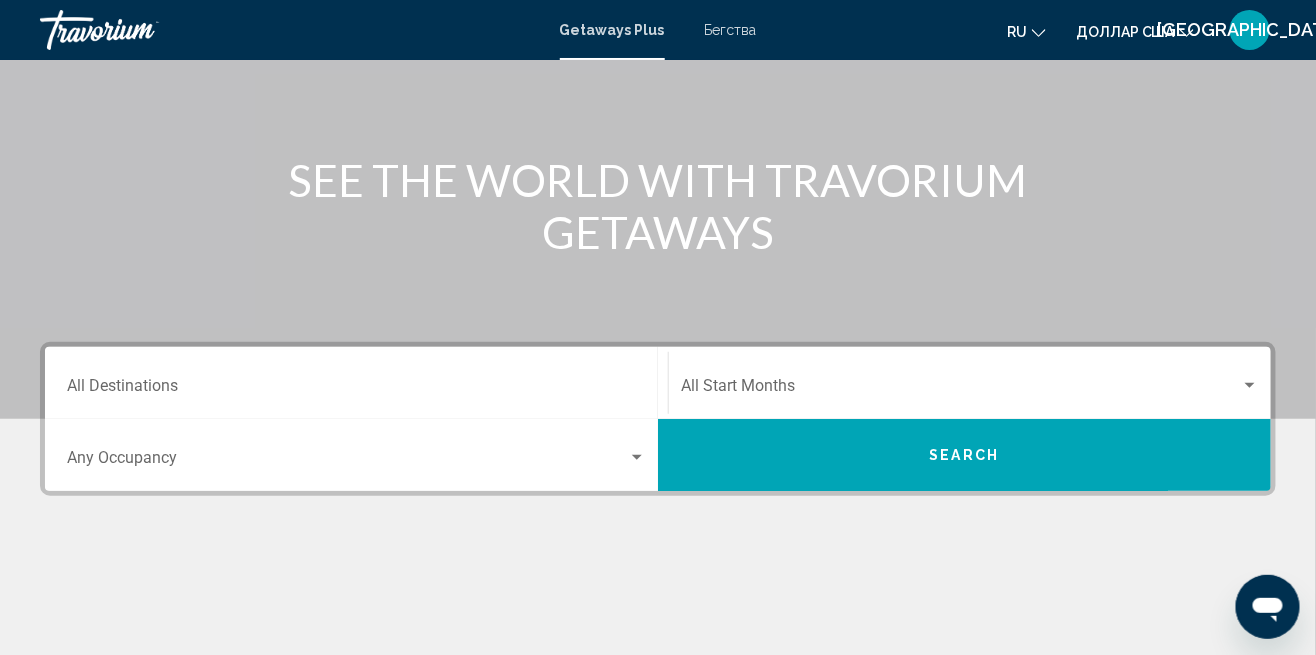click at bounding box center [347, 462] 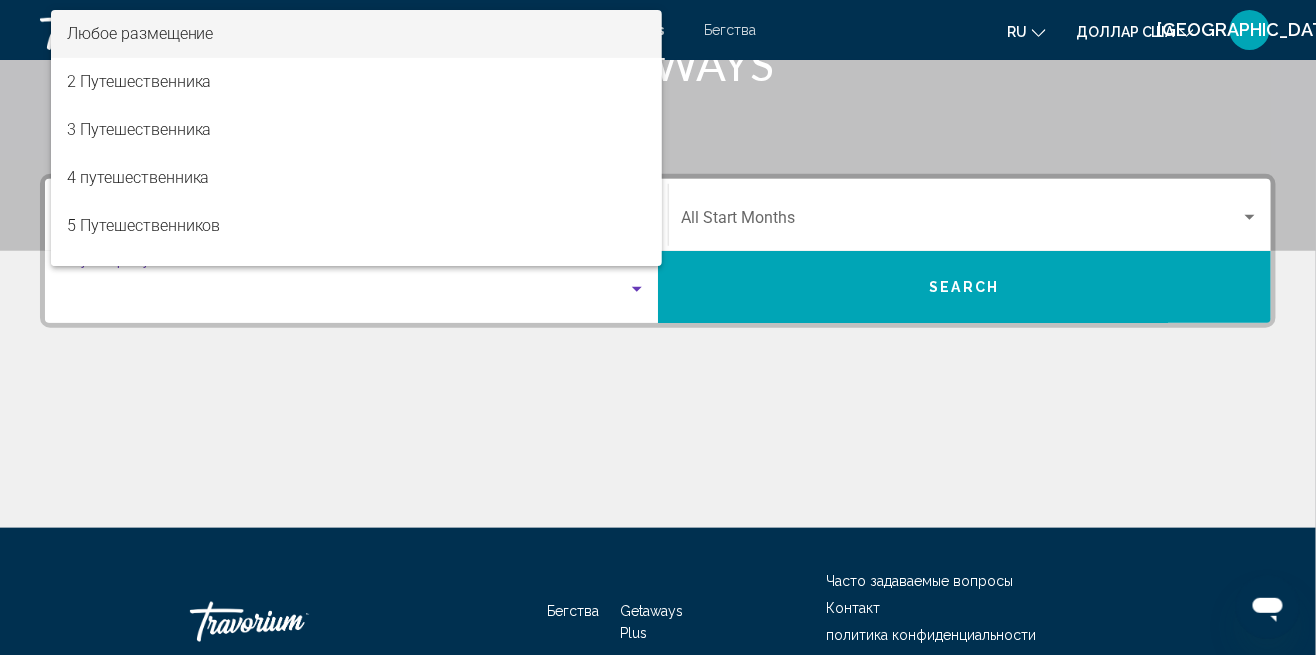 scroll, scrollTop: 369, scrollLeft: 0, axis: vertical 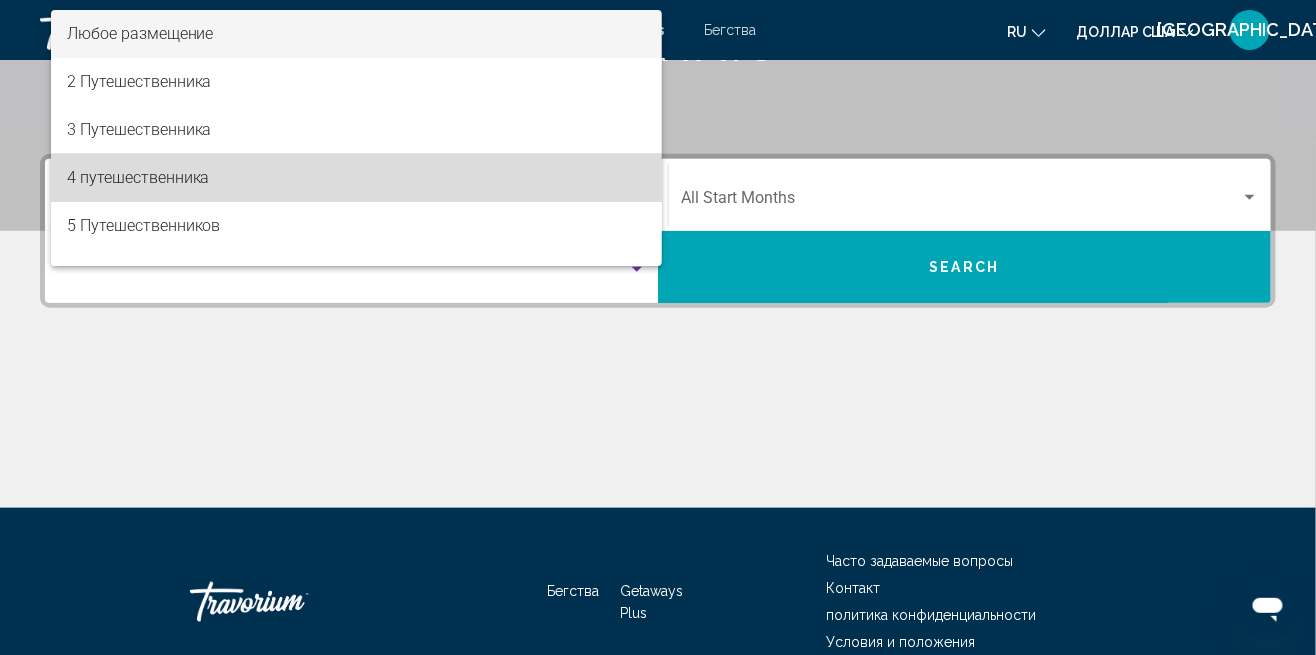 click on "4 путешественника" at bounding box center [138, 177] 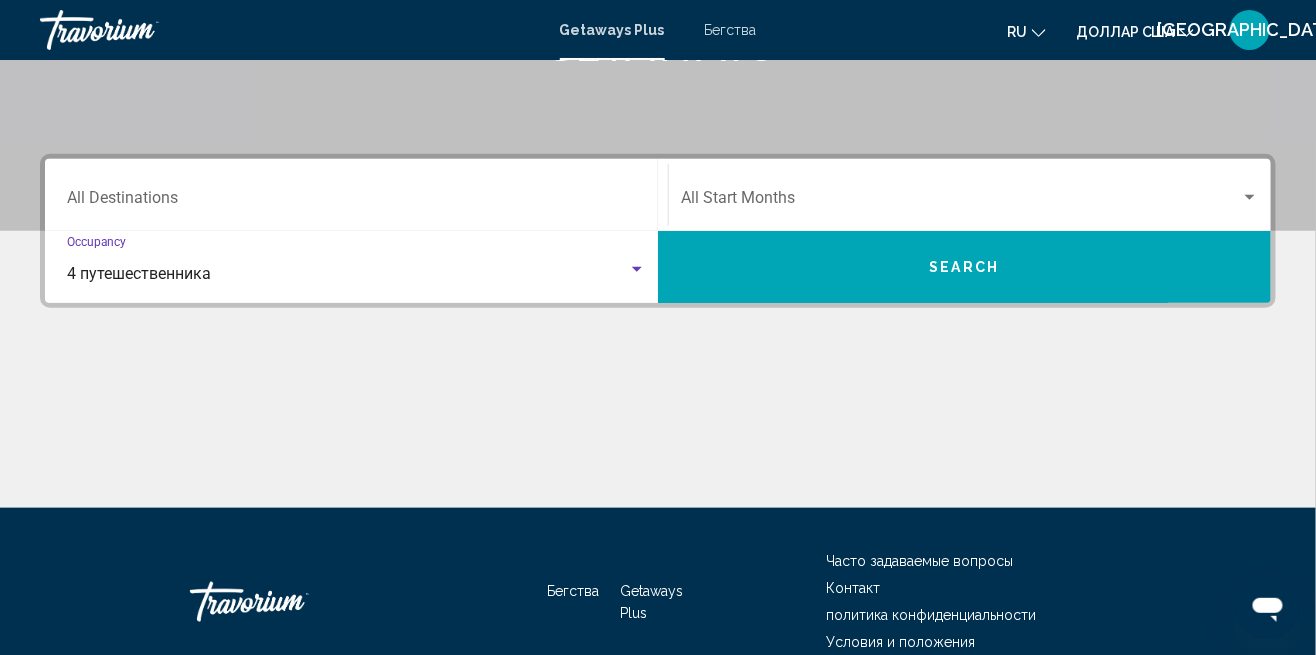 click at bounding box center [961, 202] 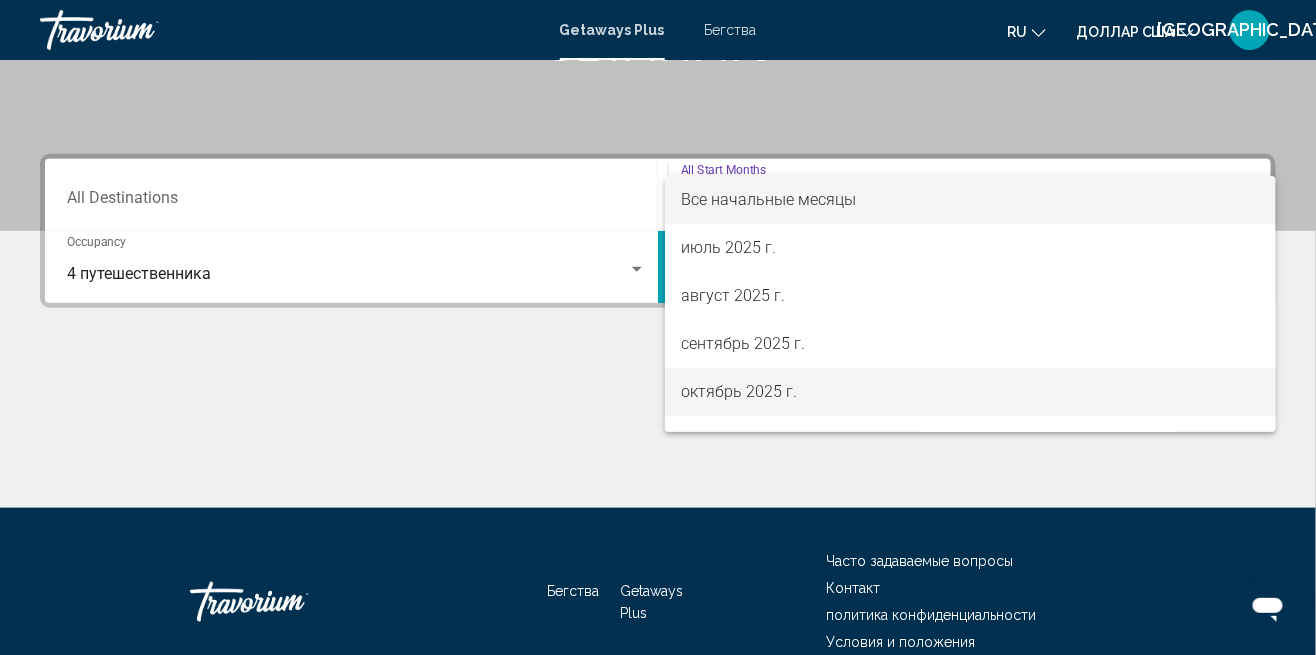 click on "октябрь 2025 г." at bounding box center [739, 391] 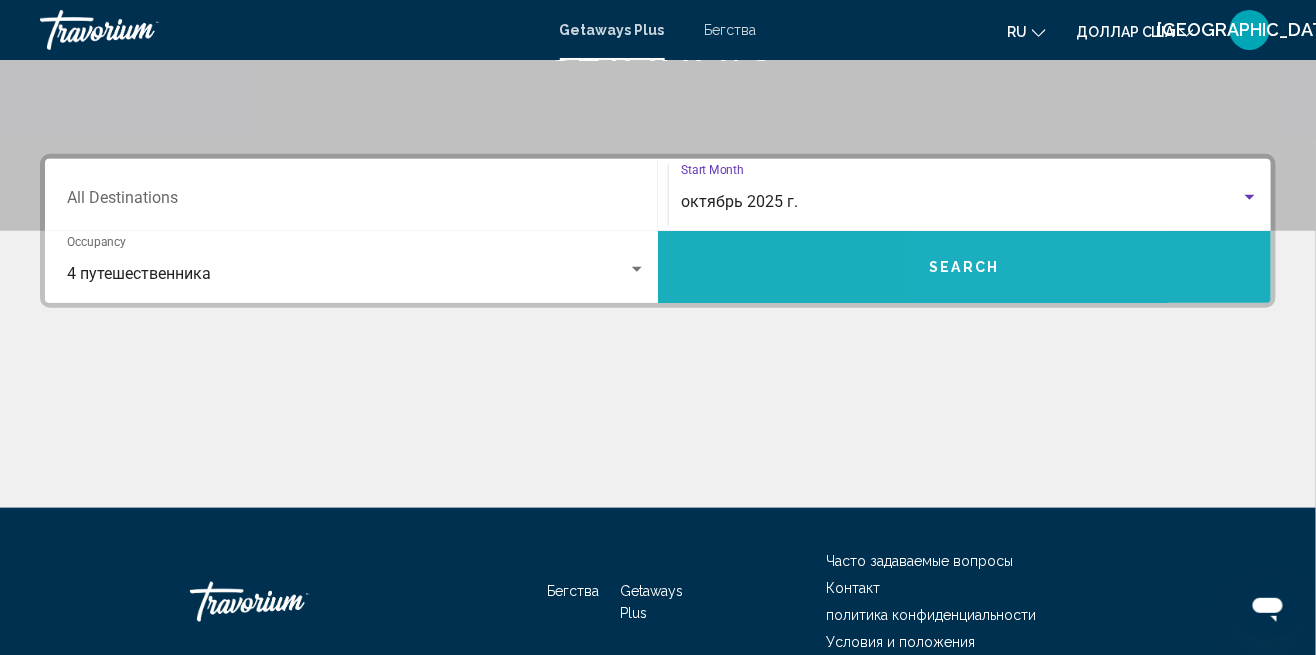 click on "Search" at bounding box center [964, 267] 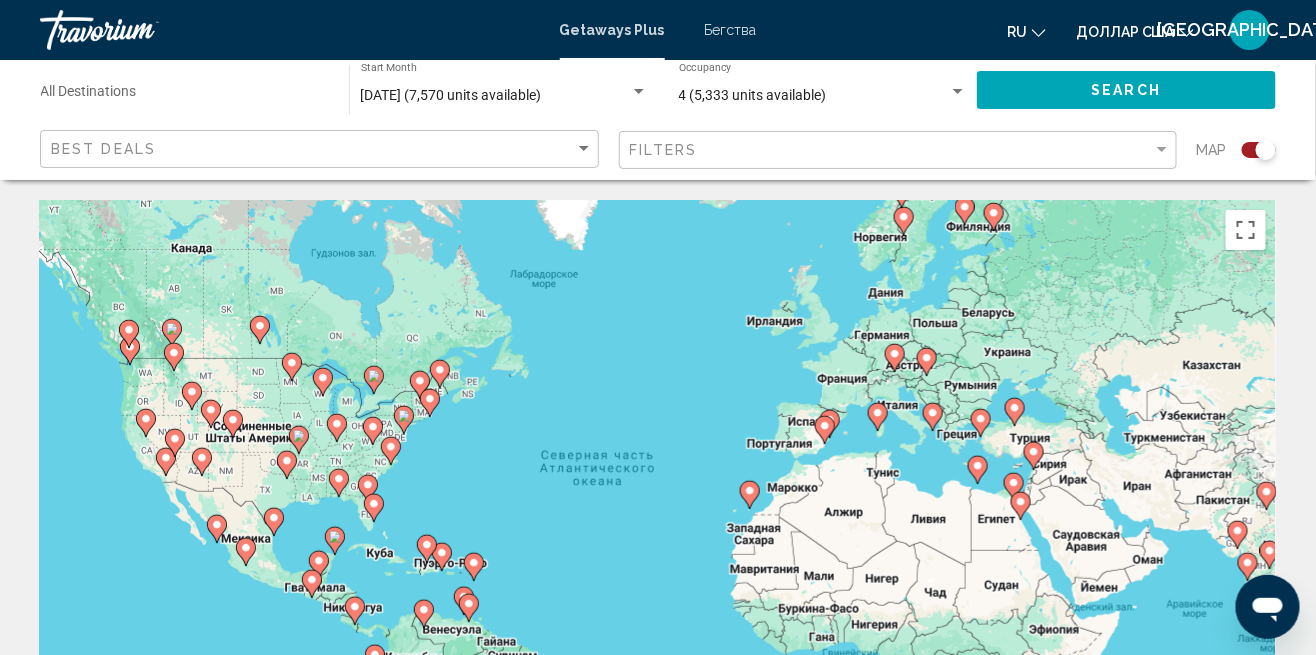 click on "Для навигации используйте клавиши со стрелками. Чтобы активировать перетаскивание с помощью клавиатуры, нажмите Alt + Ввод. После этого перемещайте маркер, используя клавиши со стрелками. Чтобы завершить перетаскивание, нажмите клавишу Ввод. Чтобы отменить действие, нажмите клавишу Esc." at bounding box center (658, 500) 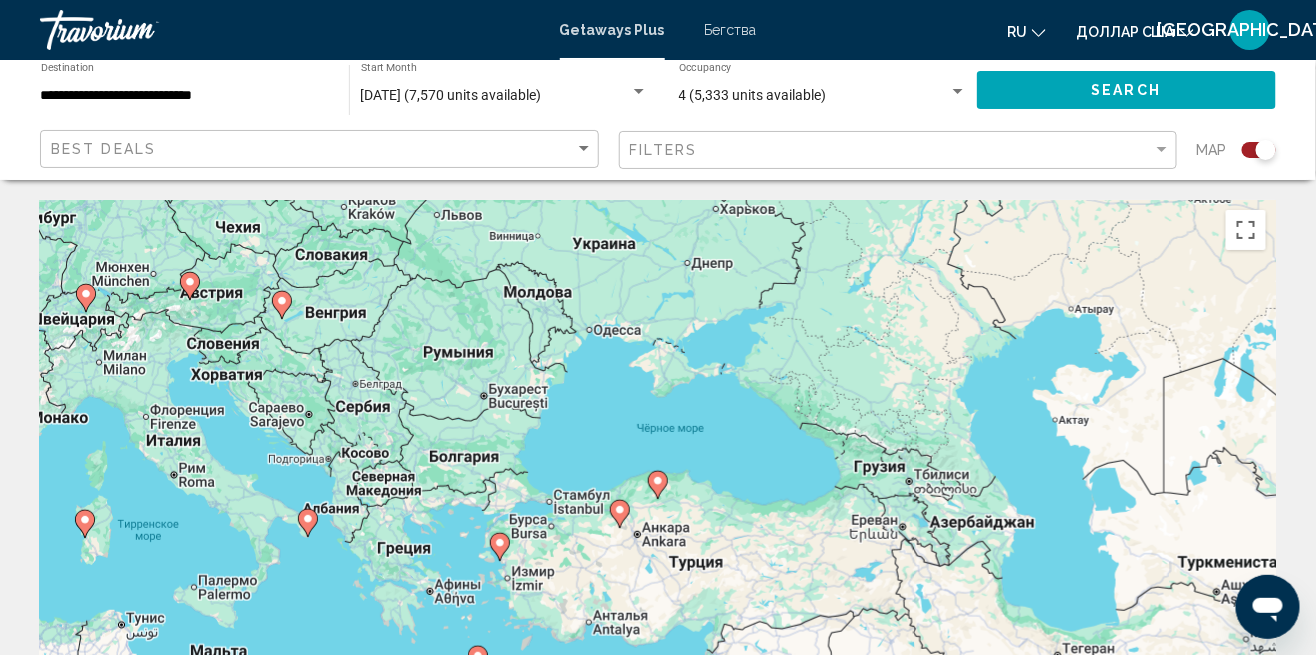 type on "**********" 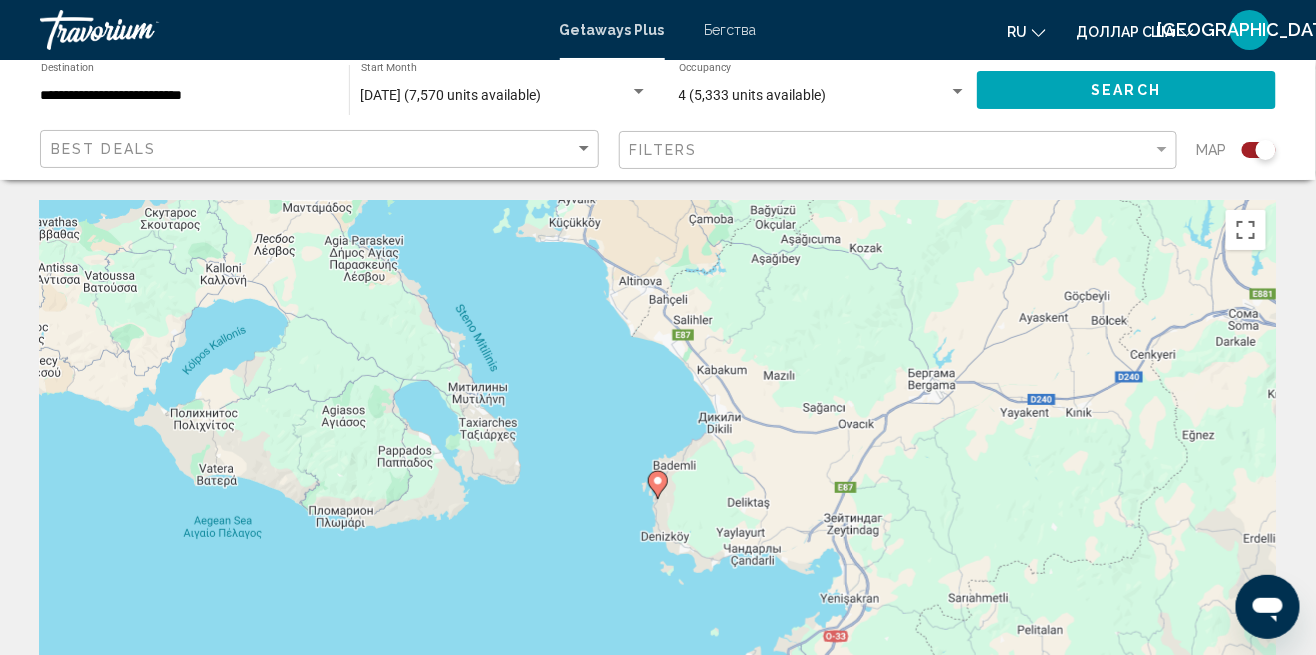 click 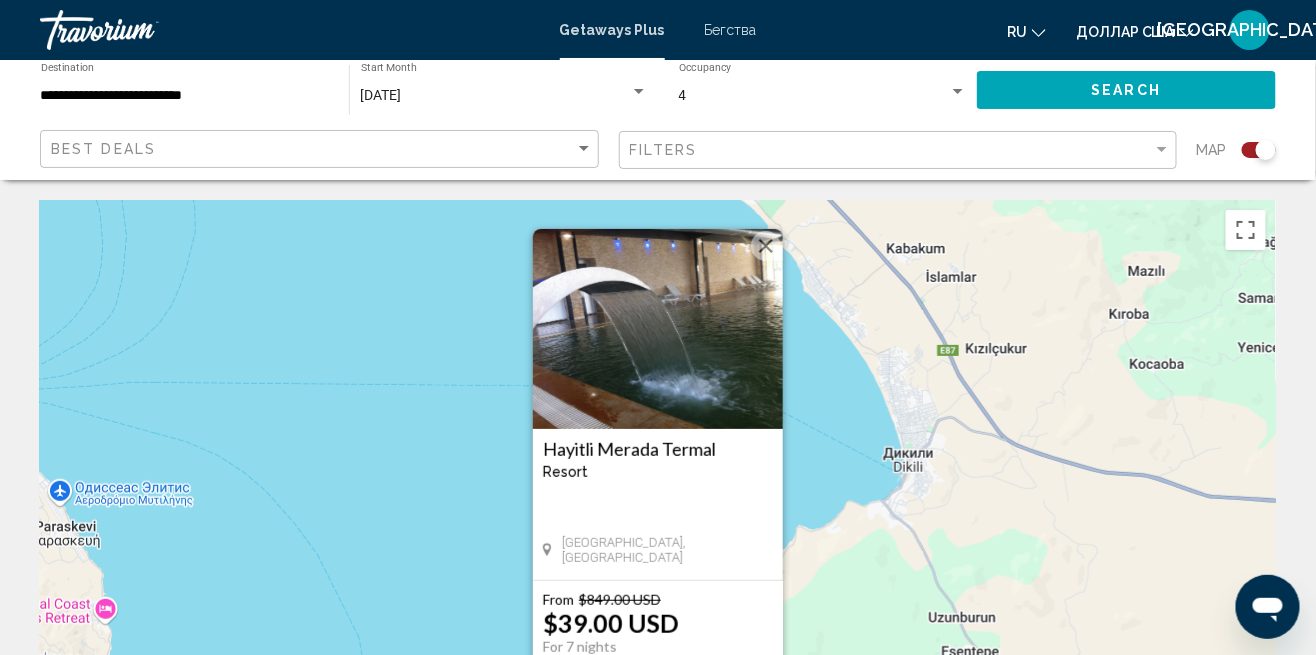 click on "View Resort" at bounding box center (658, 700) 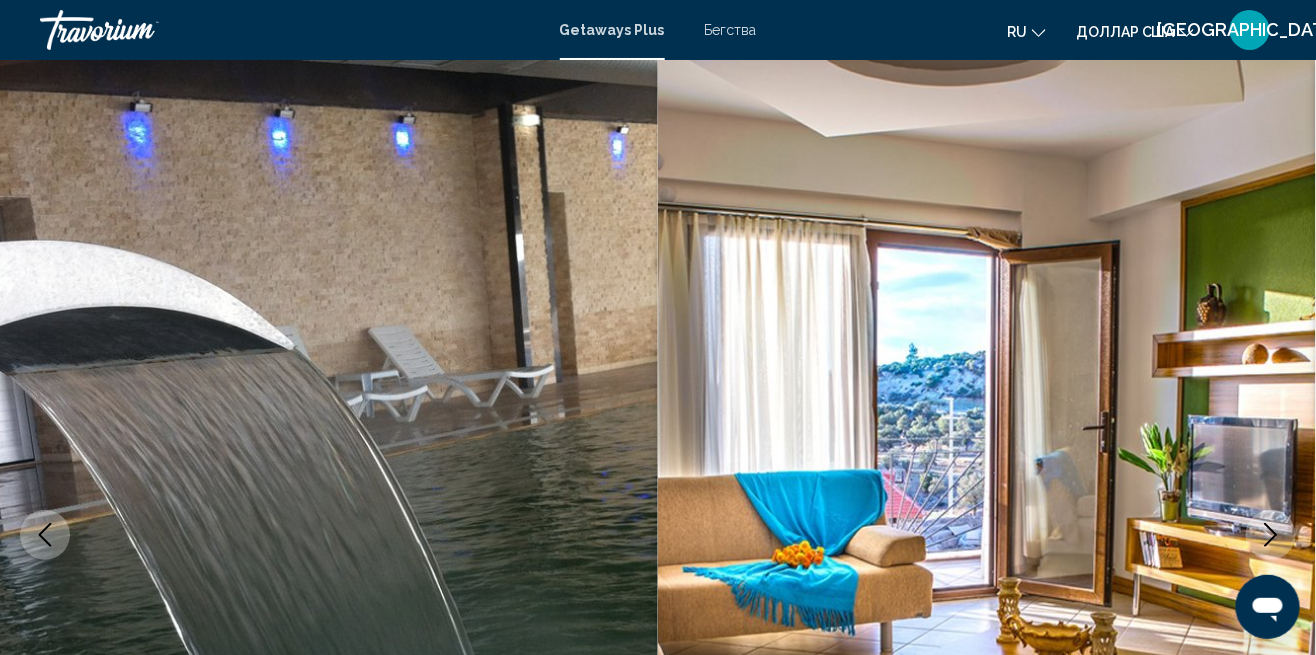 scroll, scrollTop: 160, scrollLeft: 0, axis: vertical 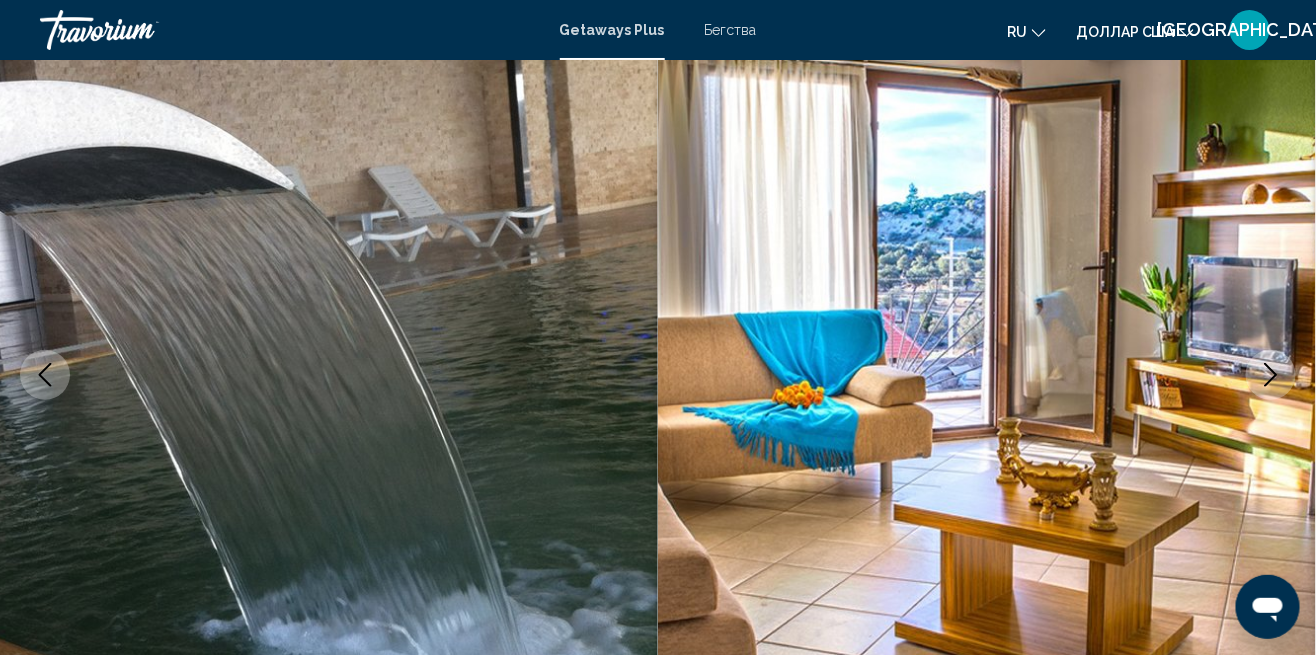 click 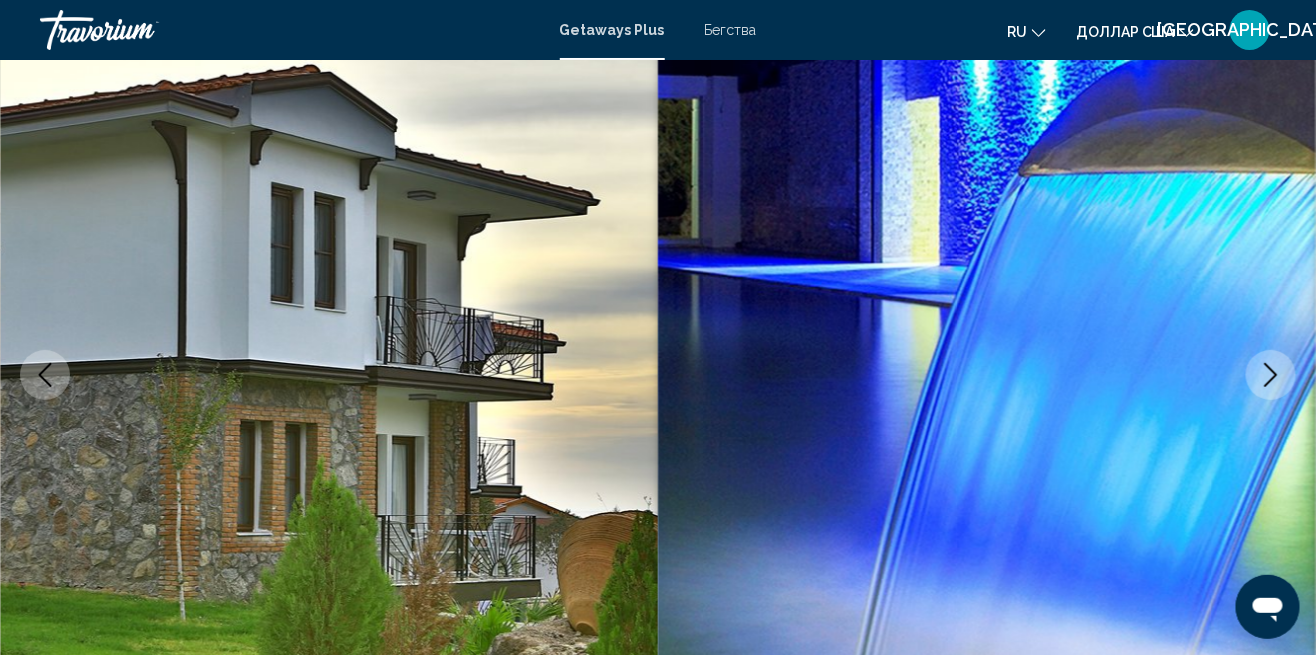 click 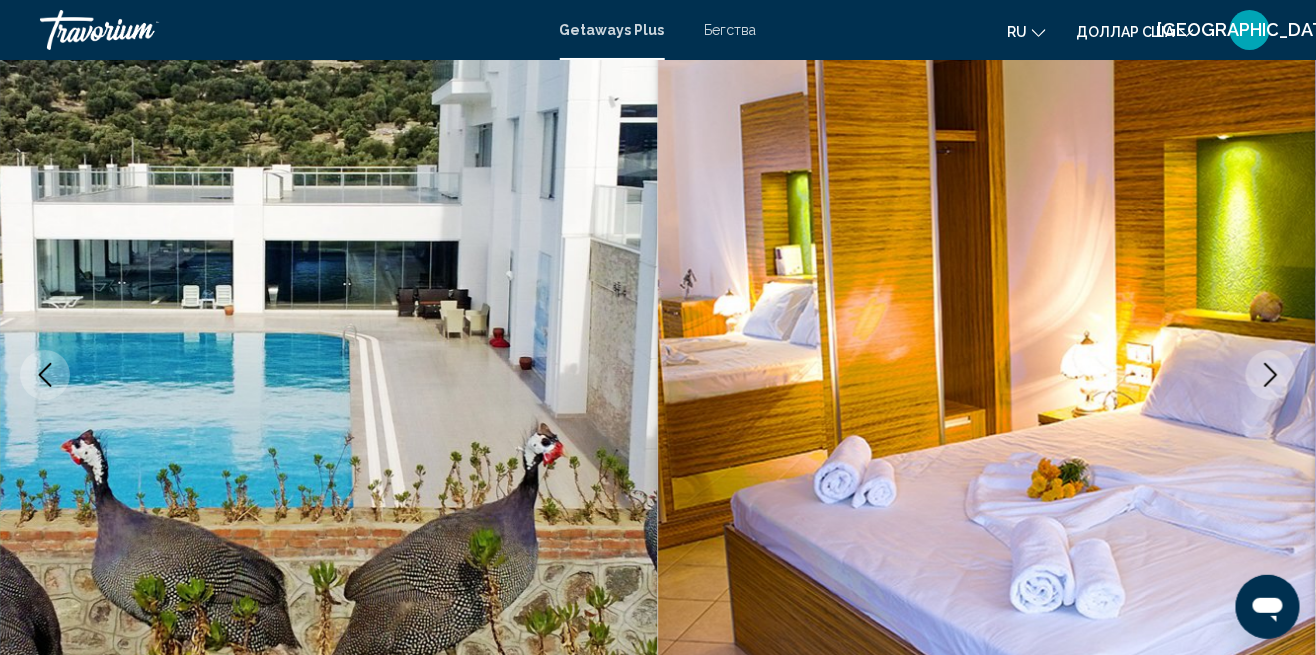 click at bounding box center [1271, 375] 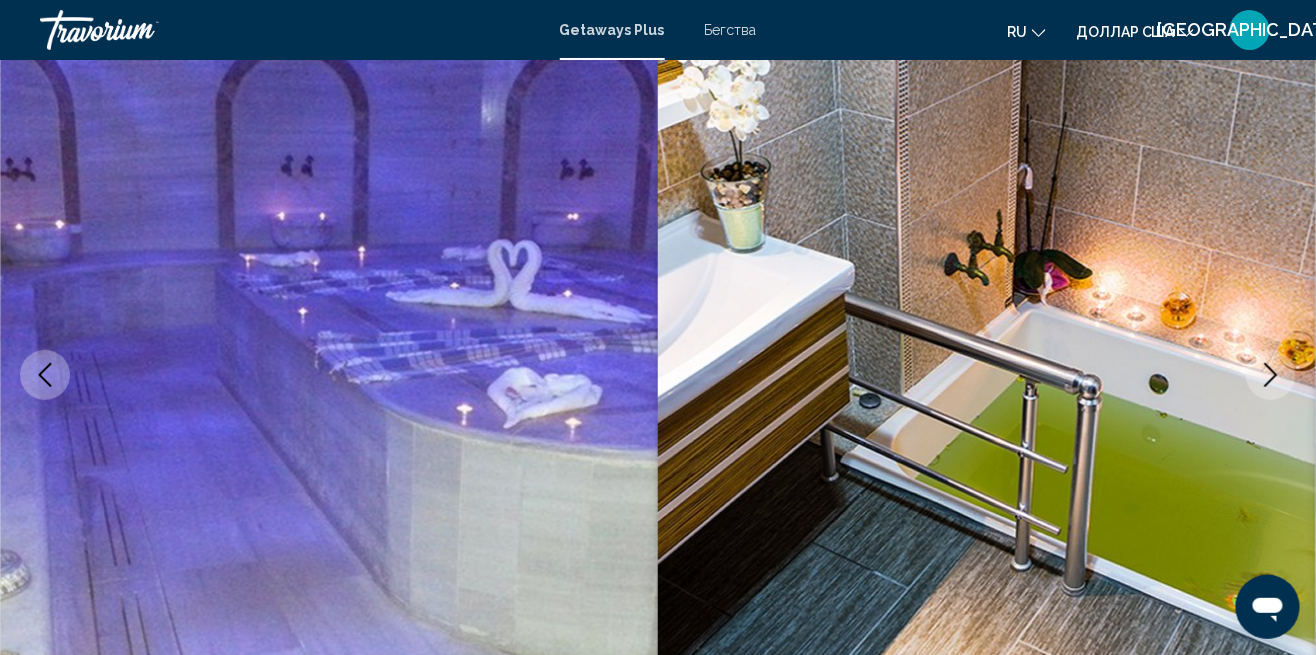 click 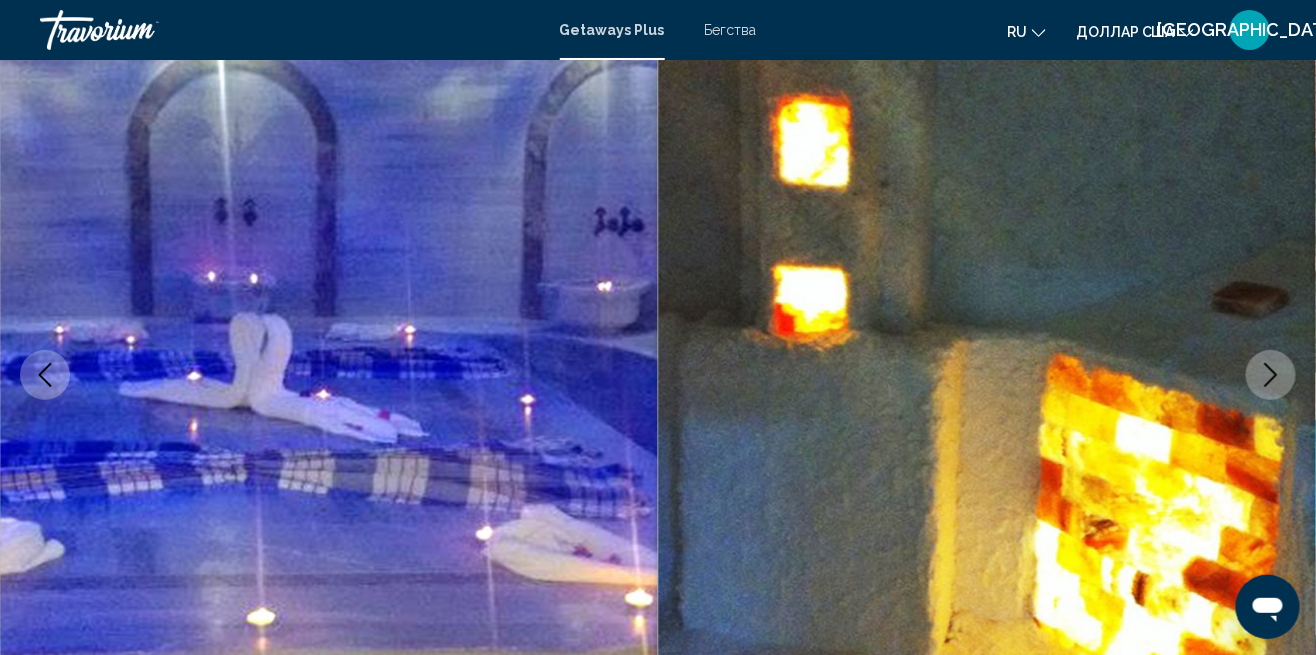 click 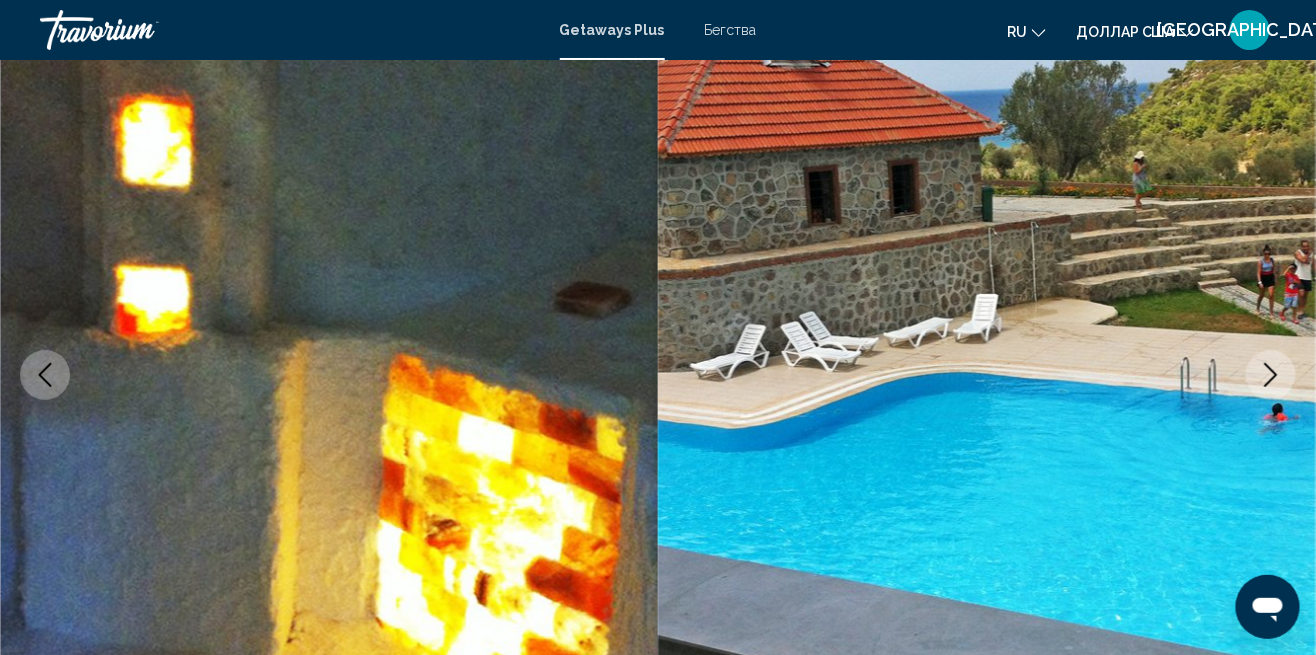 click 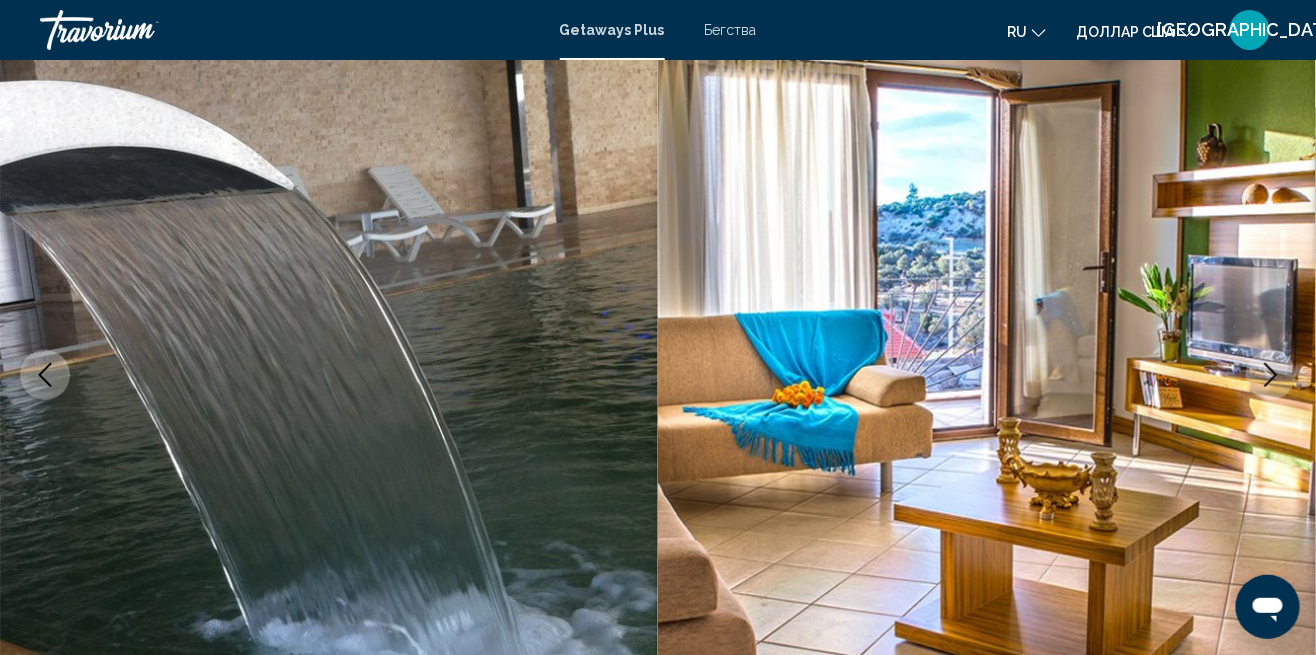 click 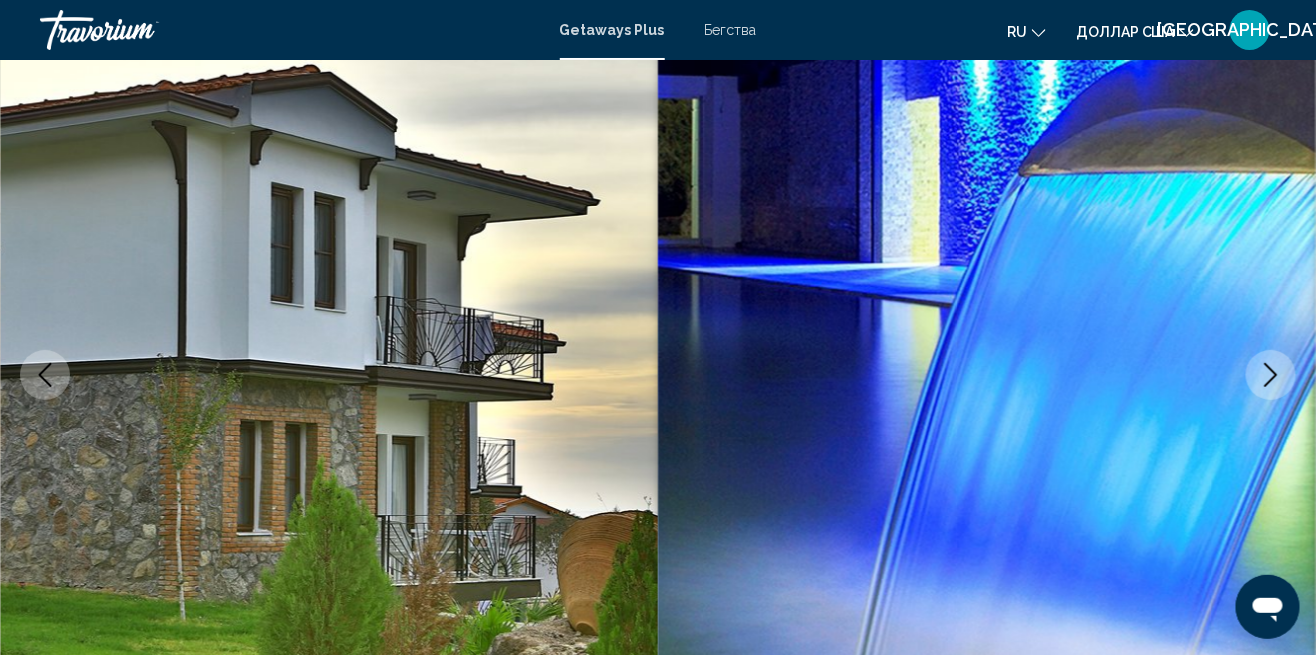 scroll, scrollTop: 0, scrollLeft: 0, axis: both 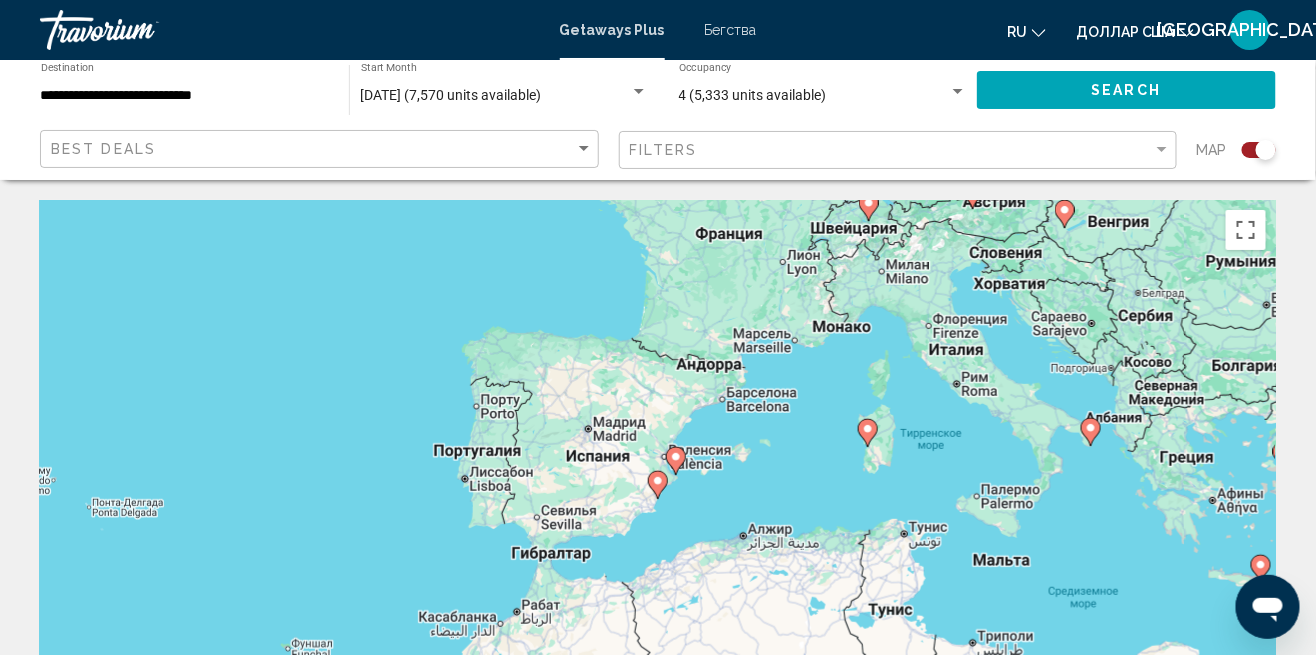 type on "**********" 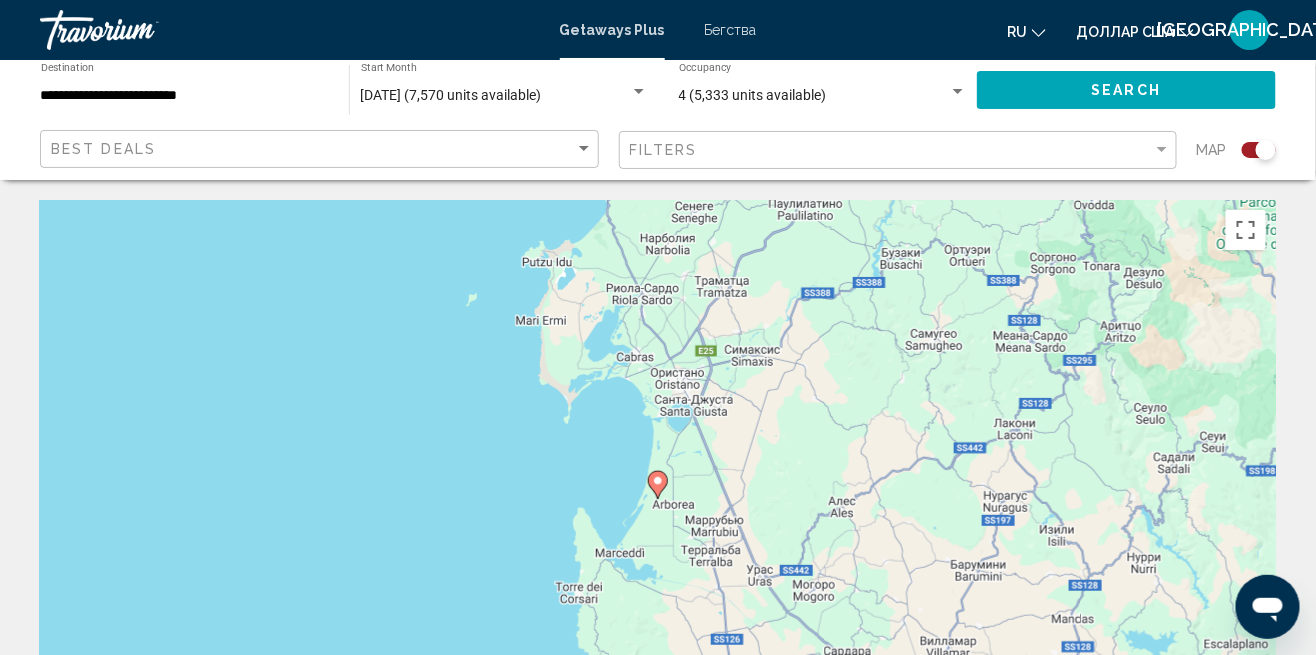 click 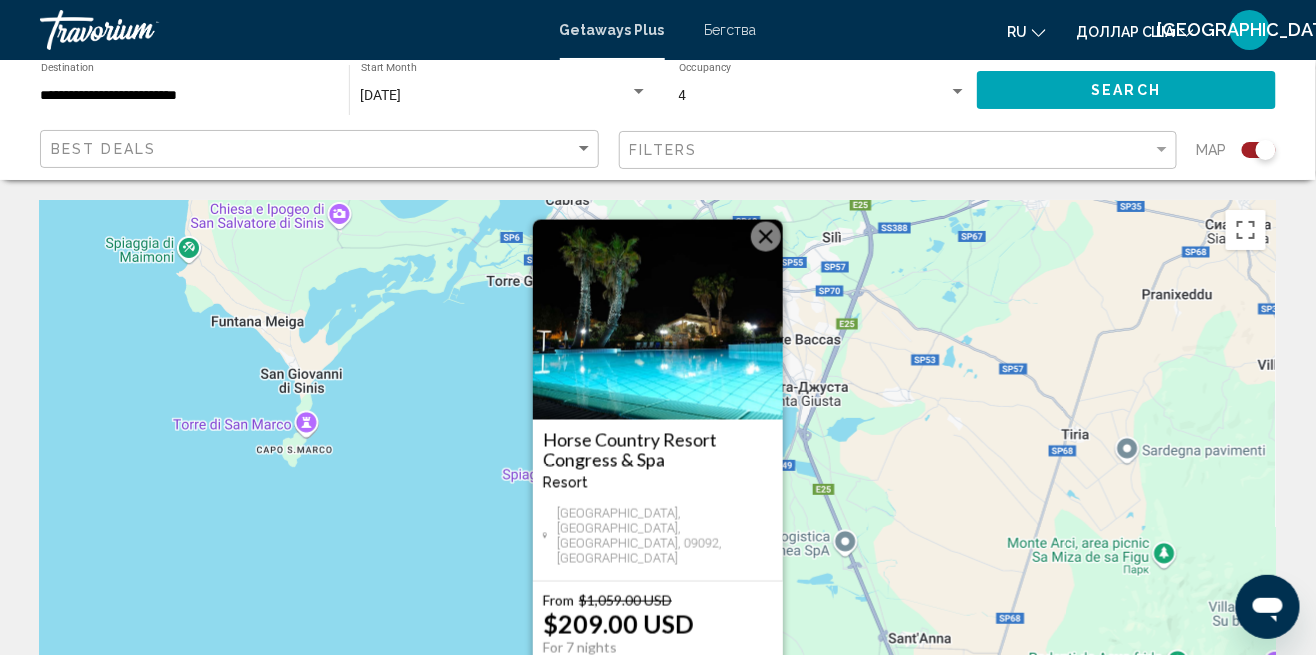 click on "View Resort" at bounding box center [657, 702] 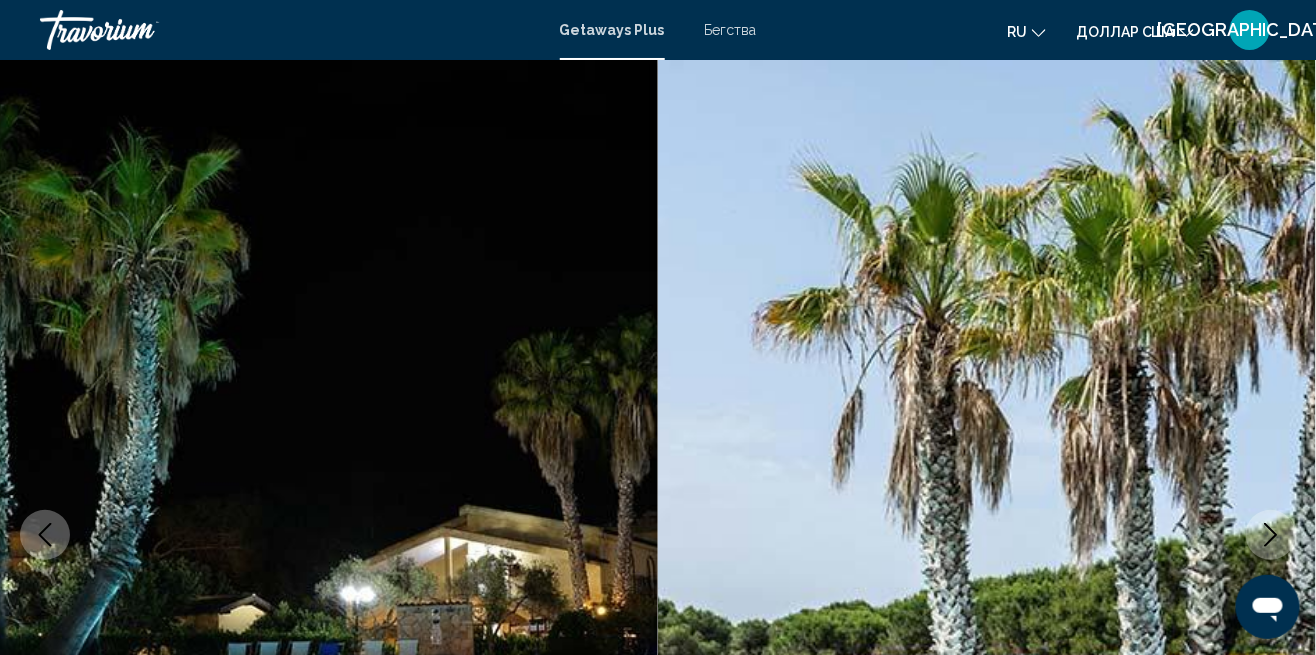 scroll, scrollTop: 159, scrollLeft: 0, axis: vertical 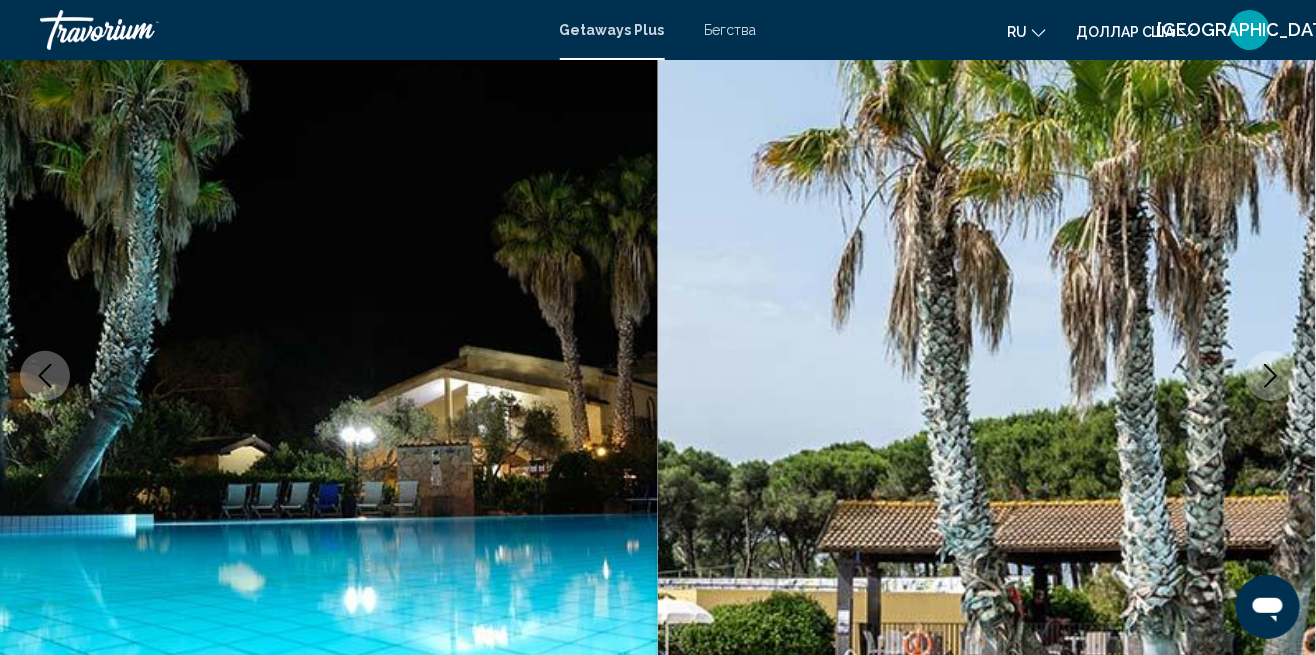 click 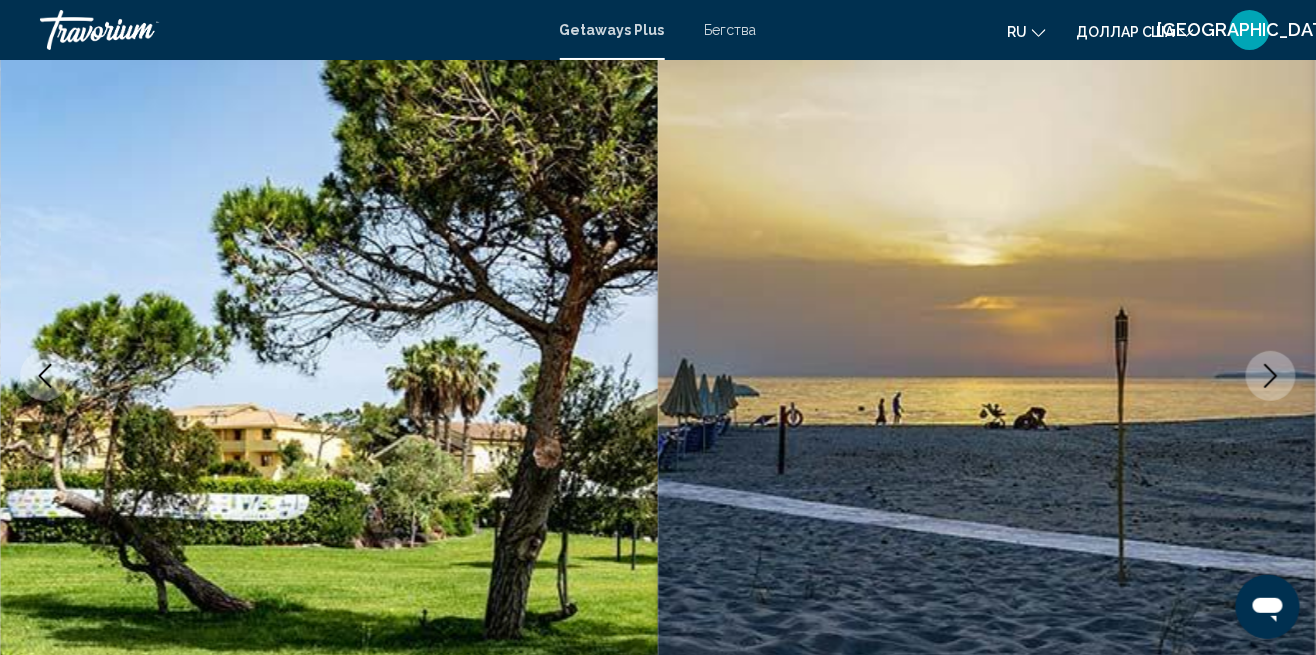 click 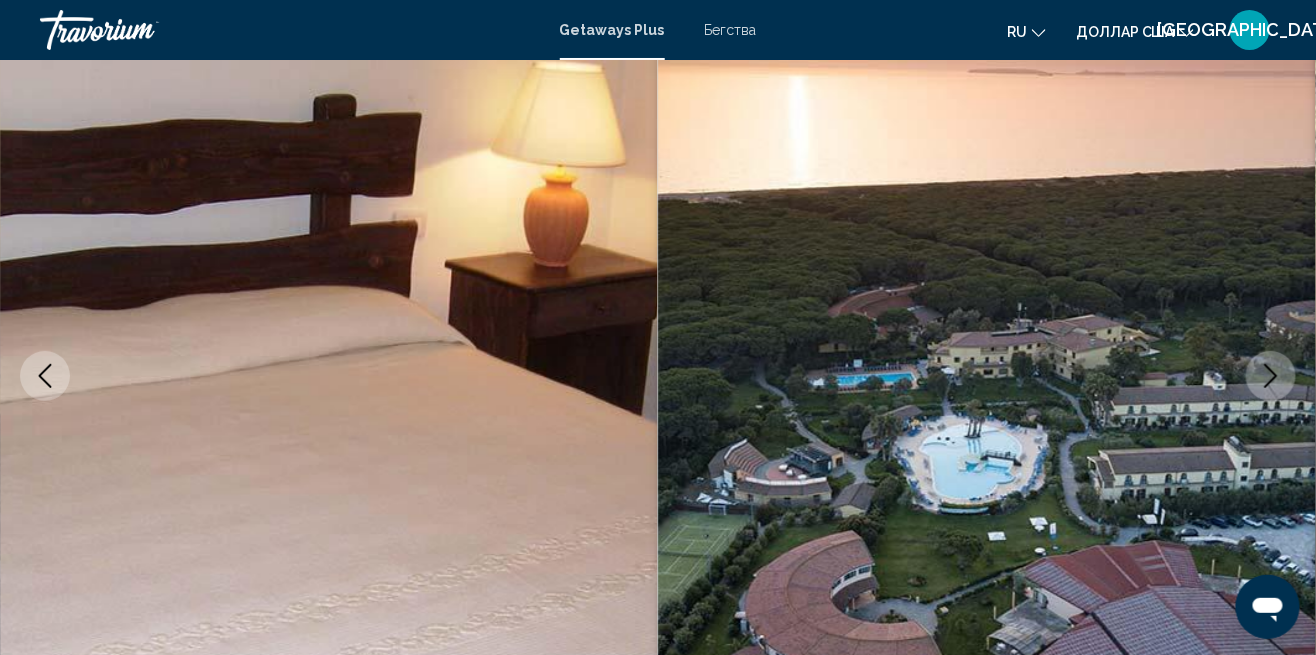 click at bounding box center [1271, 376] 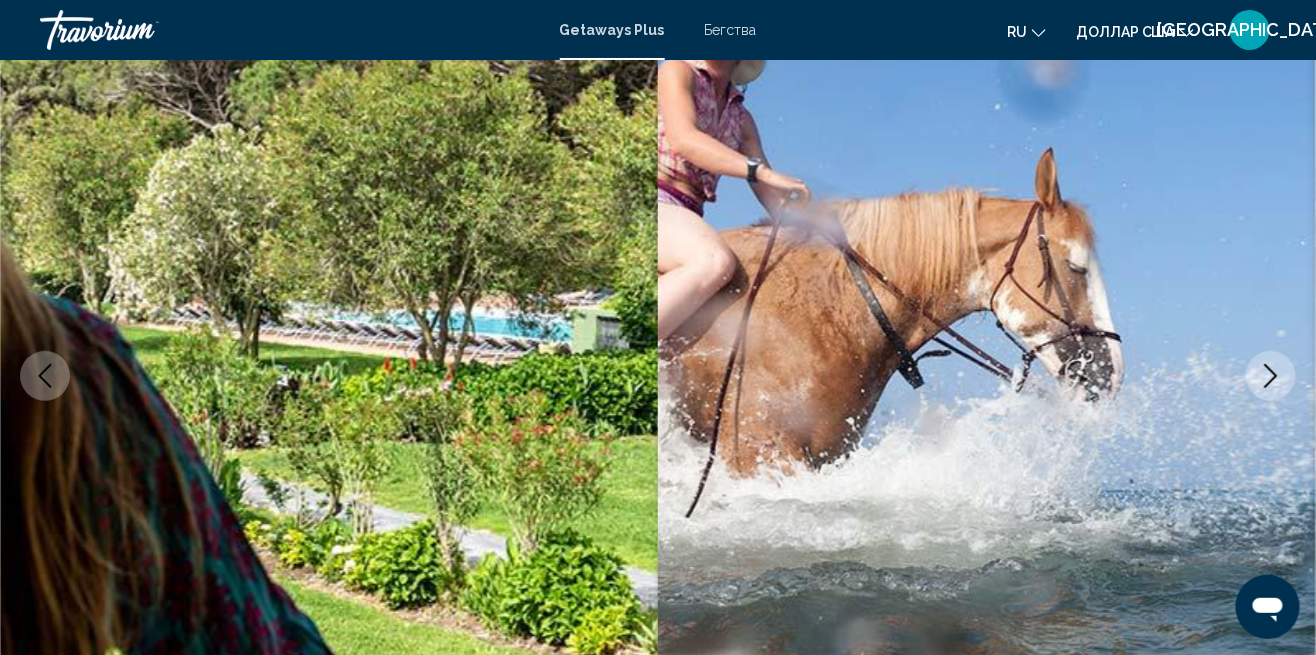 click 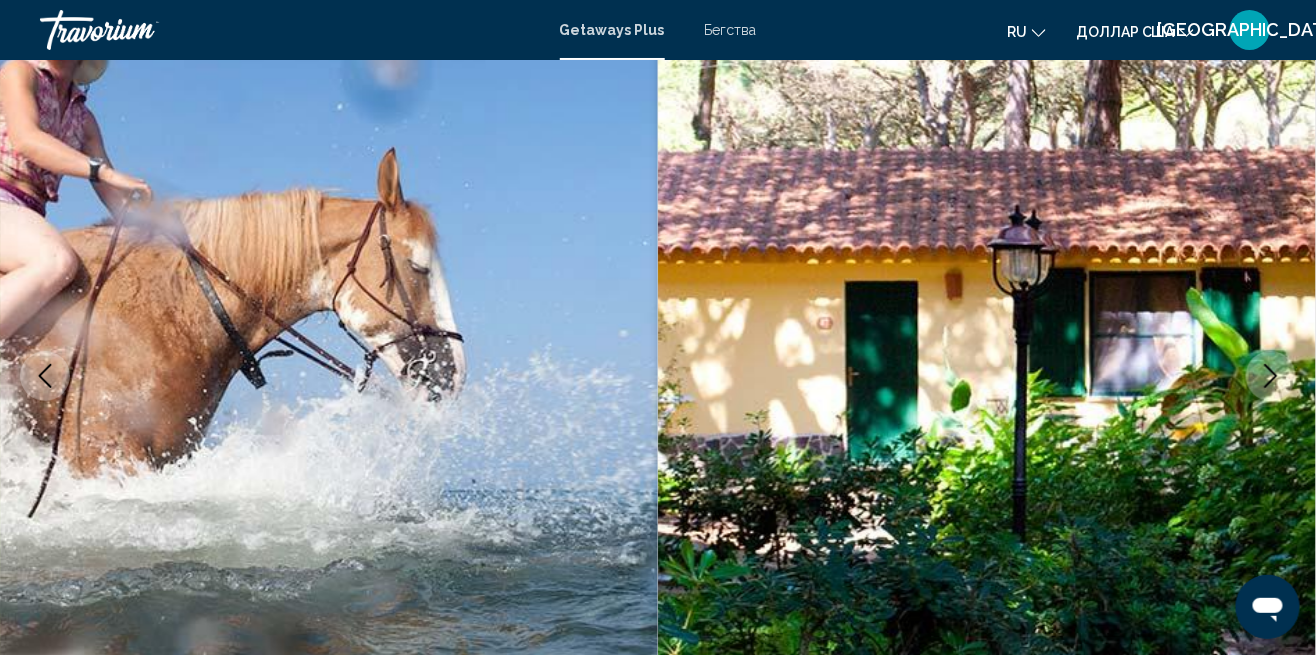 click 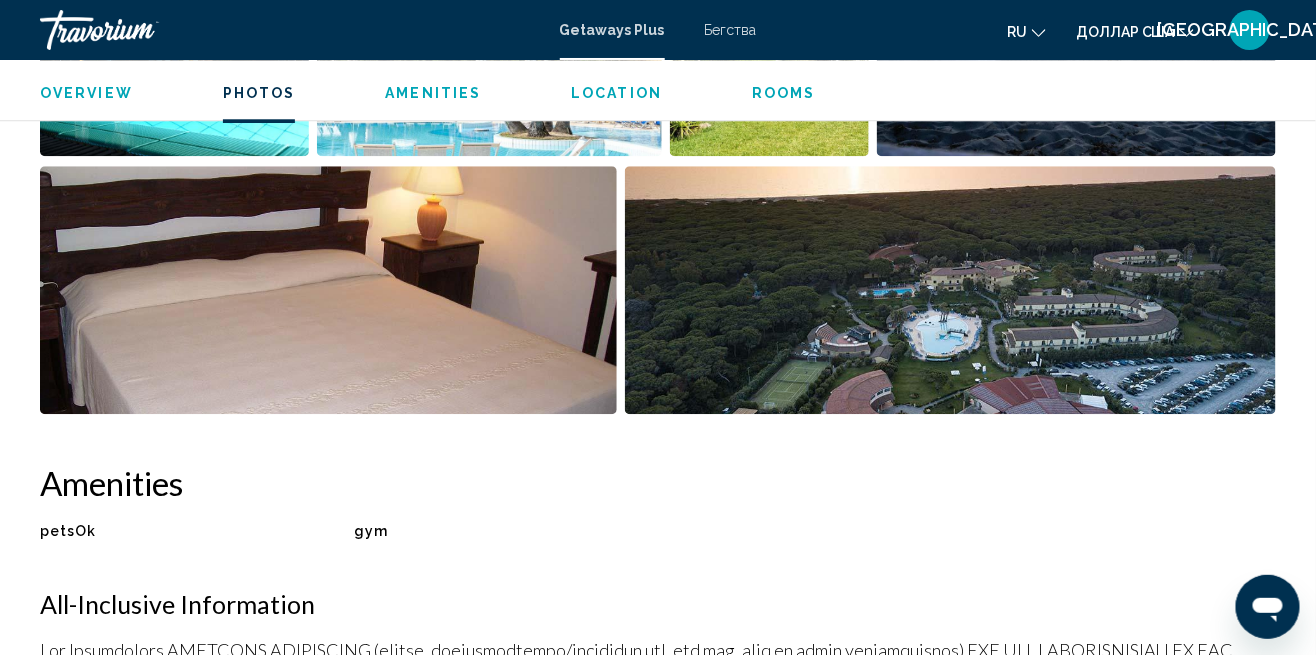 scroll, scrollTop: 1562, scrollLeft: 0, axis: vertical 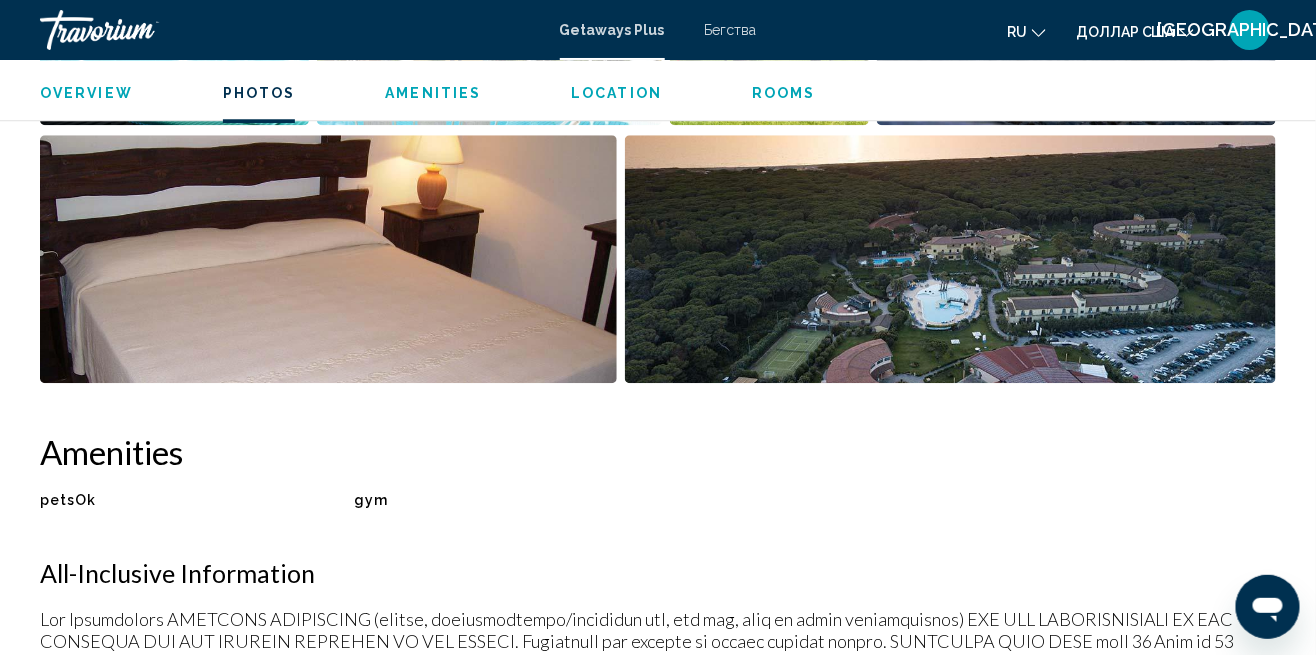 click on "Overview Type Resort All-Inclusive No All-Inclusive Address Strada a Mare 24, No.27 Arborea, Sardinia, OR, 09092, ITA Description Horse Country Resort Congress & Spa is located in Arborea, a small village on the west coast of Sardinia. The property encompasses hotels, an equestrian center and shop, a spa, a conference center, and 58 villas surrounded by pine forest. Among the facilities, guests will find a bar, outdoor pools, tennis courts, and live entertainment. There is a western area with saloon restaurant. Units are equipped with telephone, air conditioning and heating, kitchenette, and patio. Read more
Photos Amenities petsOk gym No Amenities available. All-Inclusive Information Location Для навигации по карте с помощью жестов дважды нажмите на карту и, удерживая палец, перетаскивайте ее. ← Переместить влево → Переместить вправо ↑ ↓ + Приблизить - 1" at bounding box center (658, 2025) 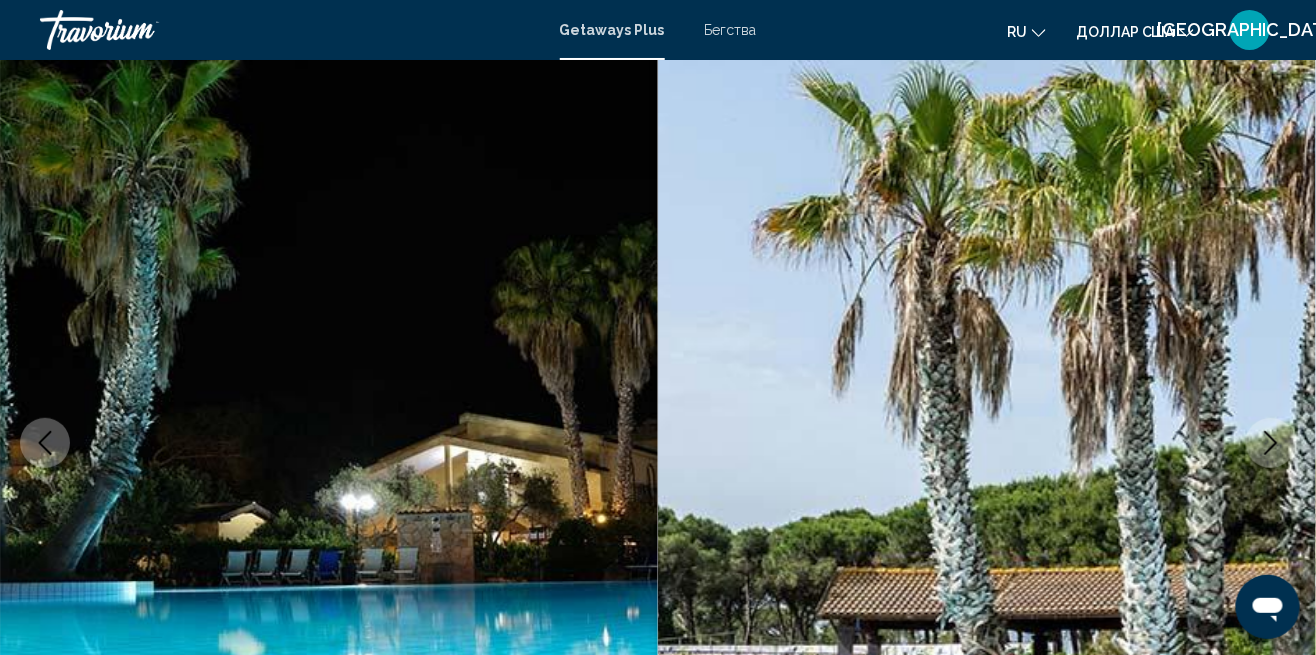 scroll, scrollTop: 0, scrollLeft: 0, axis: both 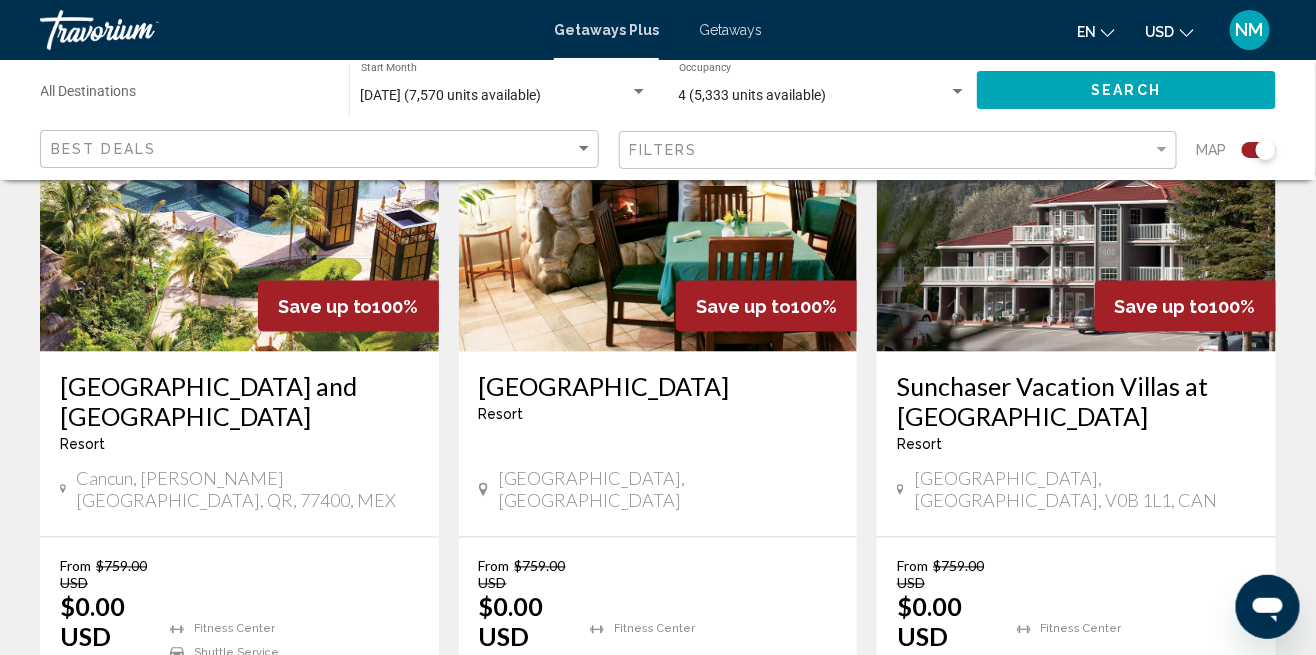 click on "2" at bounding box center [518, 812] 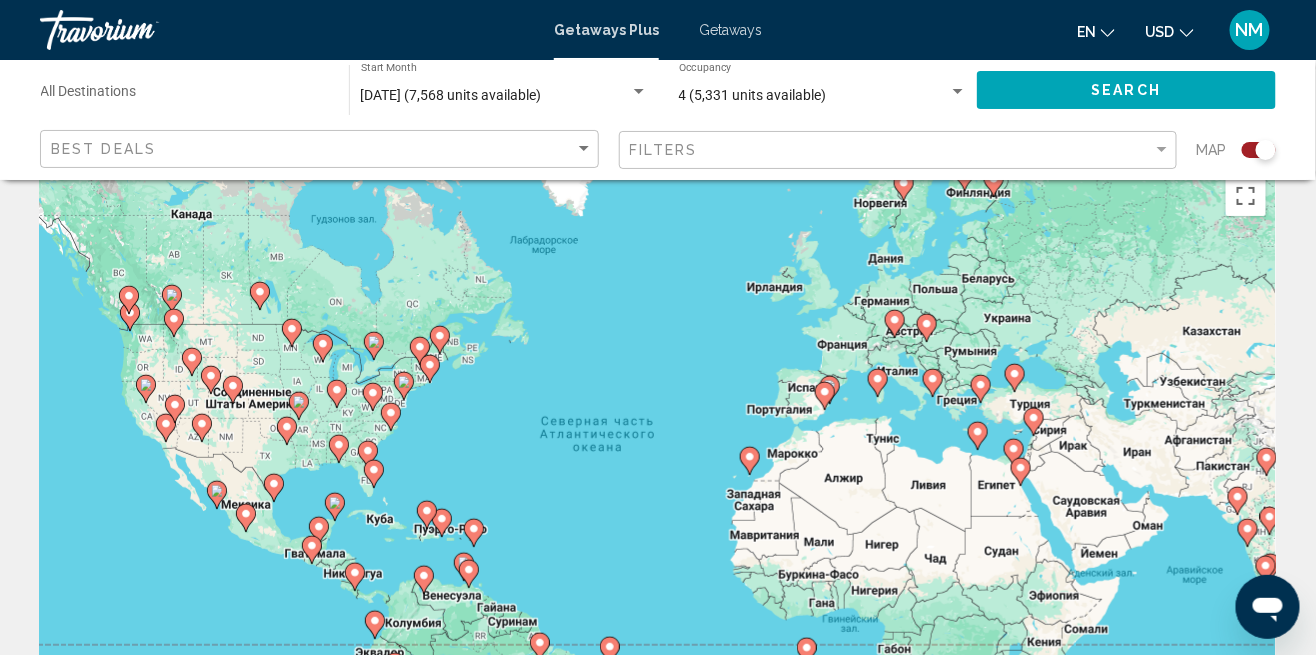 scroll, scrollTop: 34, scrollLeft: 0, axis: vertical 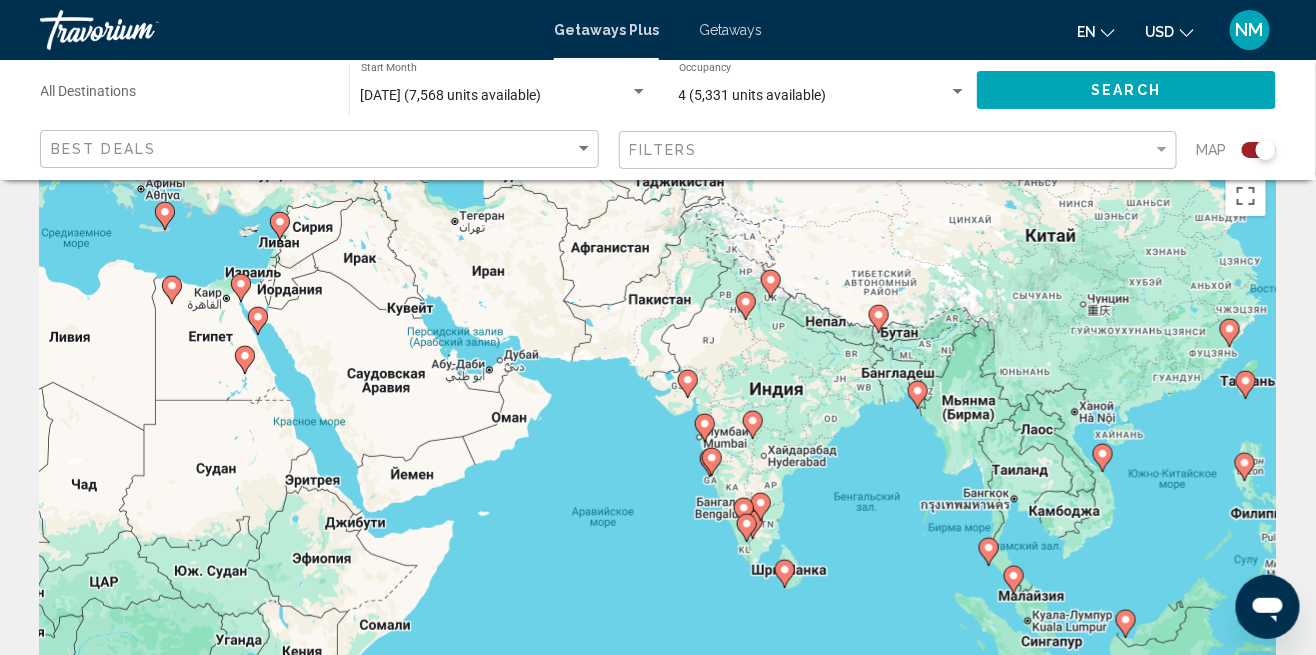 click on "Для навигации используйте клавиши со стрелками. Чтобы активировать перетаскивание с помощью клавиатуры, нажмите Alt + Ввод. После этого перемещайте маркер, используя клавиши со стрелками. Чтобы завершить перетаскивание, нажмите клавишу Ввод. Чтобы отменить действие, нажмите клавишу Esc." at bounding box center (658, 466) 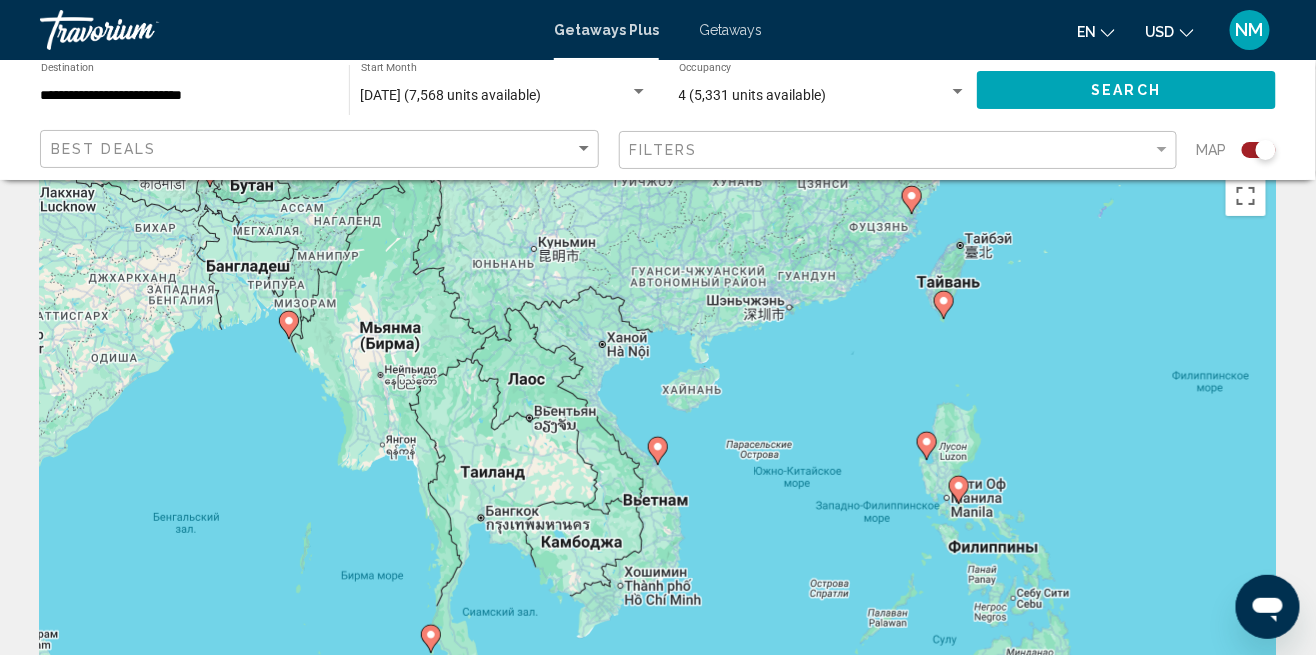 type on "**********" 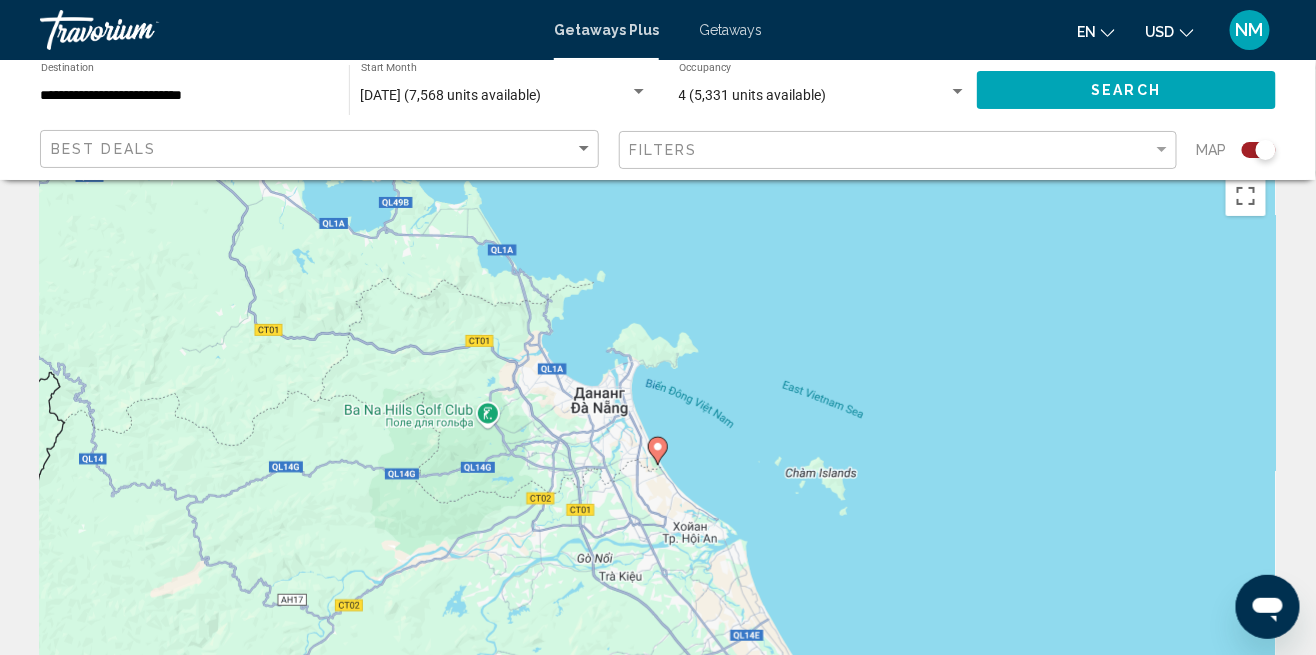 click at bounding box center (658, 451) 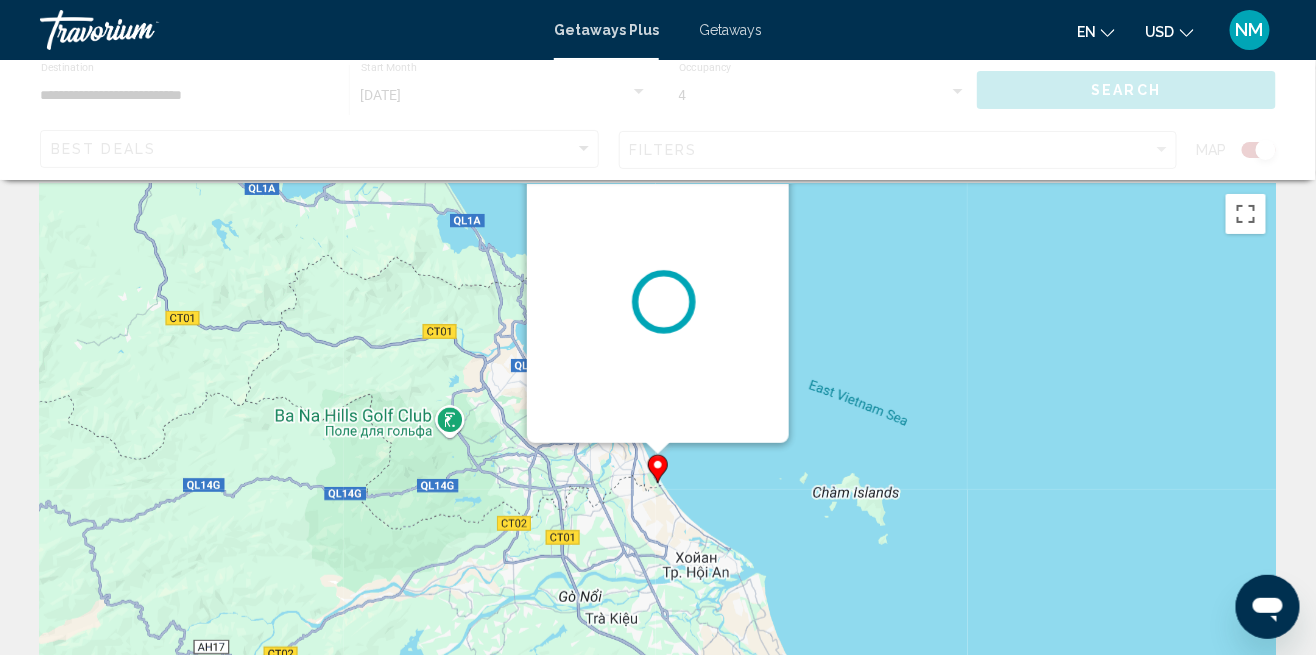 scroll, scrollTop: 0, scrollLeft: 0, axis: both 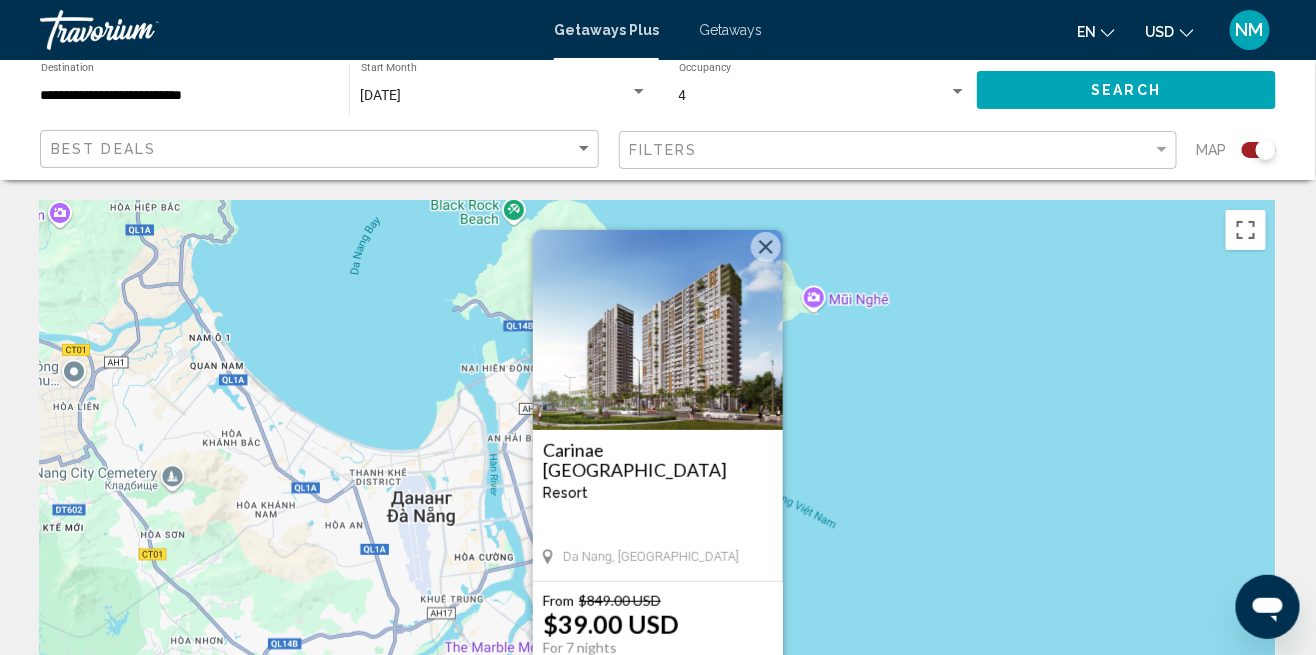 click on "View Resort" at bounding box center (658, 701) 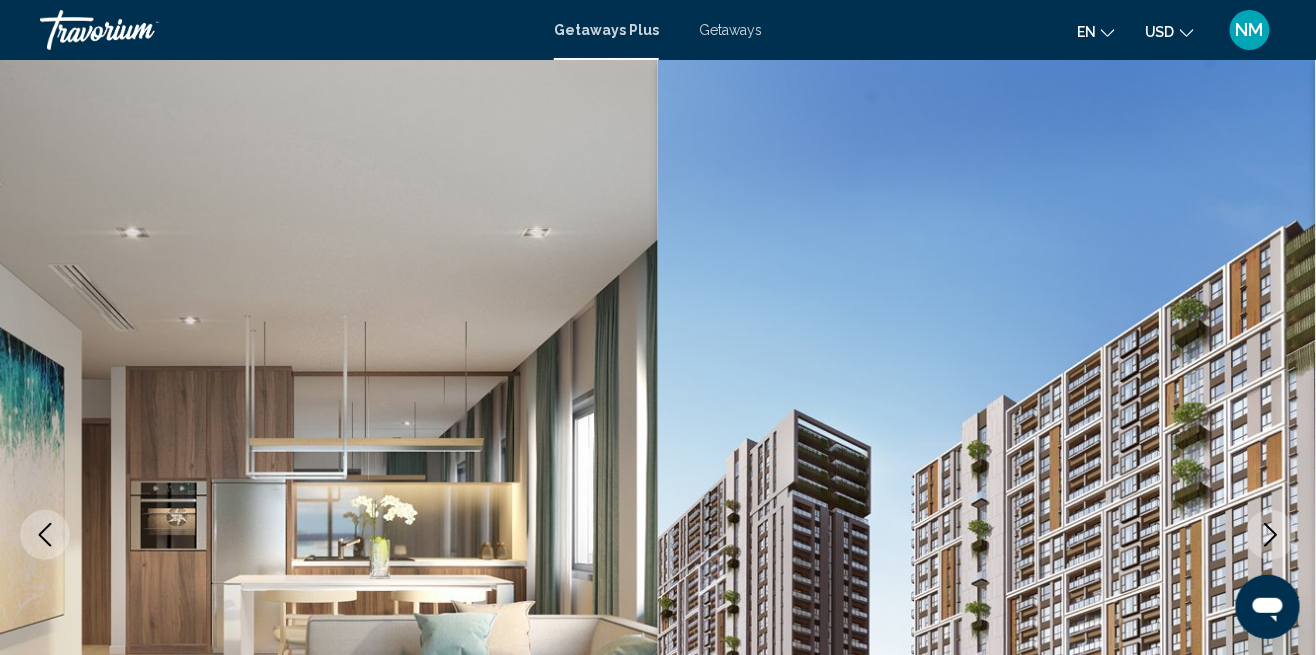 scroll, scrollTop: 159, scrollLeft: 0, axis: vertical 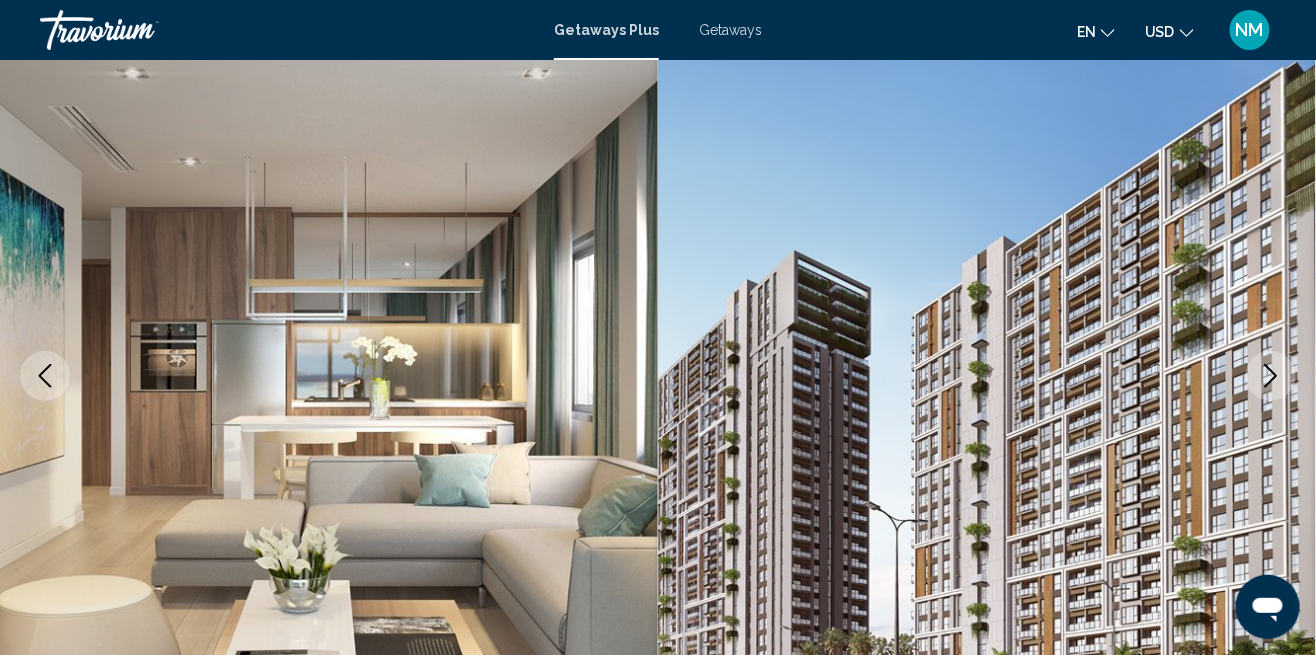 click 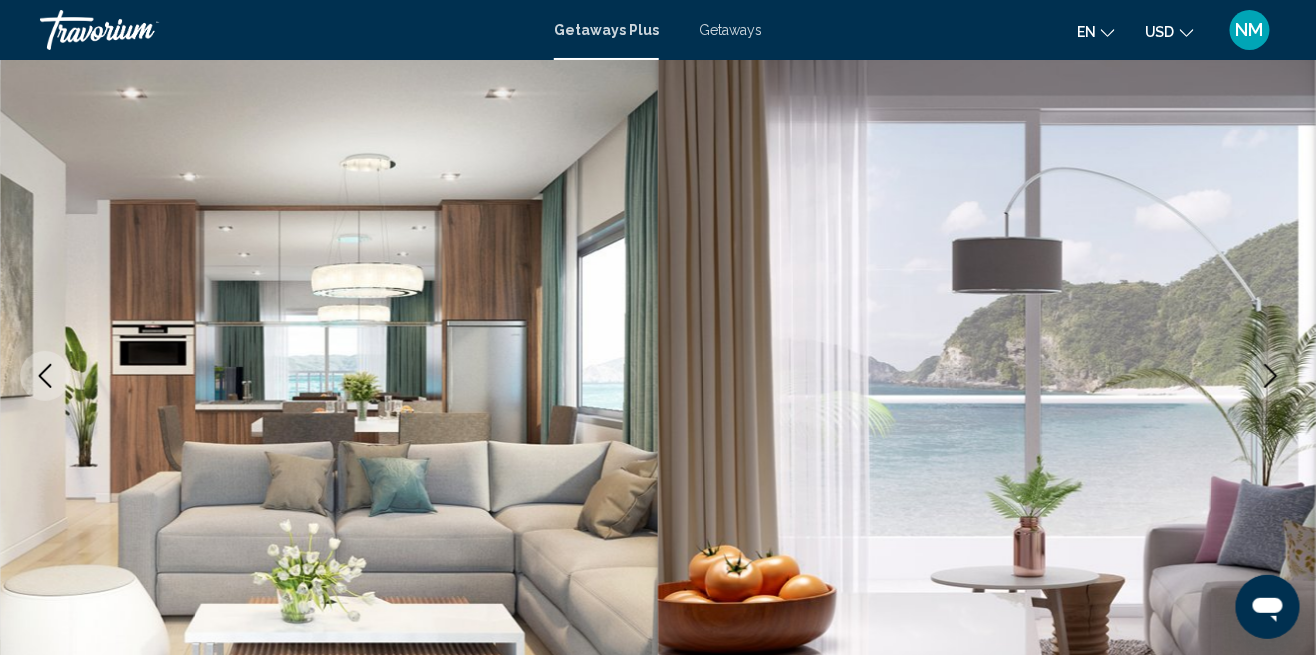 click 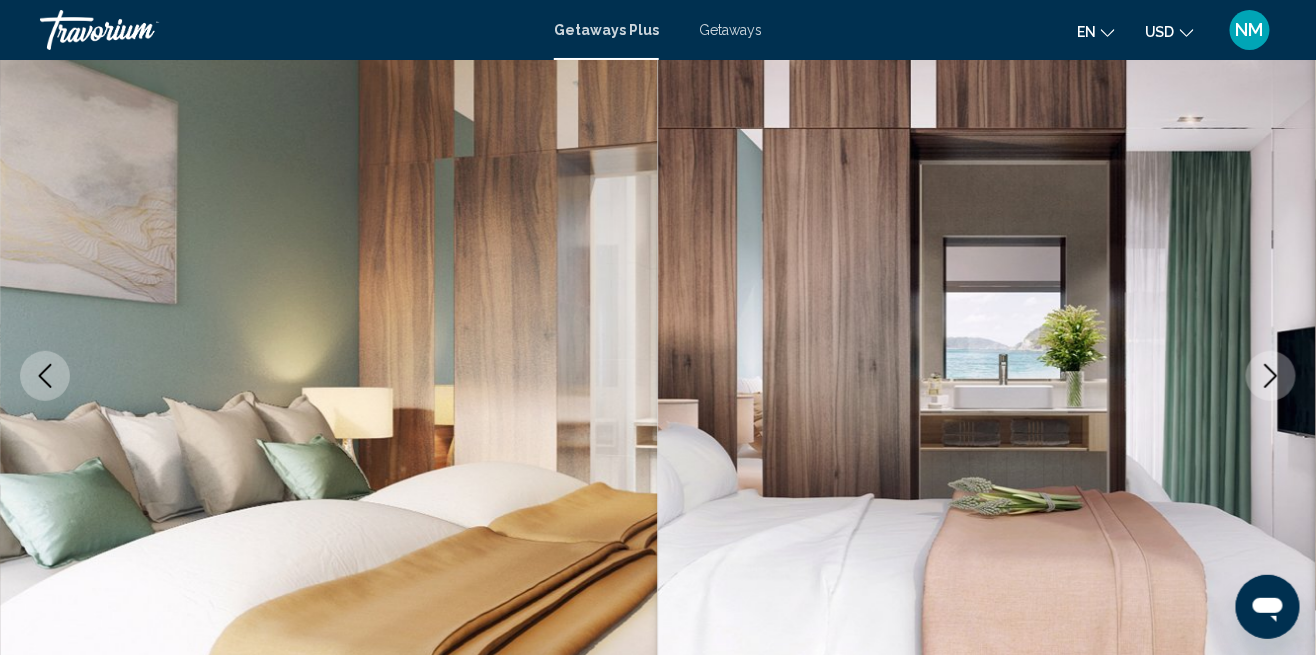 click 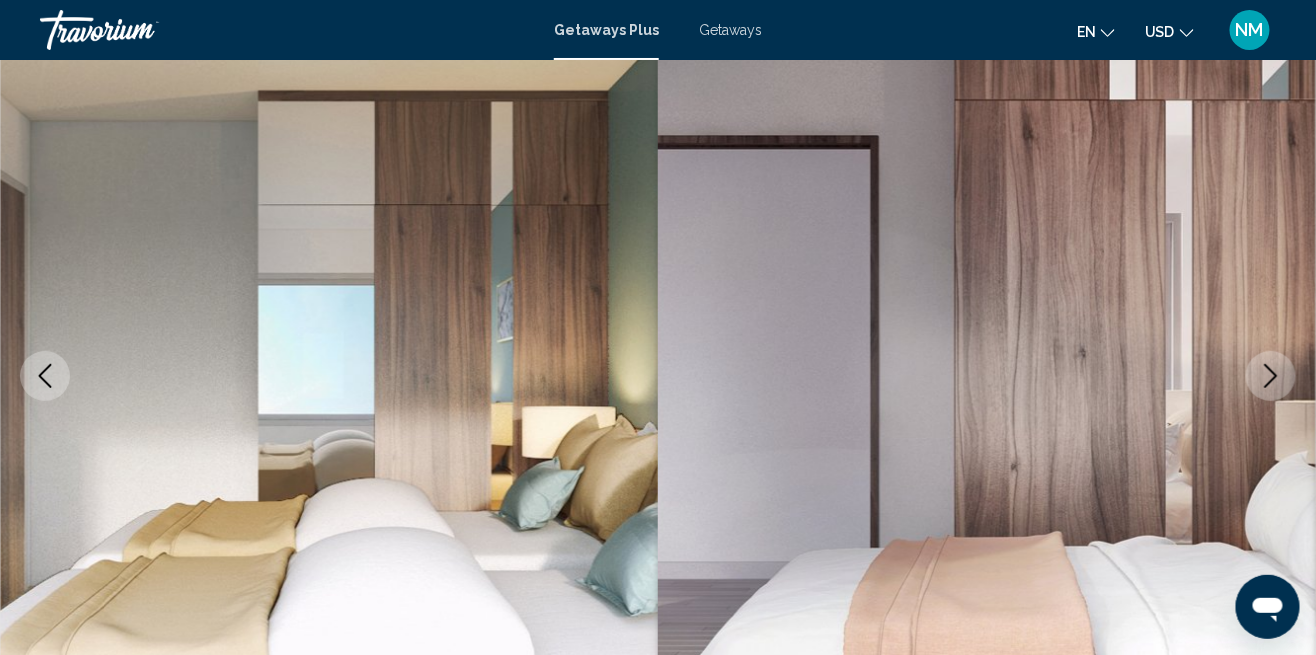 click 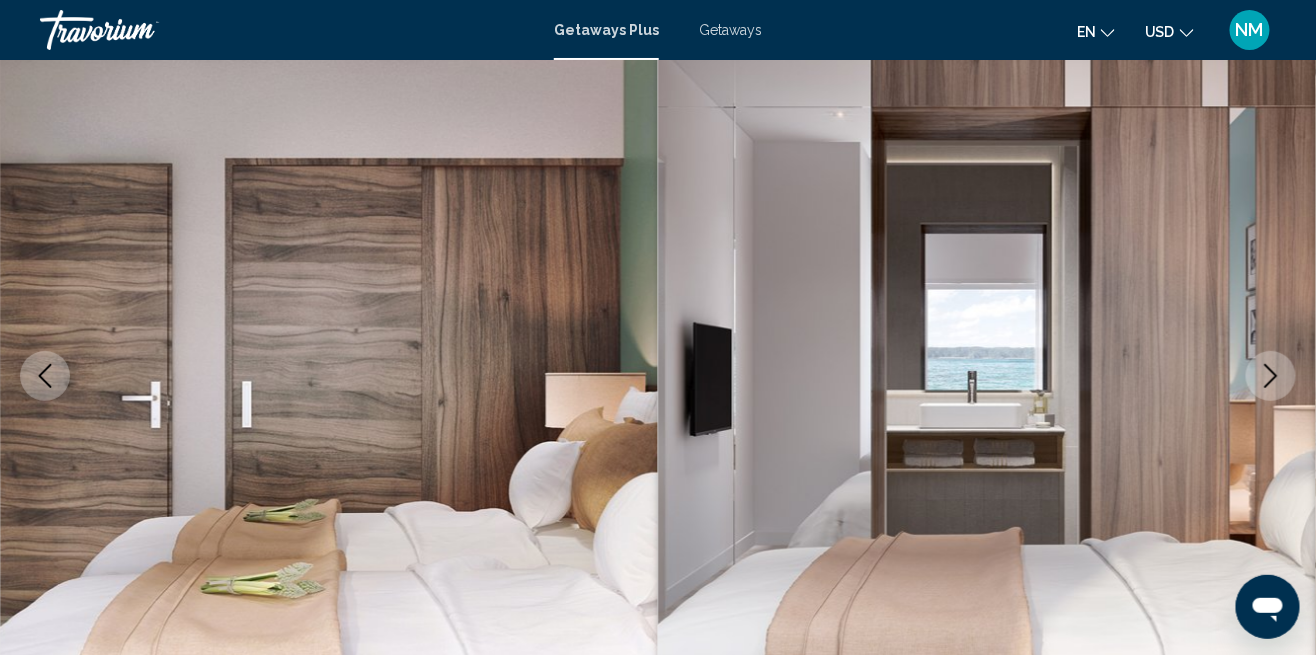 click 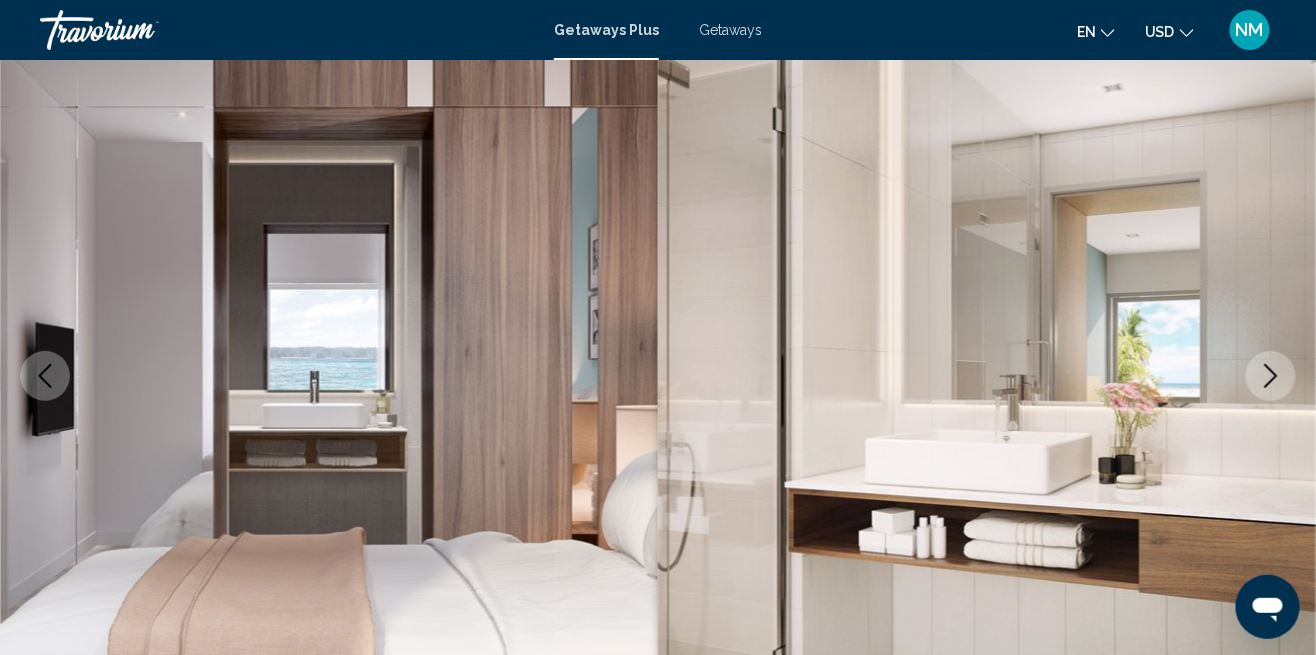 click 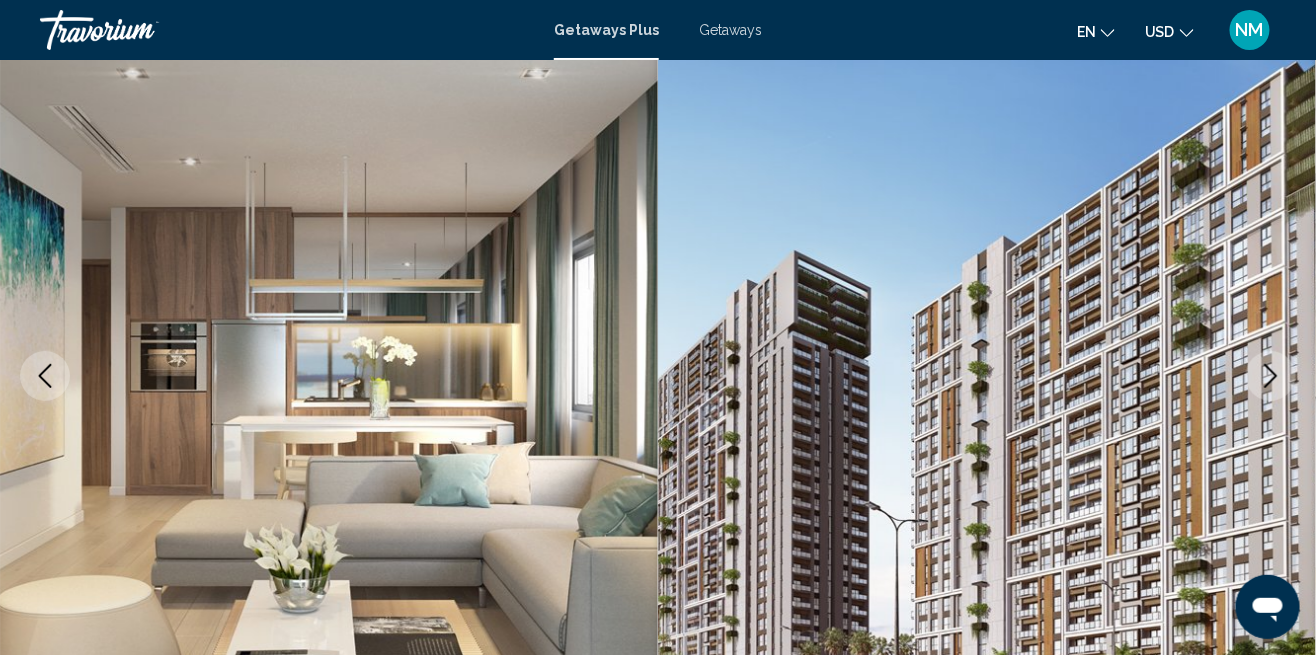 click 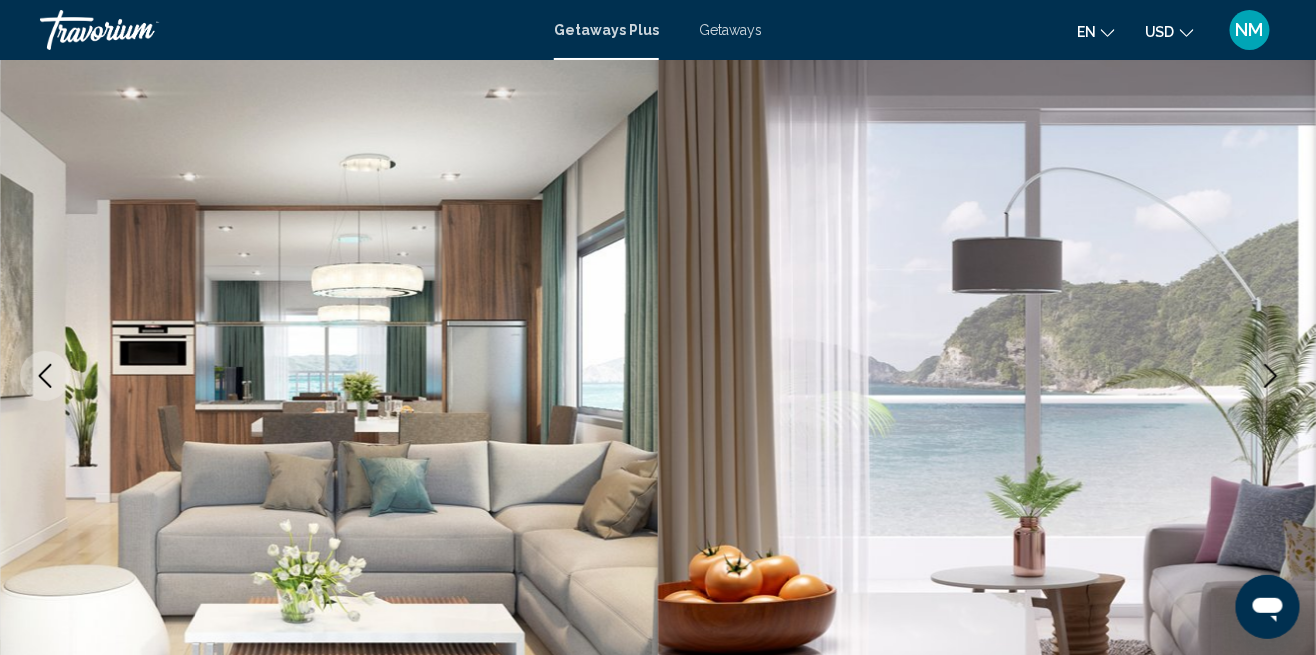 click 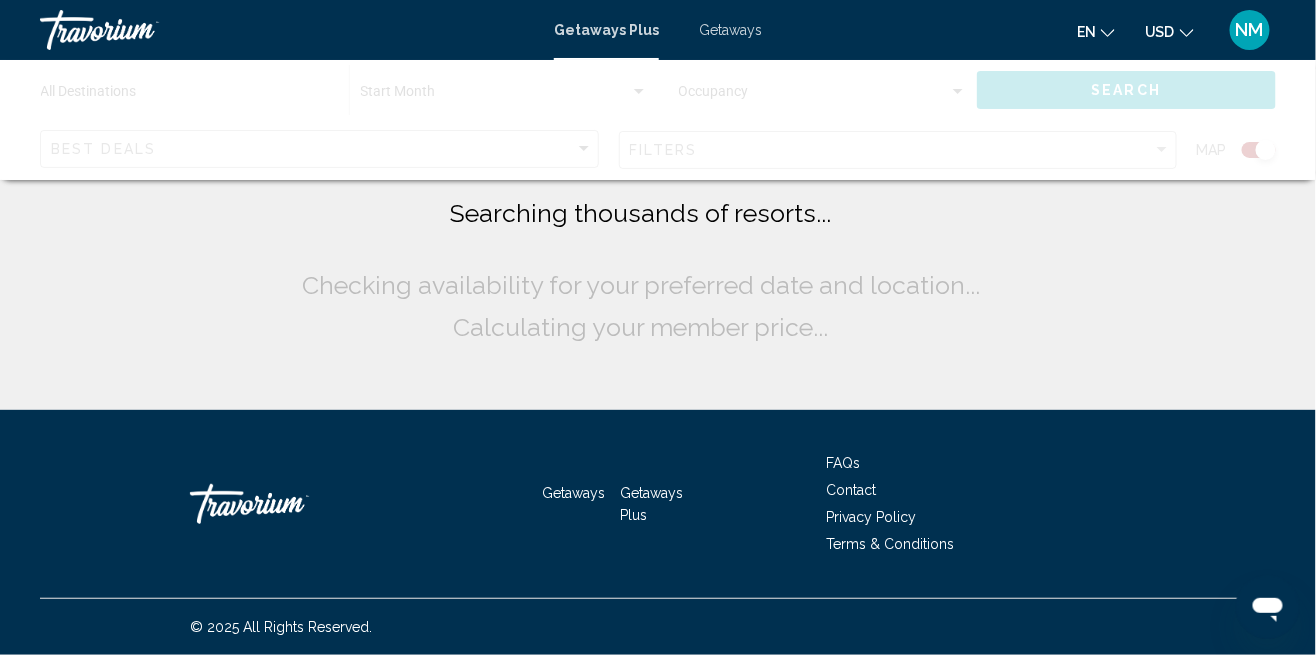 scroll, scrollTop: 0, scrollLeft: 0, axis: both 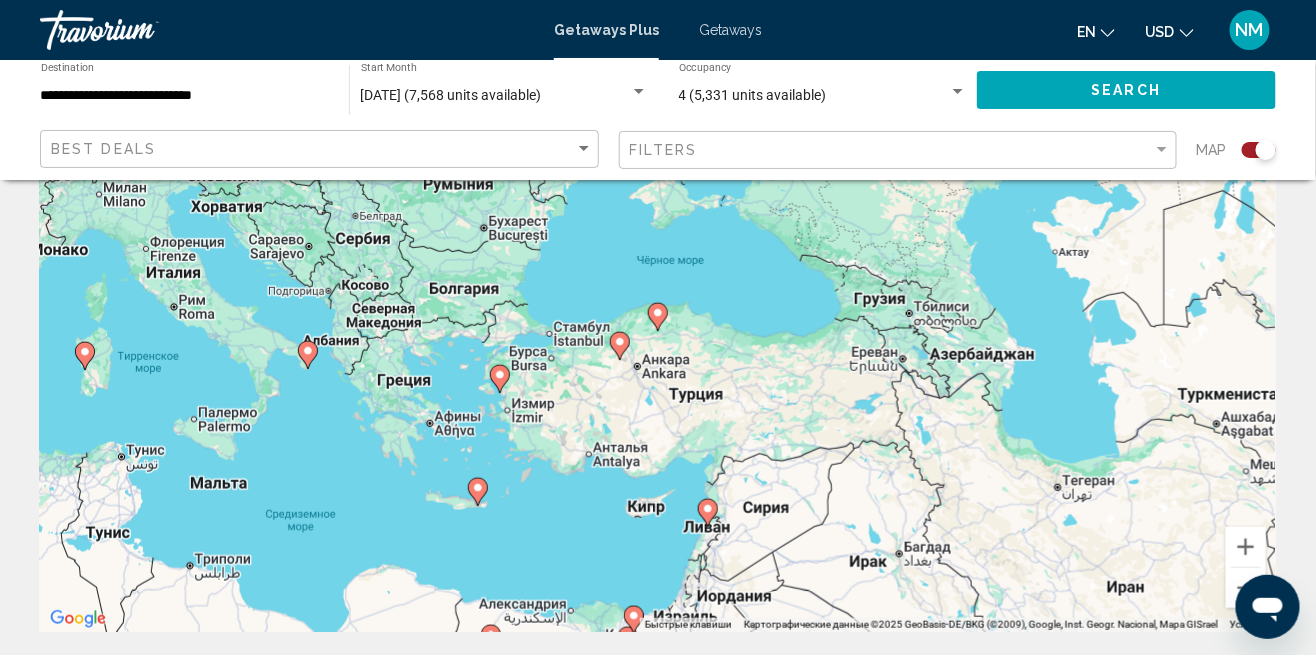 type on "**********" 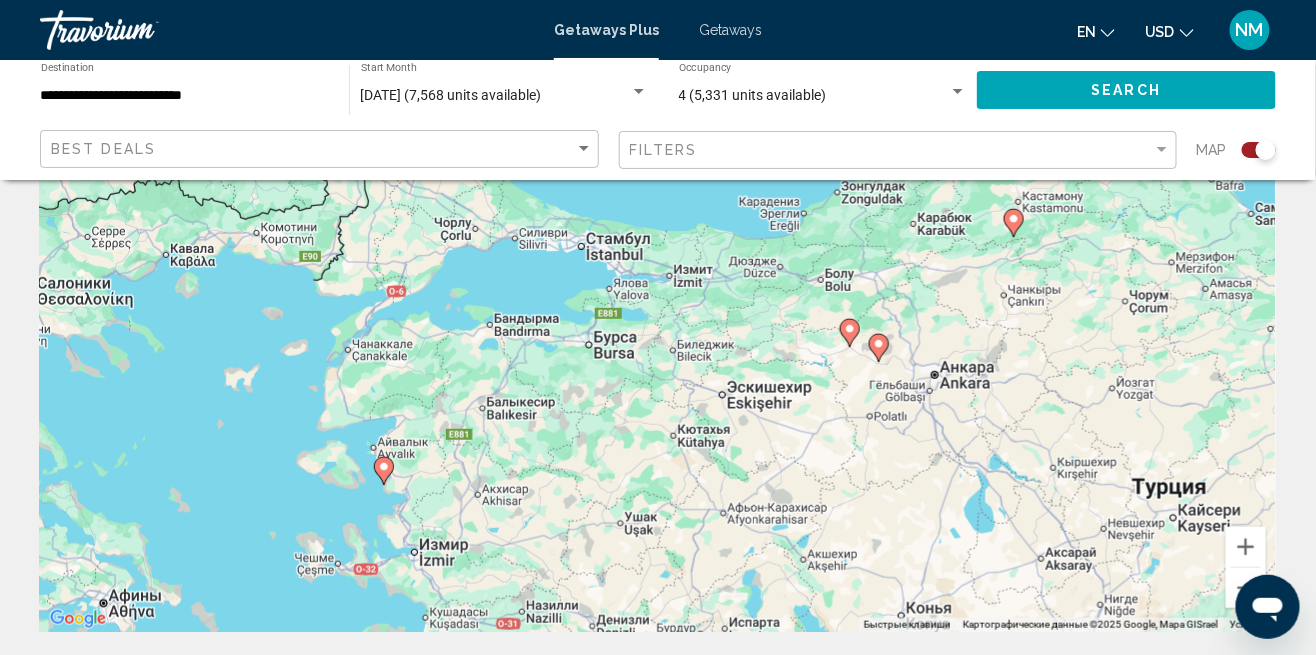 click on "Для навигации используйте клавиши со стрелками. Чтобы активировать перетаскивание с помощью клавиатуры, нажмите Alt + Ввод. После этого перемещайте маркер, используя клавиши со стрелками. Чтобы завершить перетаскивание, нажмите клавишу Ввод. Чтобы отменить действие, нажмите клавишу Esc." at bounding box center (658, 332) 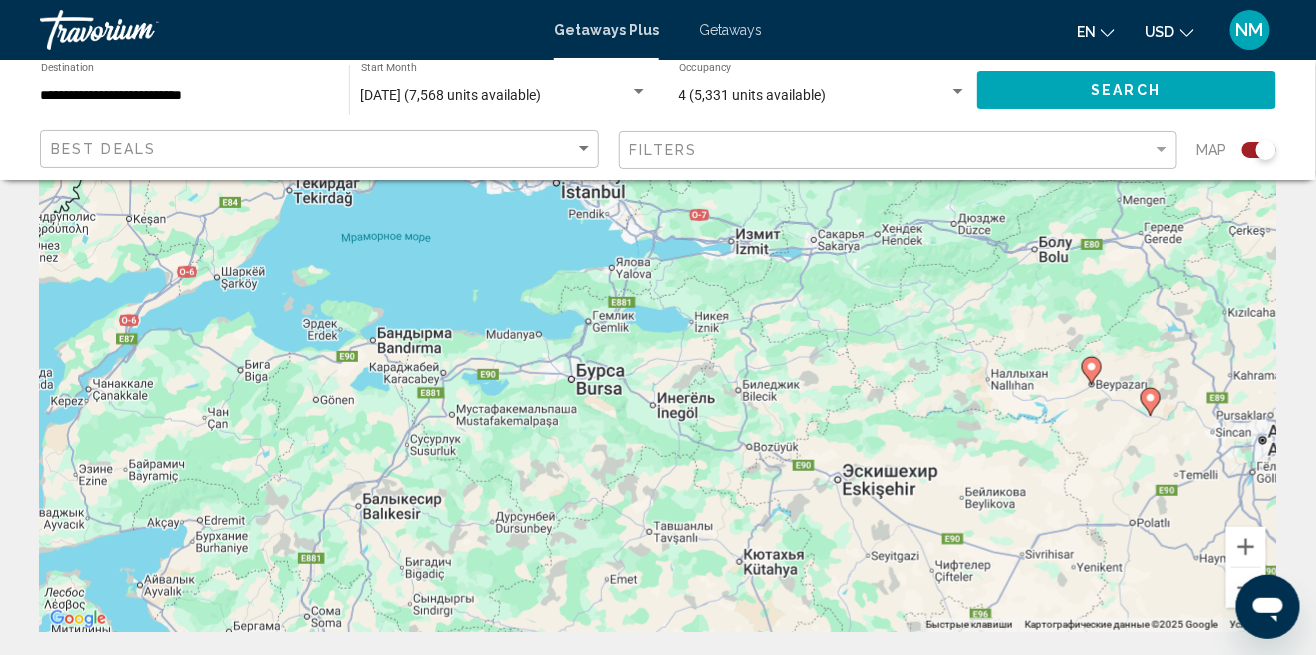 click 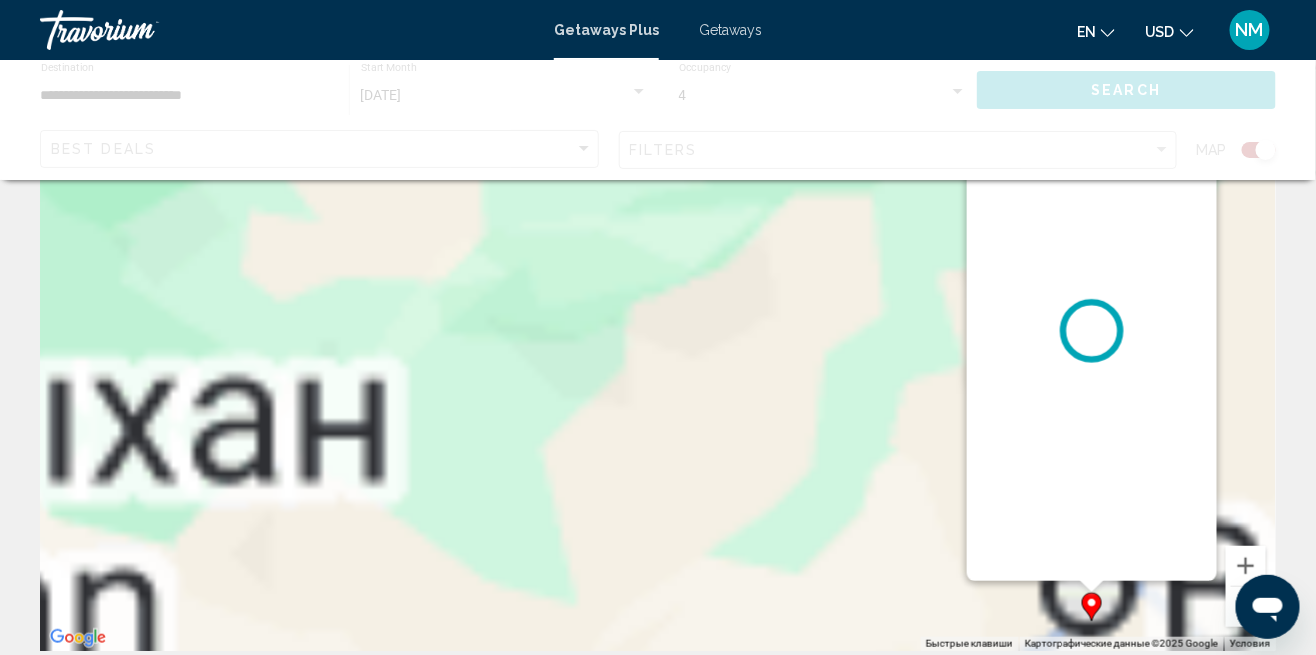 scroll, scrollTop: 0, scrollLeft: 0, axis: both 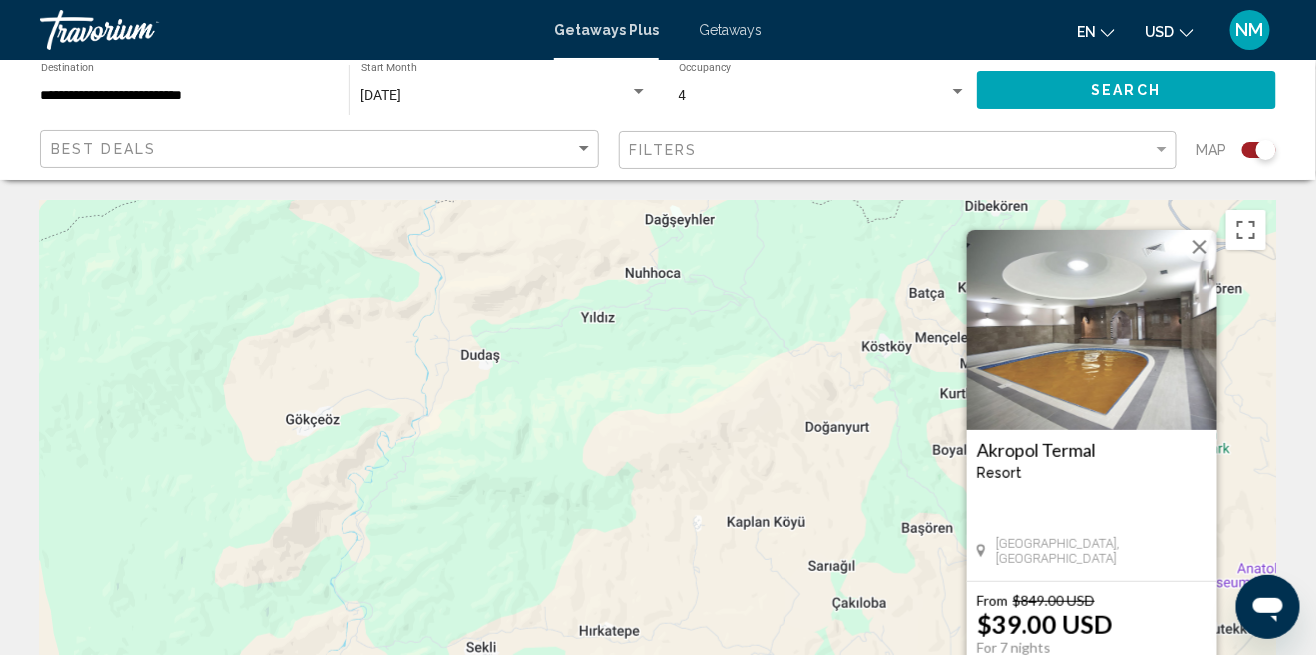 click at bounding box center [1200, 247] 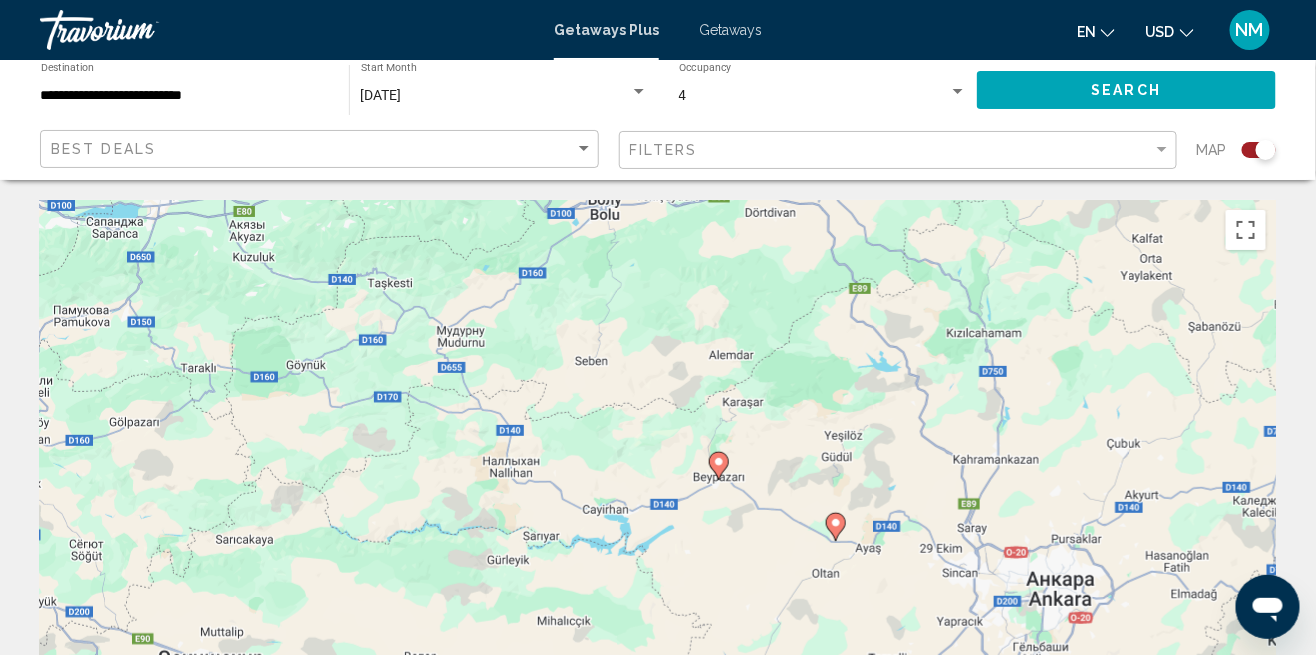 click on "Для навигации используйте клавиши со стрелками. Чтобы активировать перетаскивание с помощью клавиатуры, нажмите Alt + Ввод. После этого перемещайте маркер, используя клавиши со стрелками. Чтобы завершить перетаскивание, нажмите клавишу Ввод. Чтобы отменить действие, нажмите клавишу Esc." at bounding box center (658, 500) 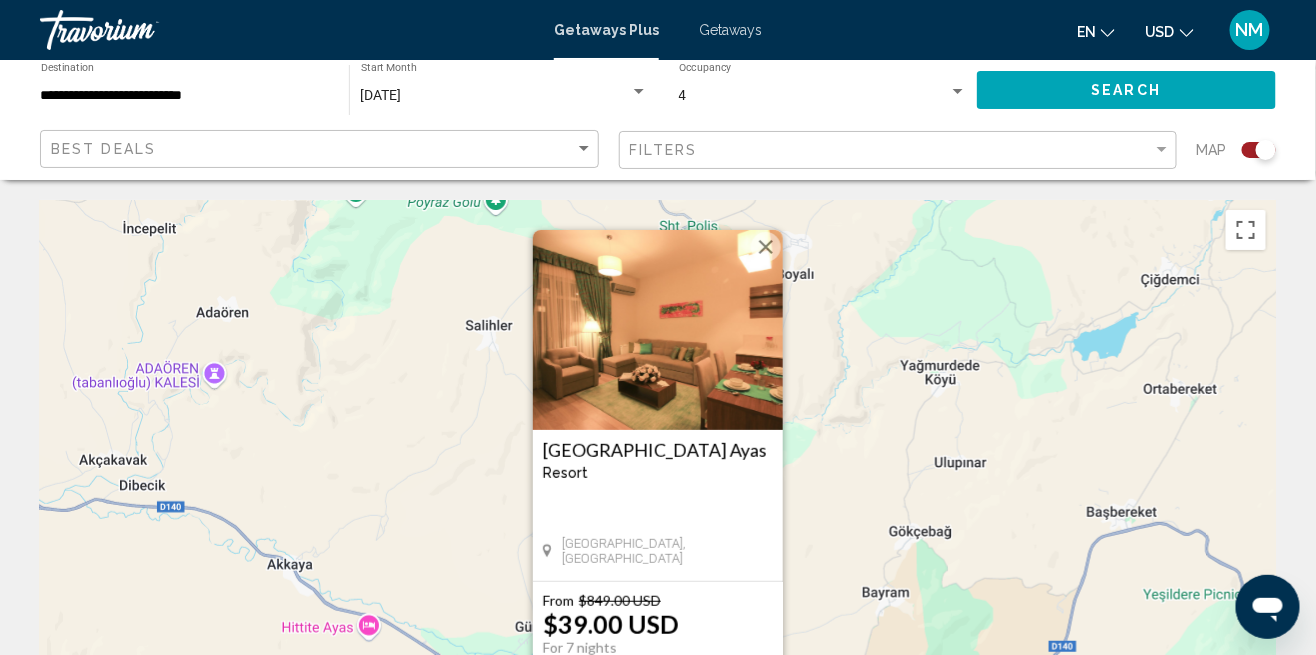 click at bounding box center [766, 247] 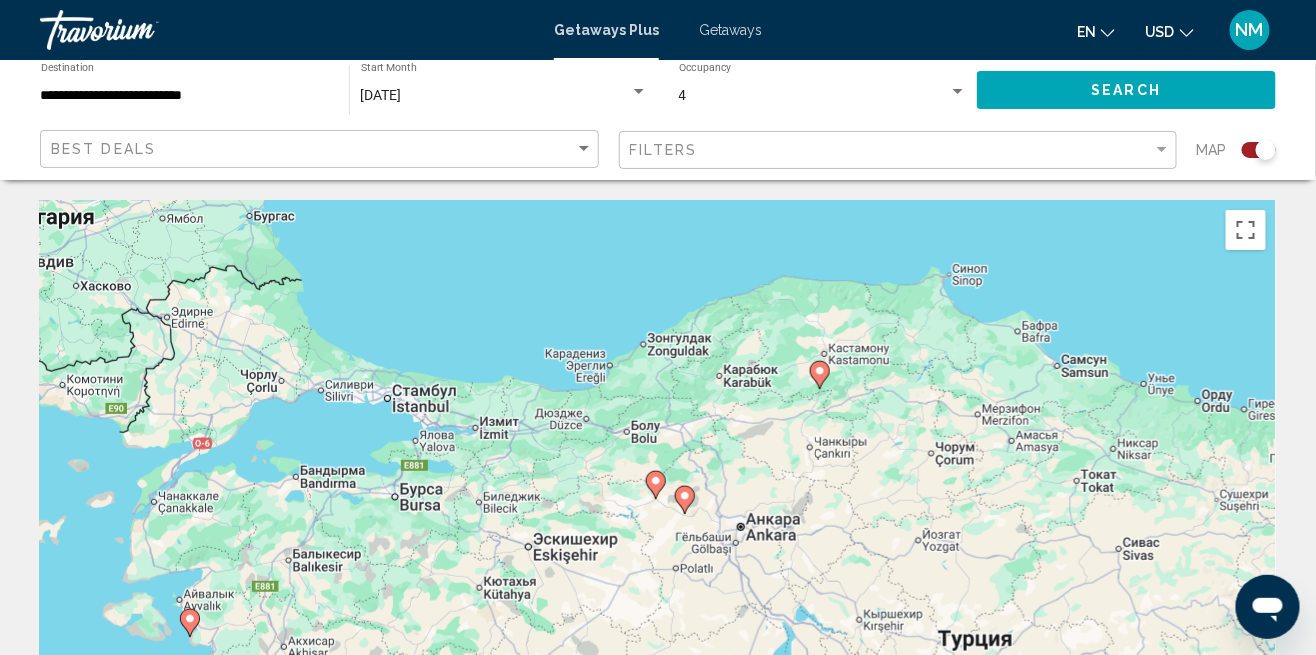 click on "Для навигации используйте клавиши со стрелками. Чтобы активировать перетаскивание с помощью клавиатуры, нажмите Alt + Ввод. После этого перемещайте маркер, используя клавиши со стрелками. Чтобы завершить перетаскивание, нажмите клавишу Ввод. Чтобы отменить действие, нажмите клавишу Esc." at bounding box center [658, 500] 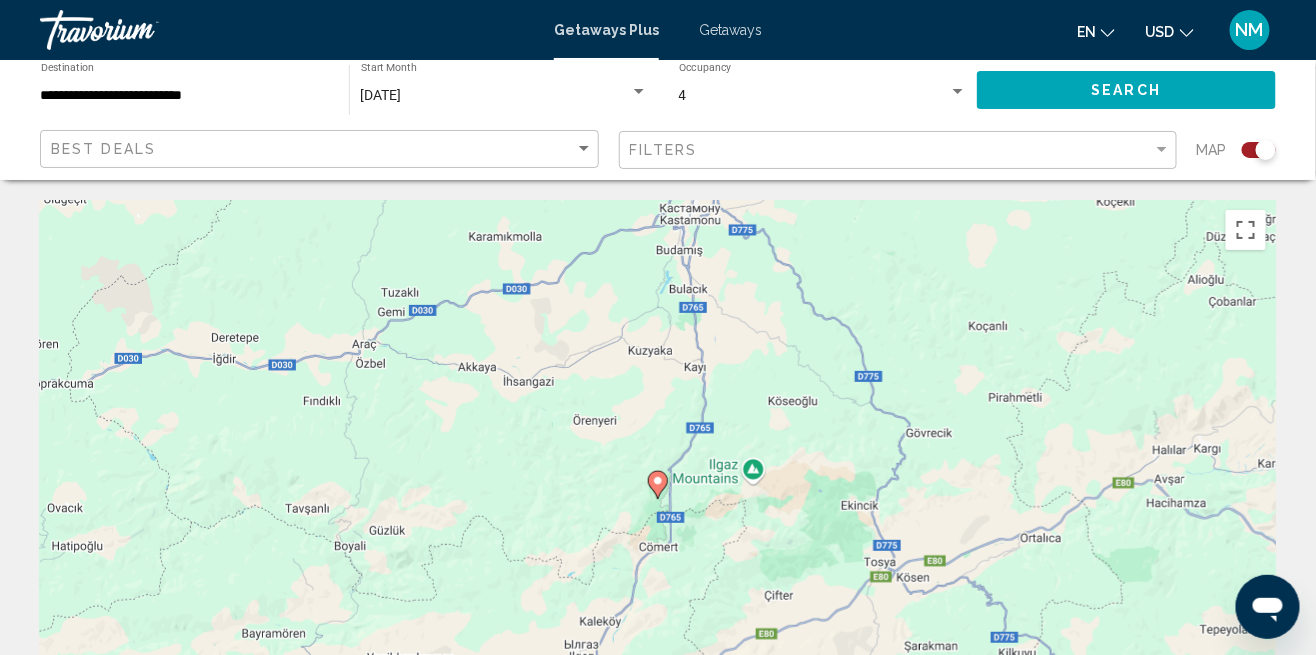 click 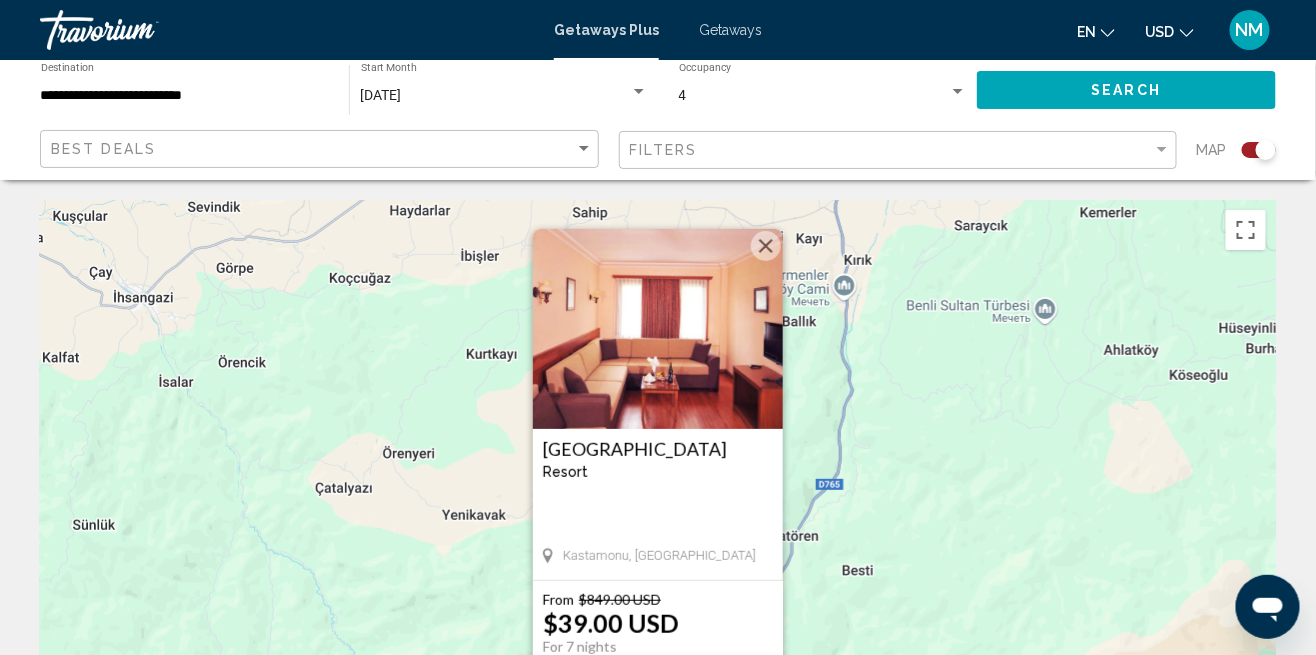 click at bounding box center [766, 246] 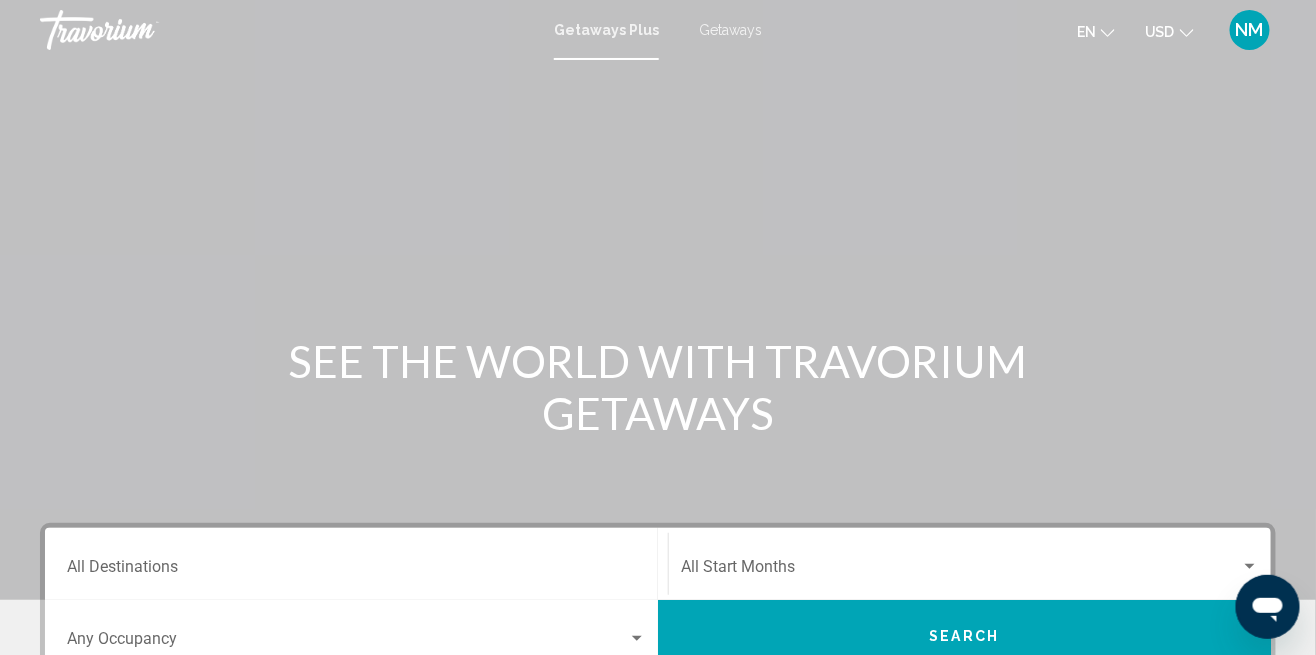 click on "Getaways" at bounding box center [730, 30] 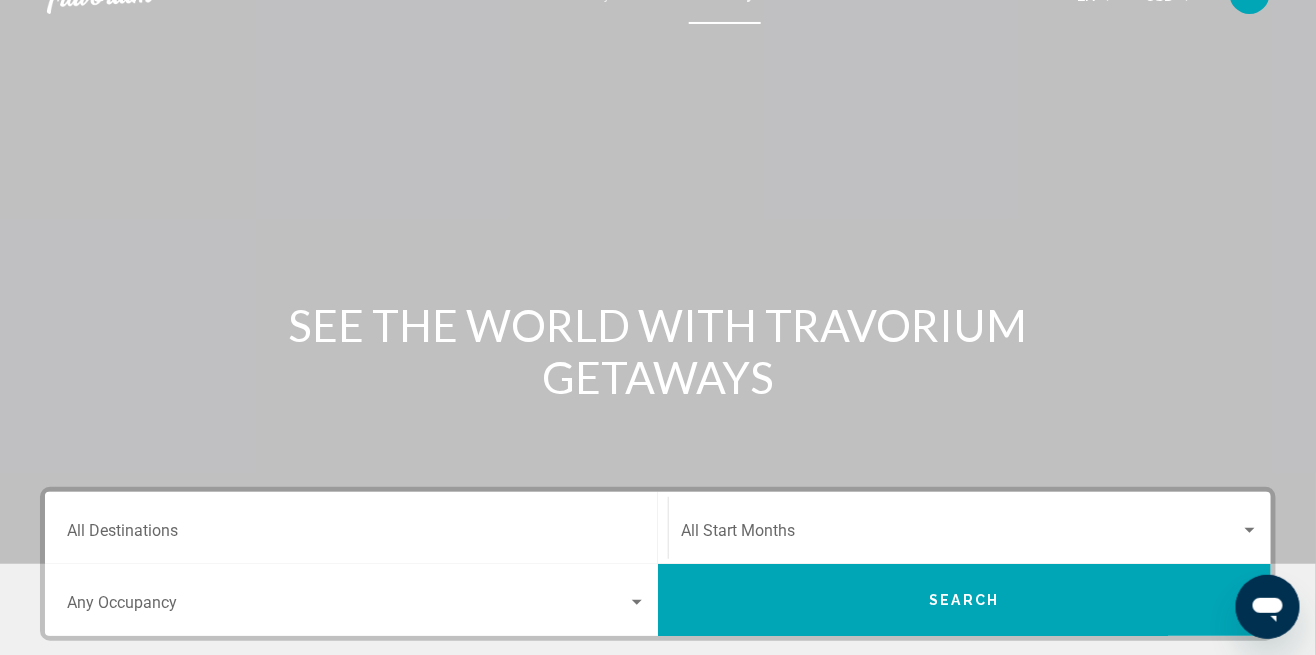 scroll, scrollTop: 36, scrollLeft: 0, axis: vertical 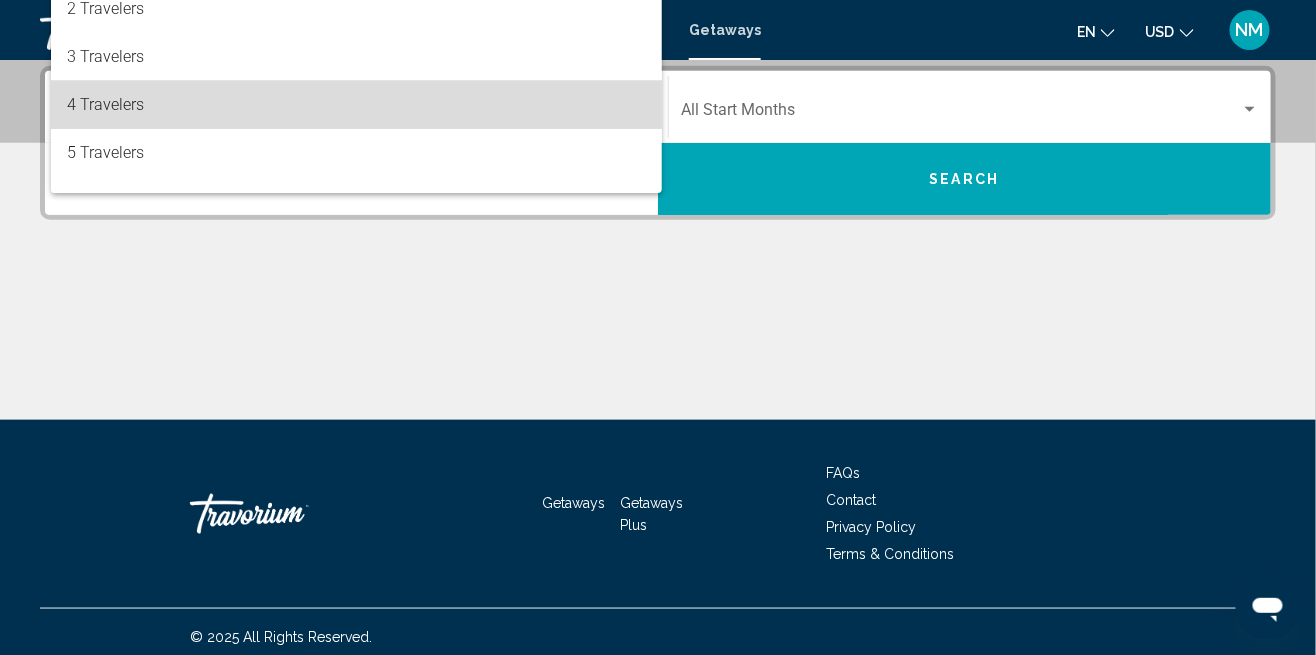 click on "4 Travelers" at bounding box center (357, 105) 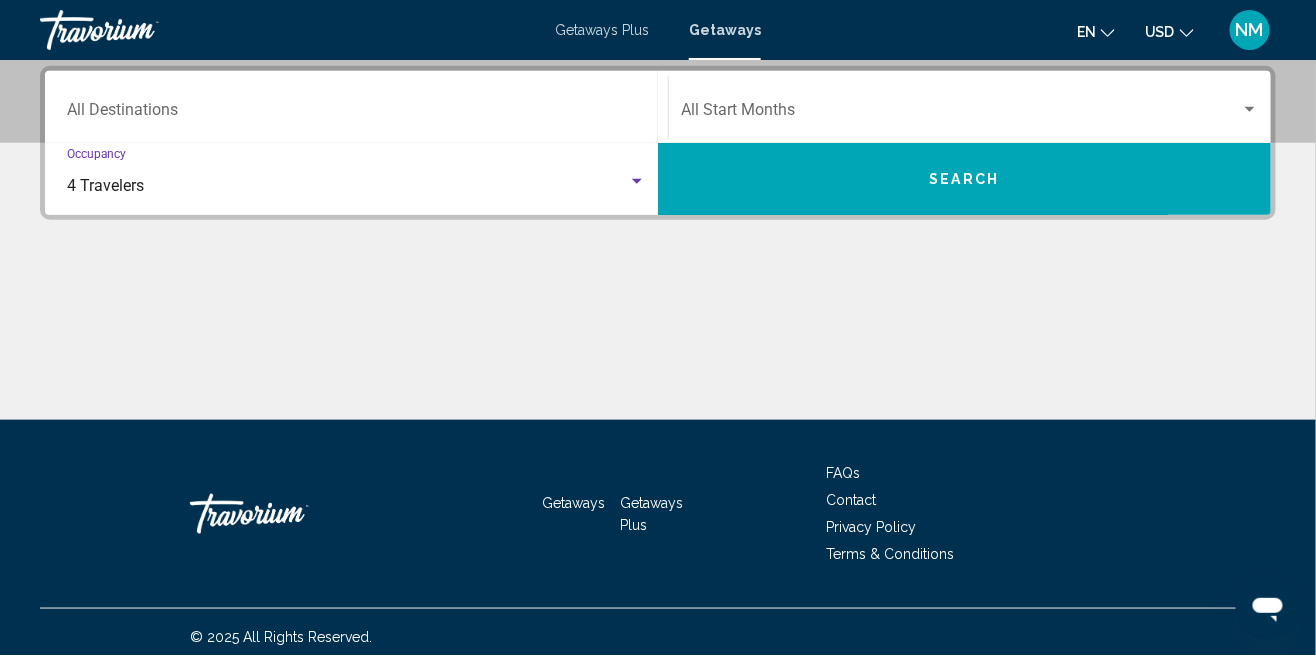 click at bounding box center (961, 114) 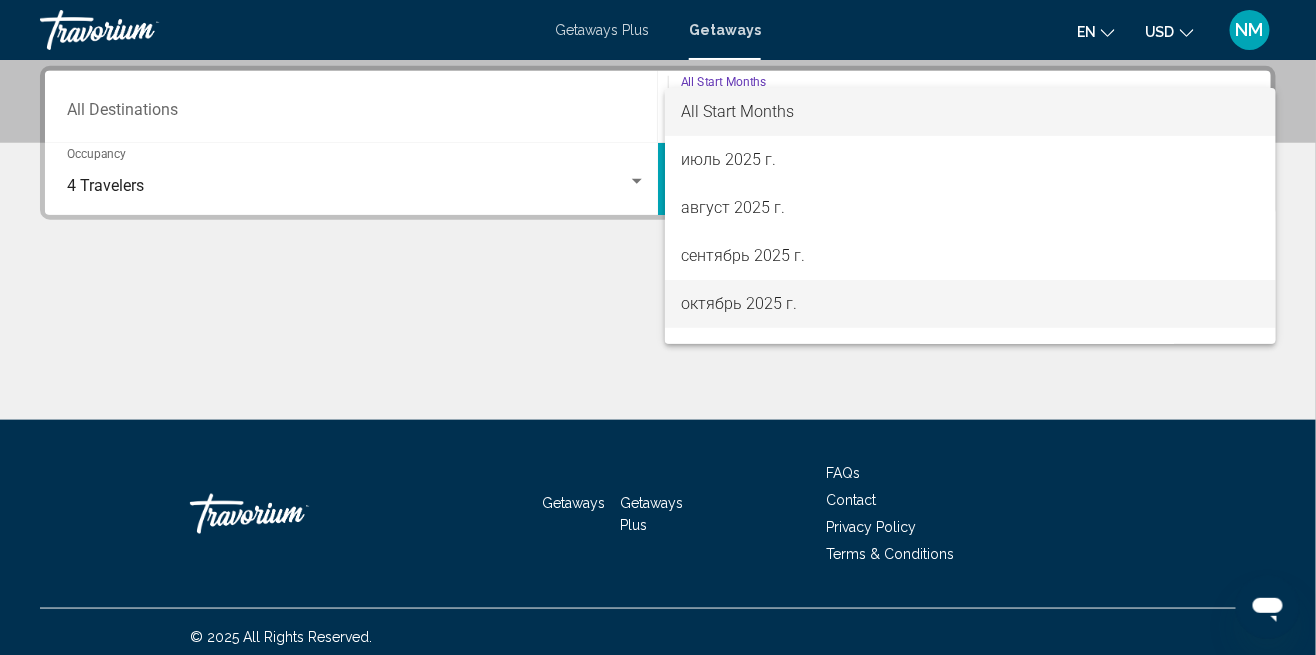 click on "октябрь 2025 г." at bounding box center (970, 304) 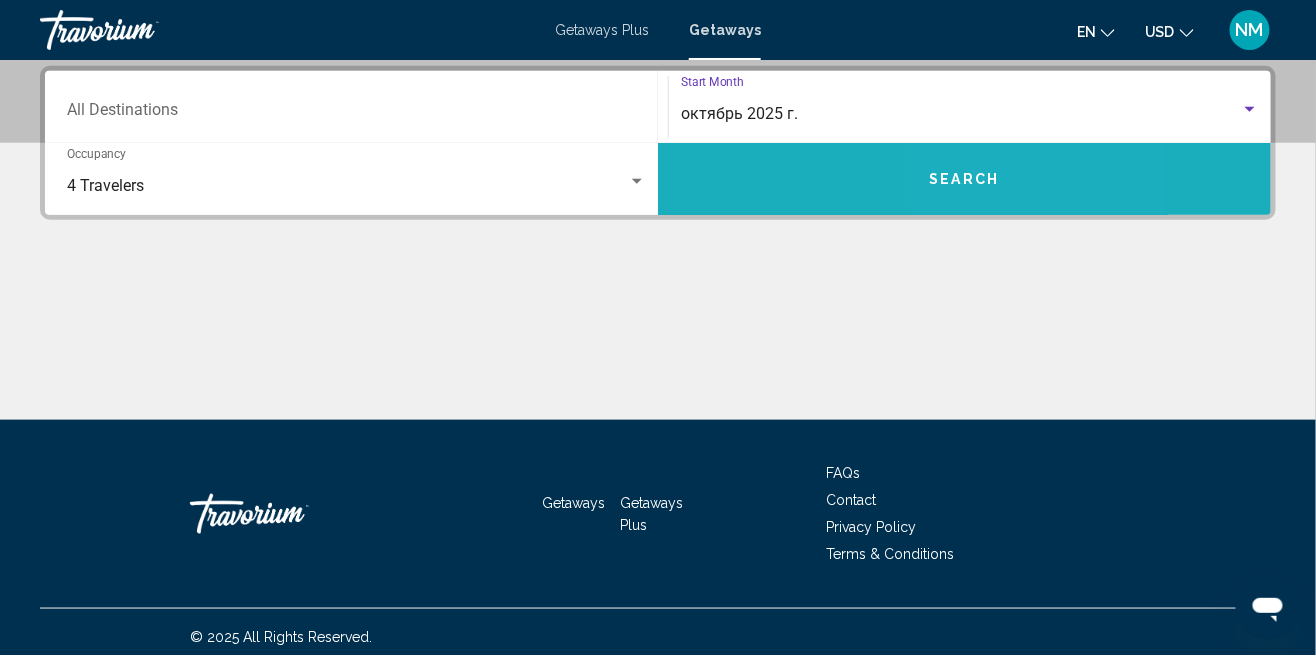 click on "Search" at bounding box center (964, 179) 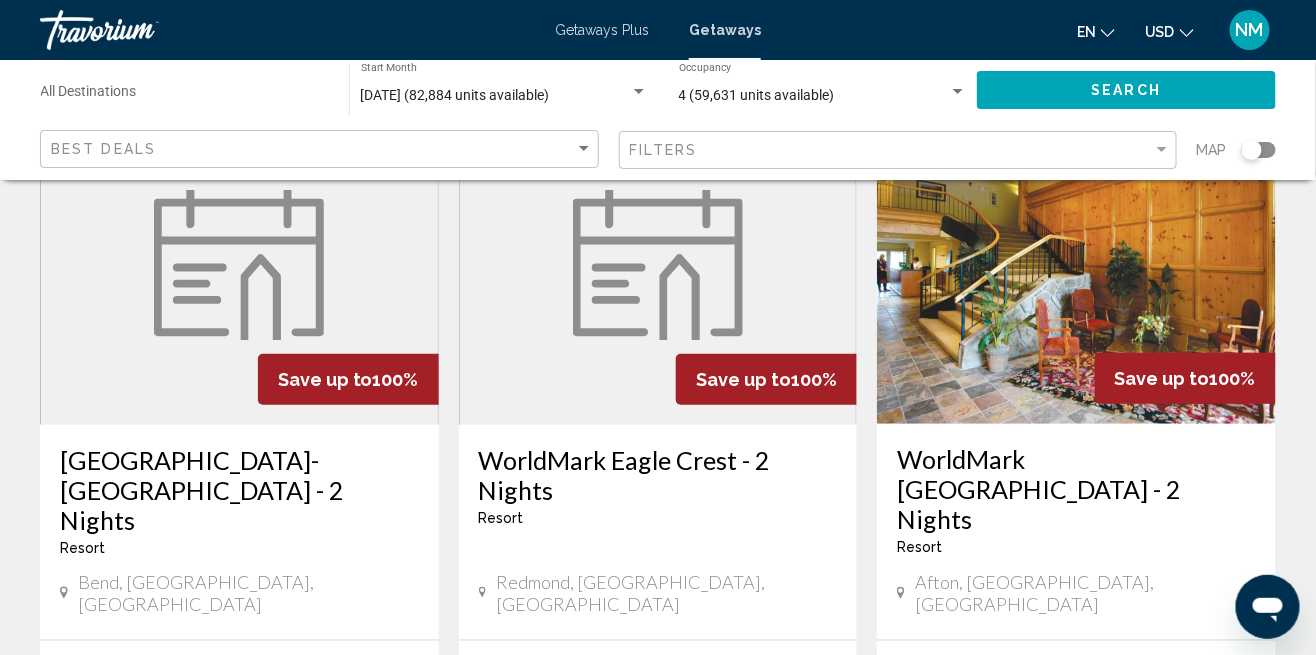 scroll, scrollTop: 2575, scrollLeft: 0, axis: vertical 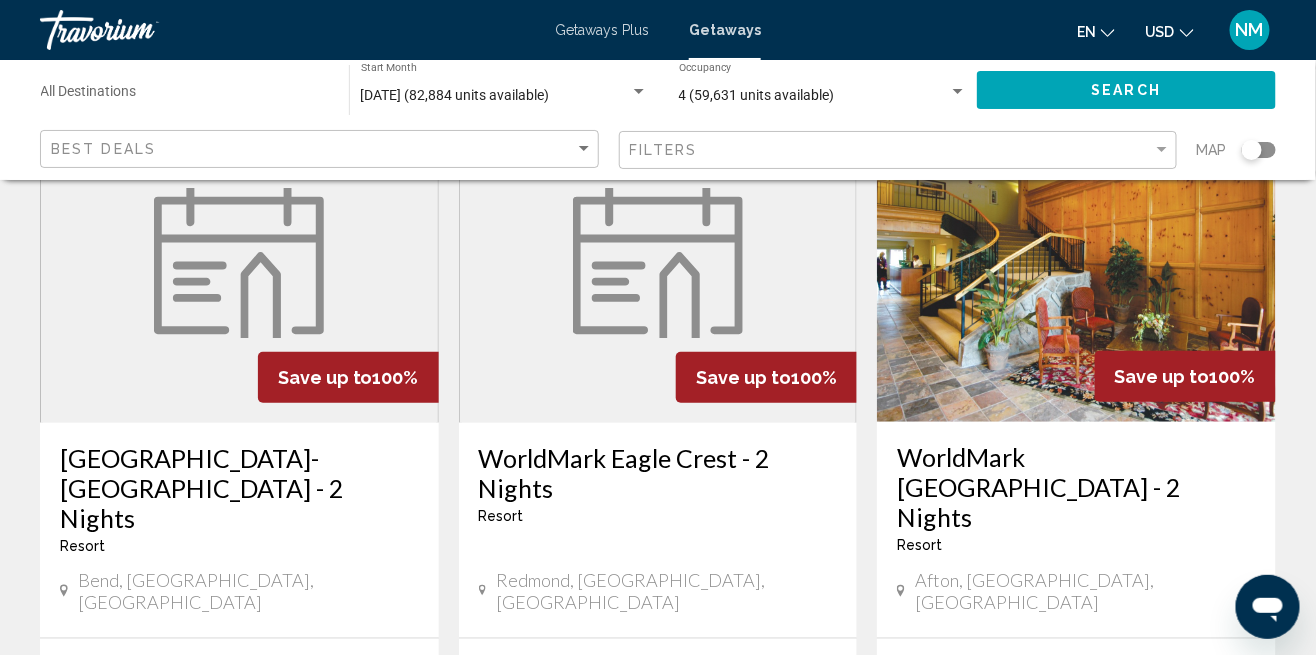 click on "View Resort" at bounding box center (1083, 815) 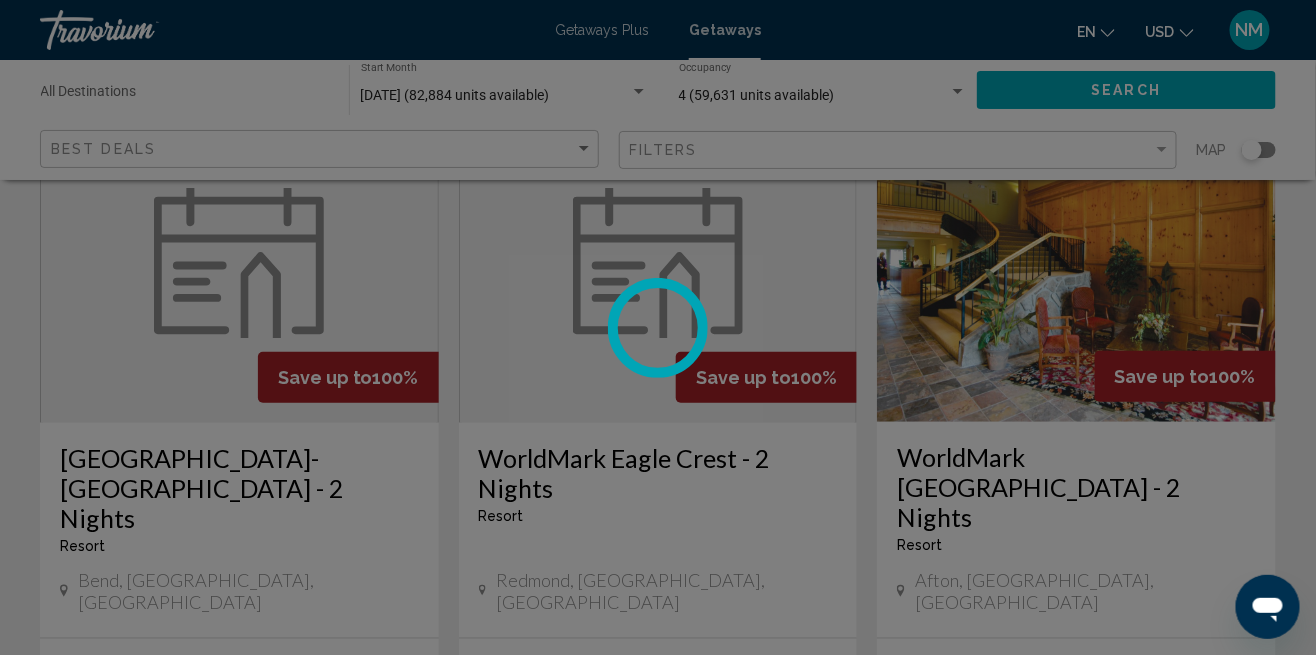 scroll, scrollTop: 160, scrollLeft: 0, axis: vertical 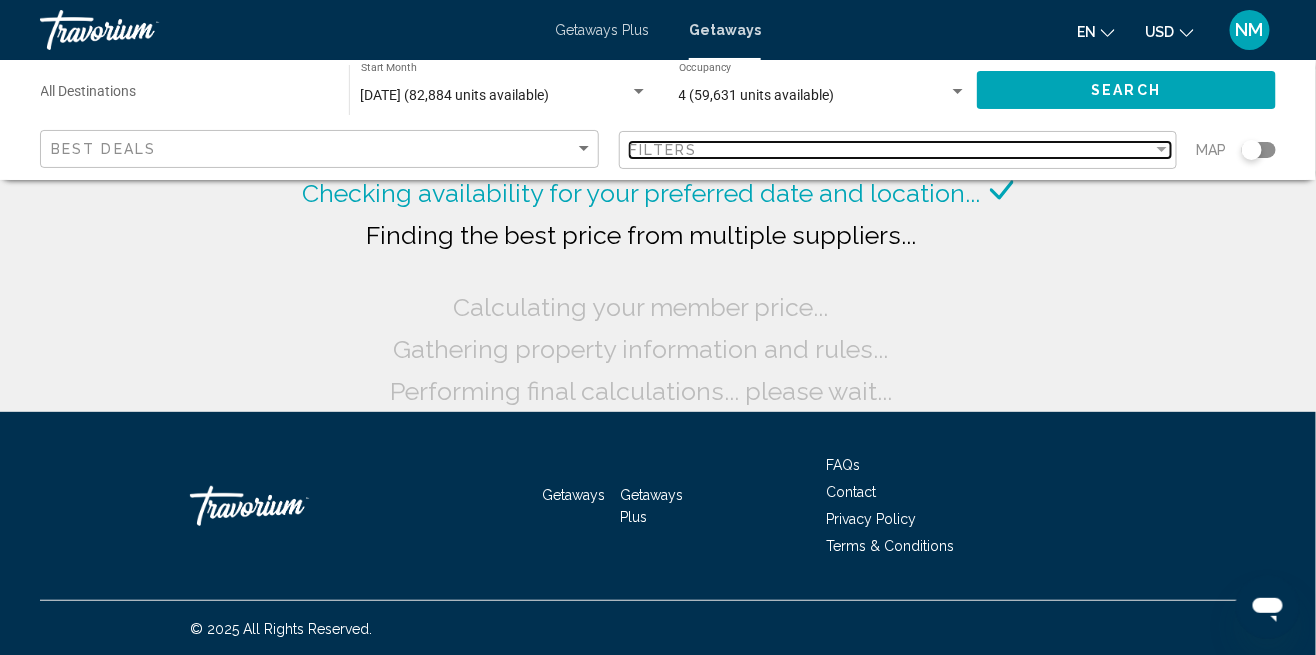 click on "Filters" at bounding box center [892, 150] 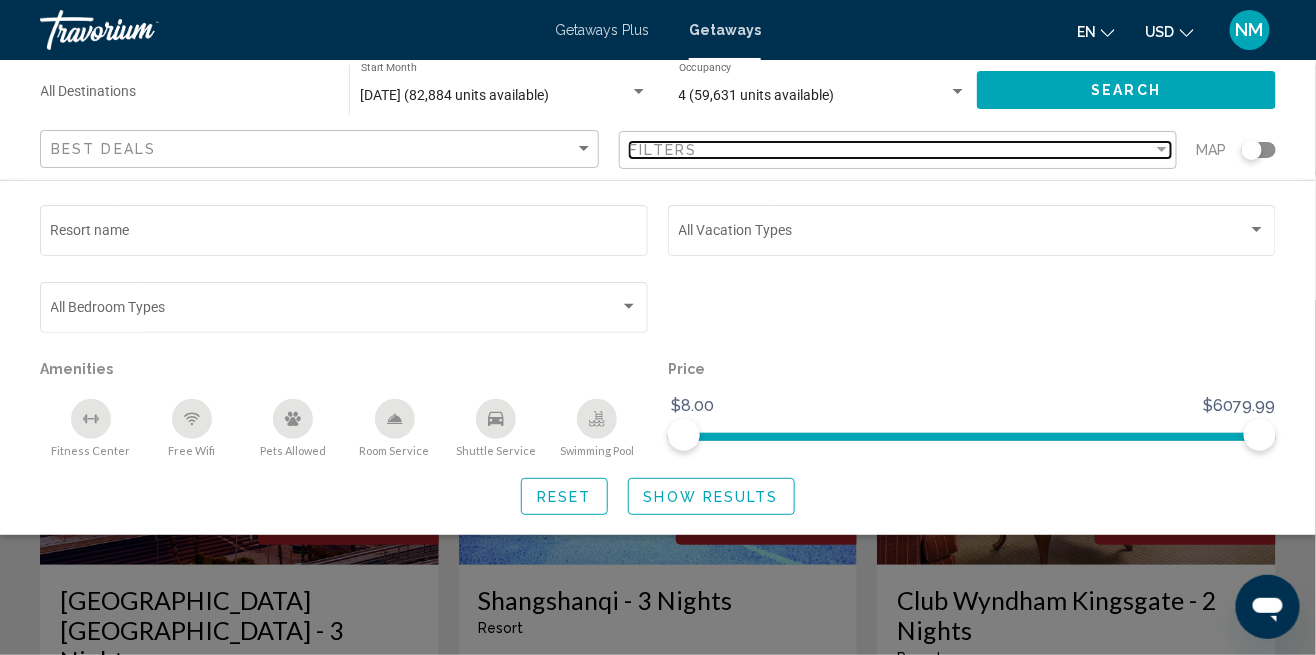 scroll, scrollTop: 30, scrollLeft: 0, axis: vertical 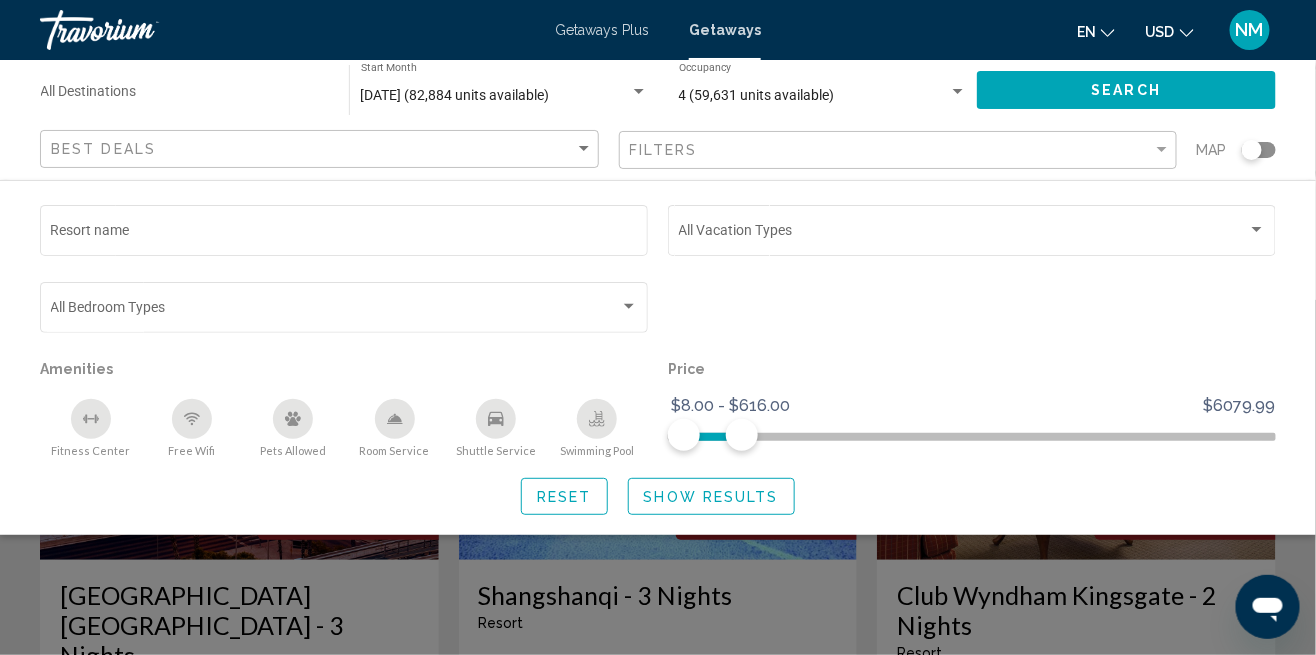 click at bounding box center [335, 311] 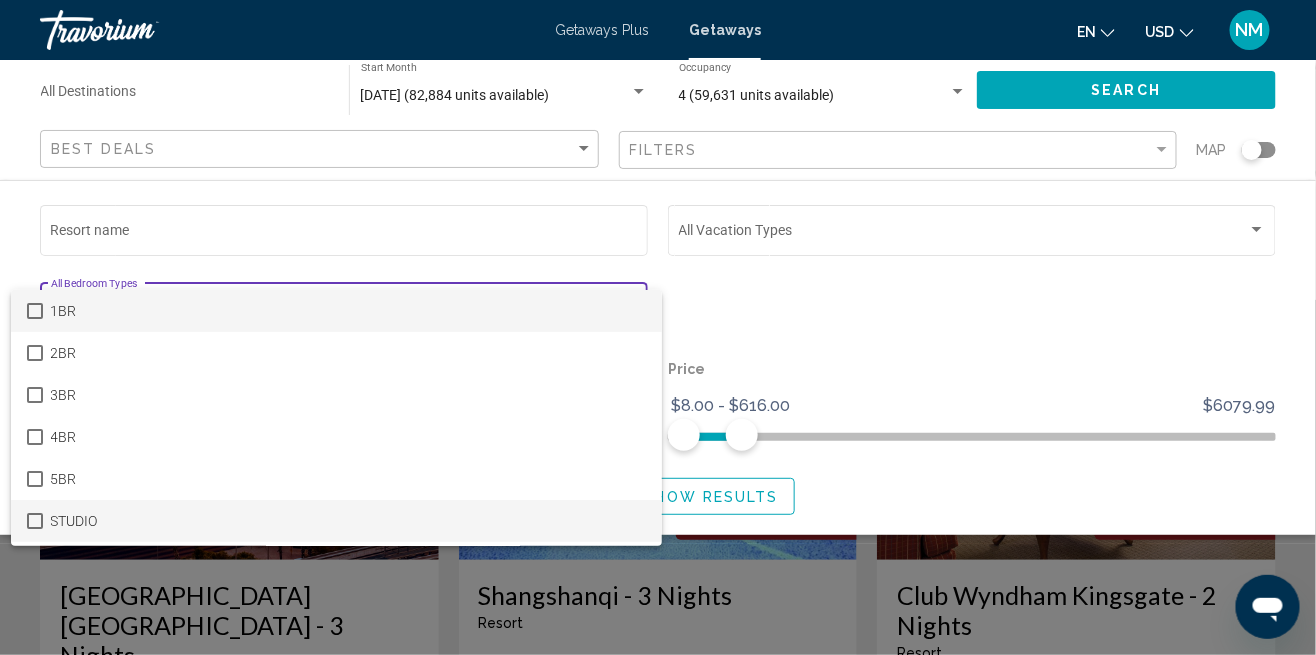 click on "STUDIO" at bounding box center (336, 521) 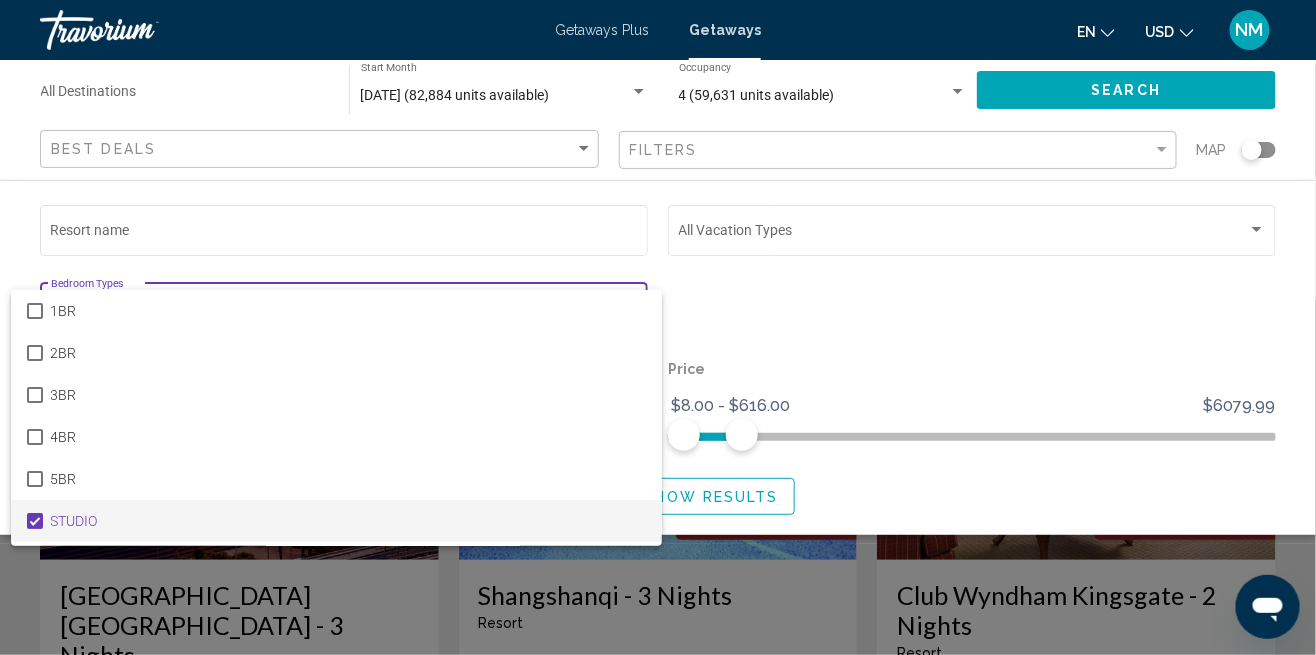 click at bounding box center (658, 327) 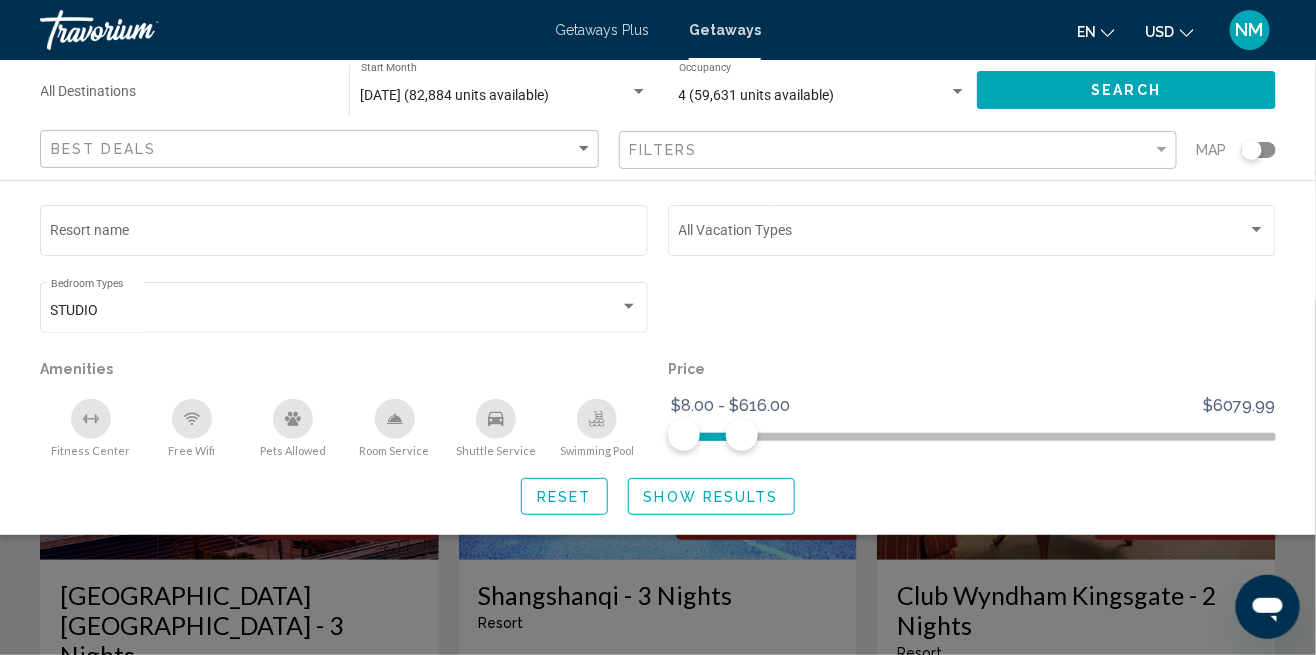 click at bounding box center (963, 234) 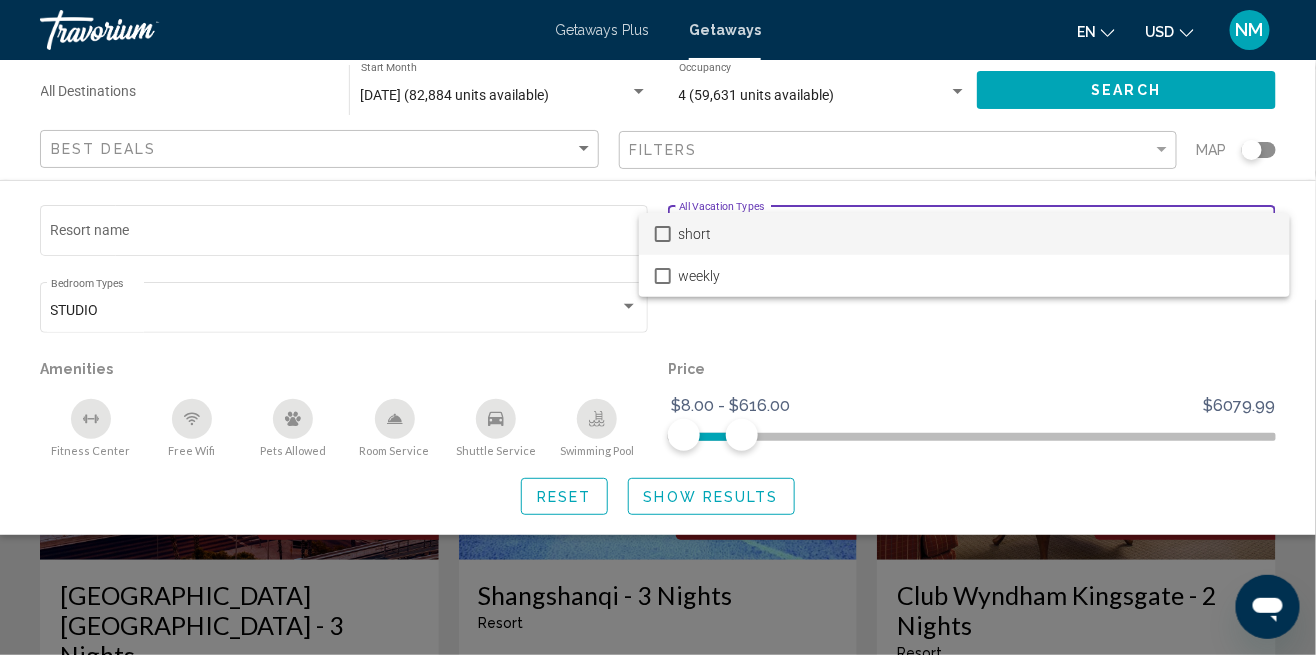 click at bounding box center [658, 327] 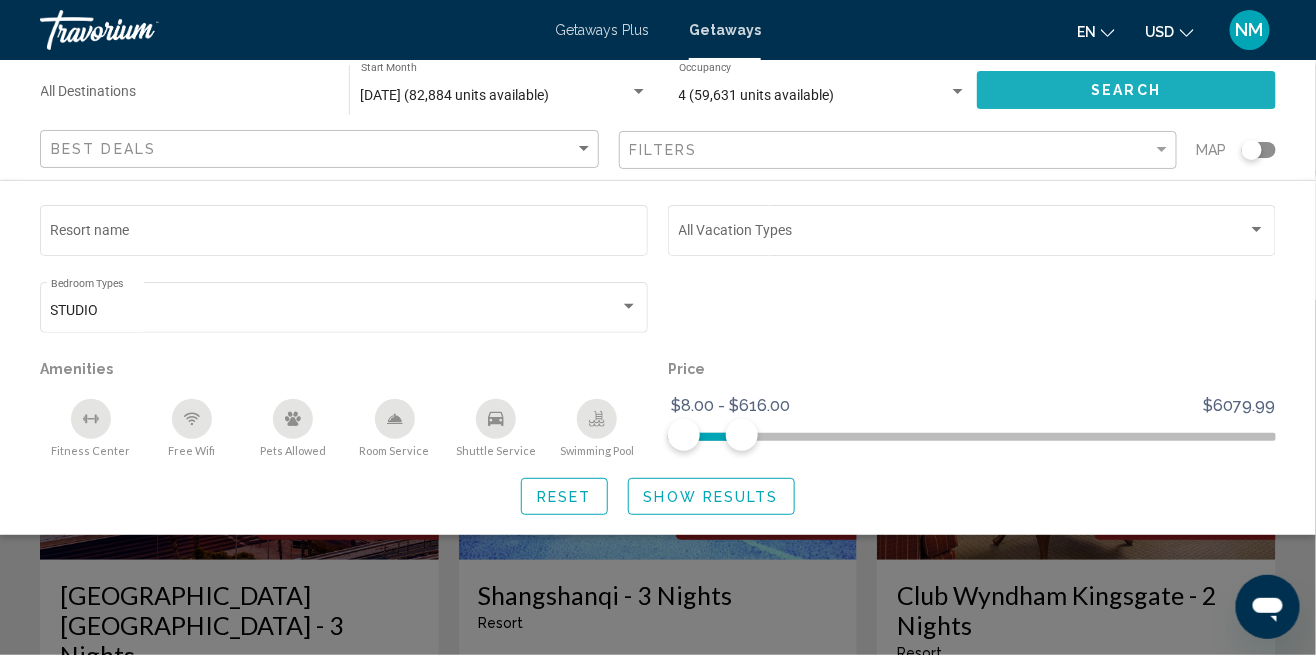 click on "Search" 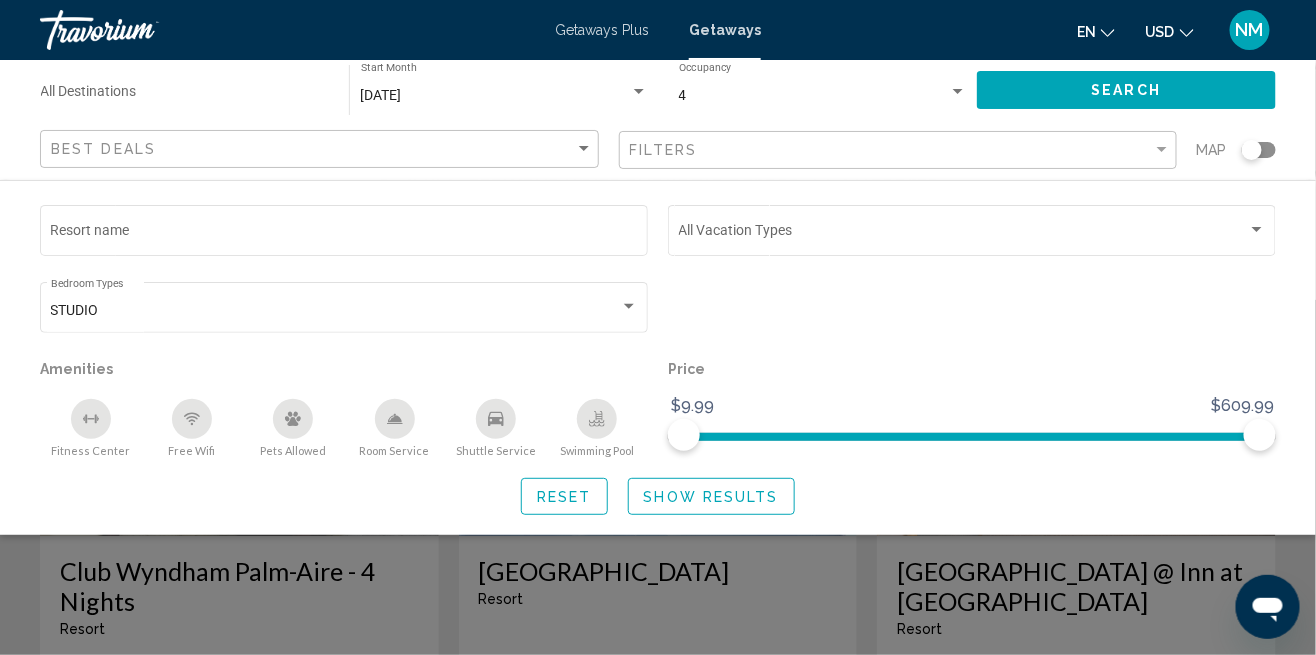 scroll, scrollTop: 55, scrollLeft: 0, axis: vertical 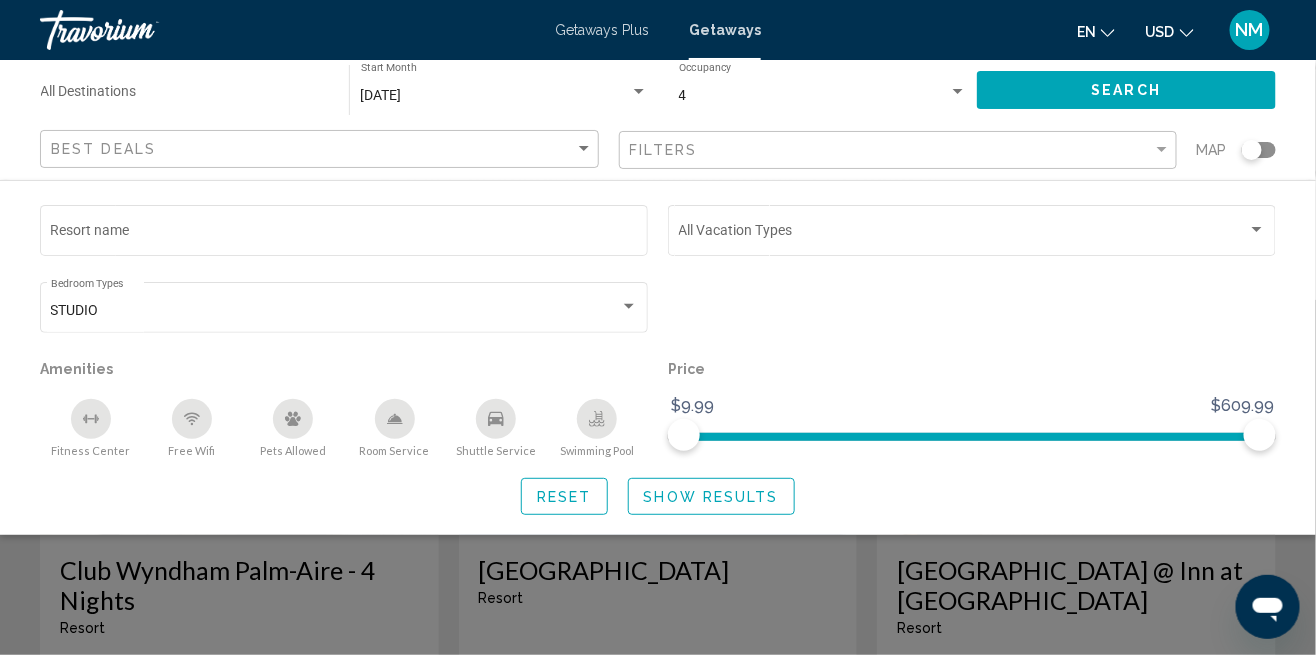 click on "Resort name Vacation Types All Vacation Types STUDIO Bedroom Types All Bedroom Types Amenities
[GEOGRAPHIC_DATA]
Free Wifi
Pets Allowed
Room Service
Shuttle Service
Swimming Pool Price $9.99 $610.00 $9.99 $609.99 $8.00 - $616.00 Reset Show Results" 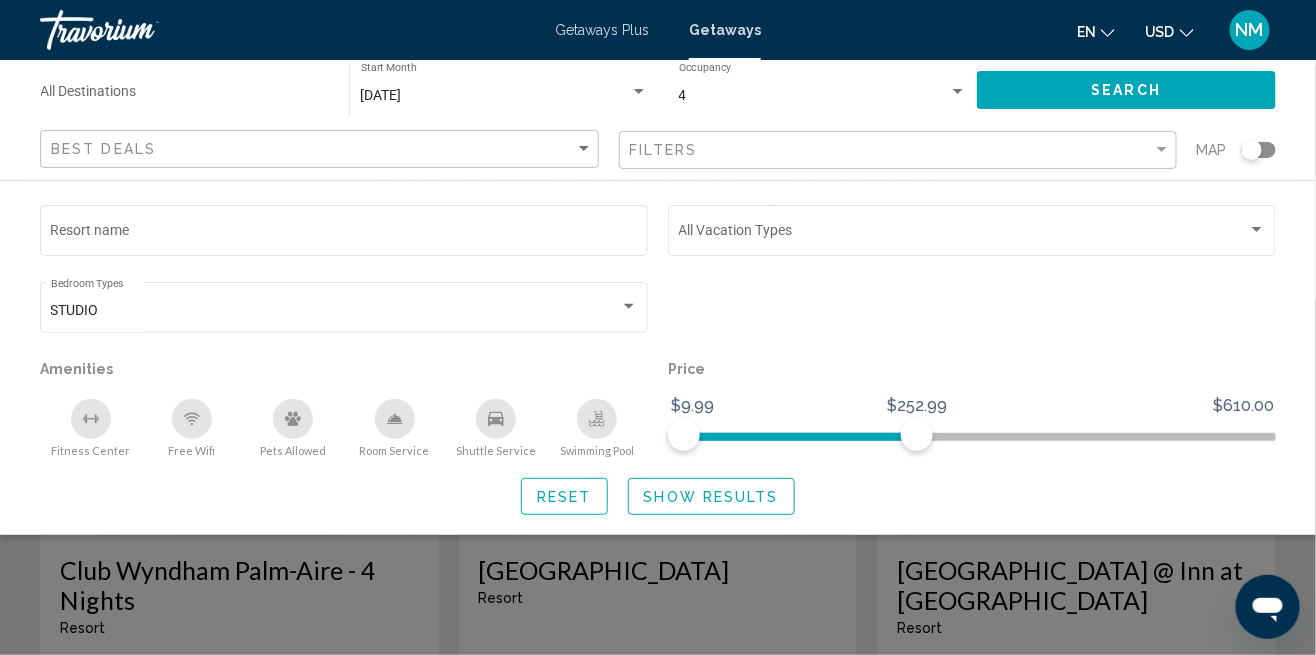 click 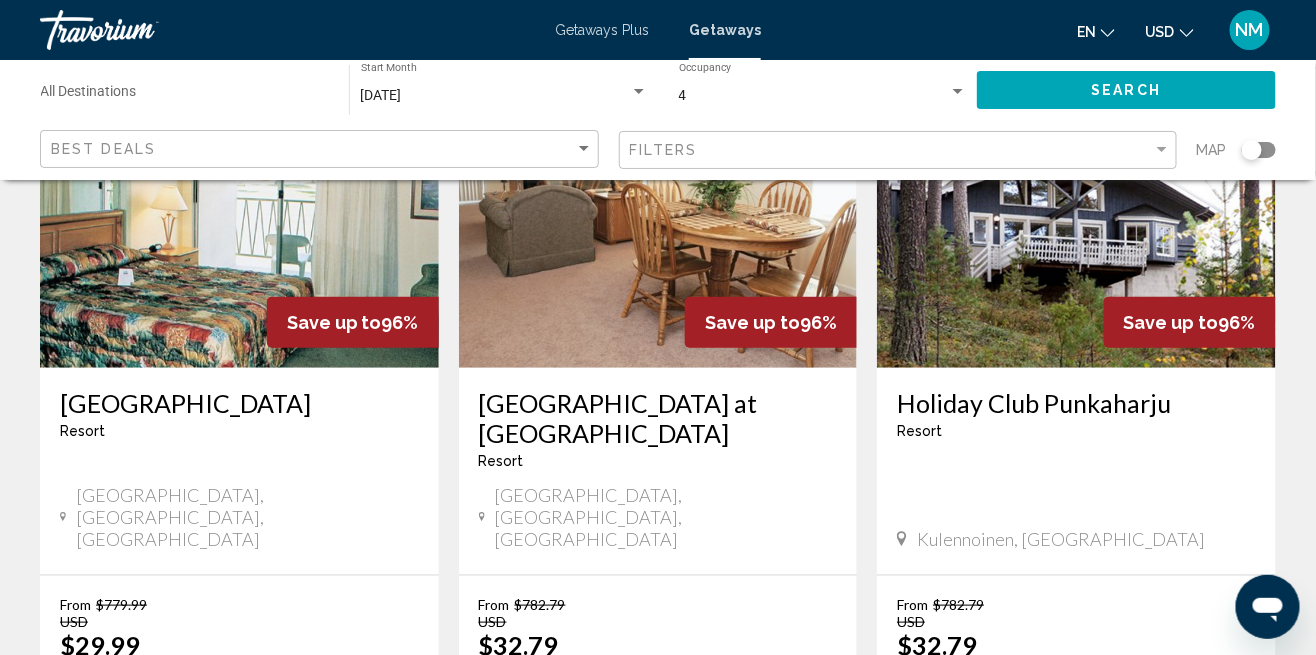 scroll, scrollTop: 2605, scrollLeft: 0, axis: vertical 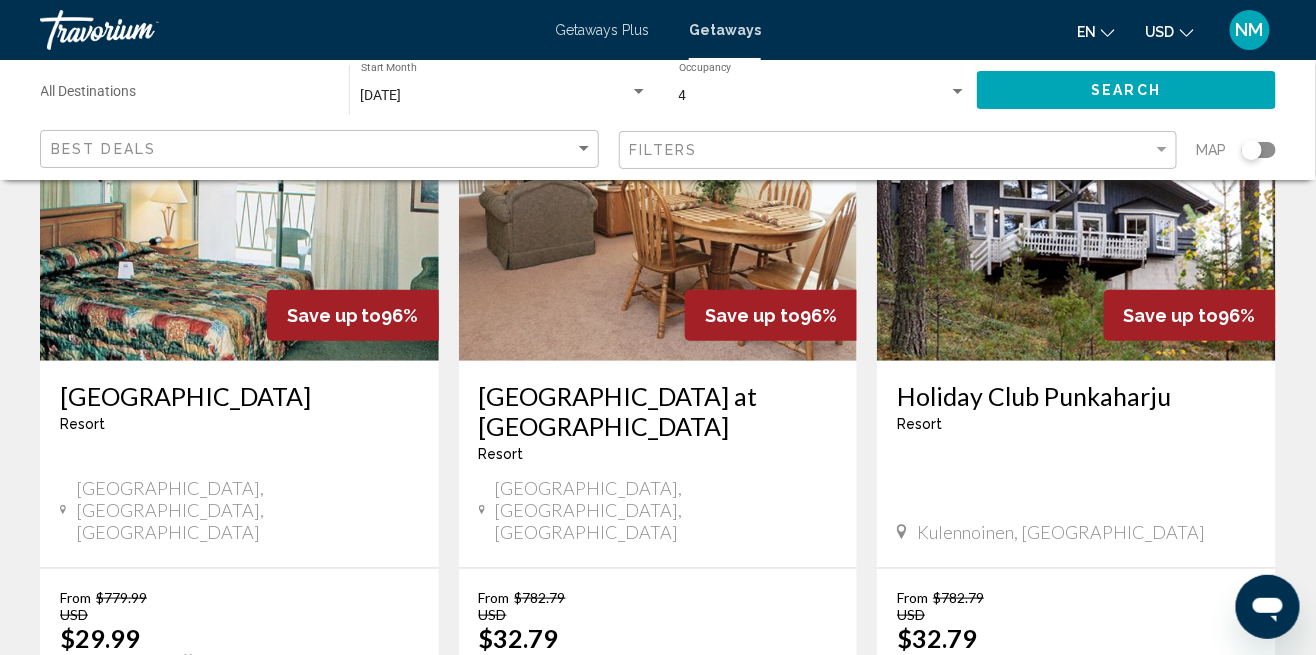 click on "page  2" at bounding box center [518, 843] 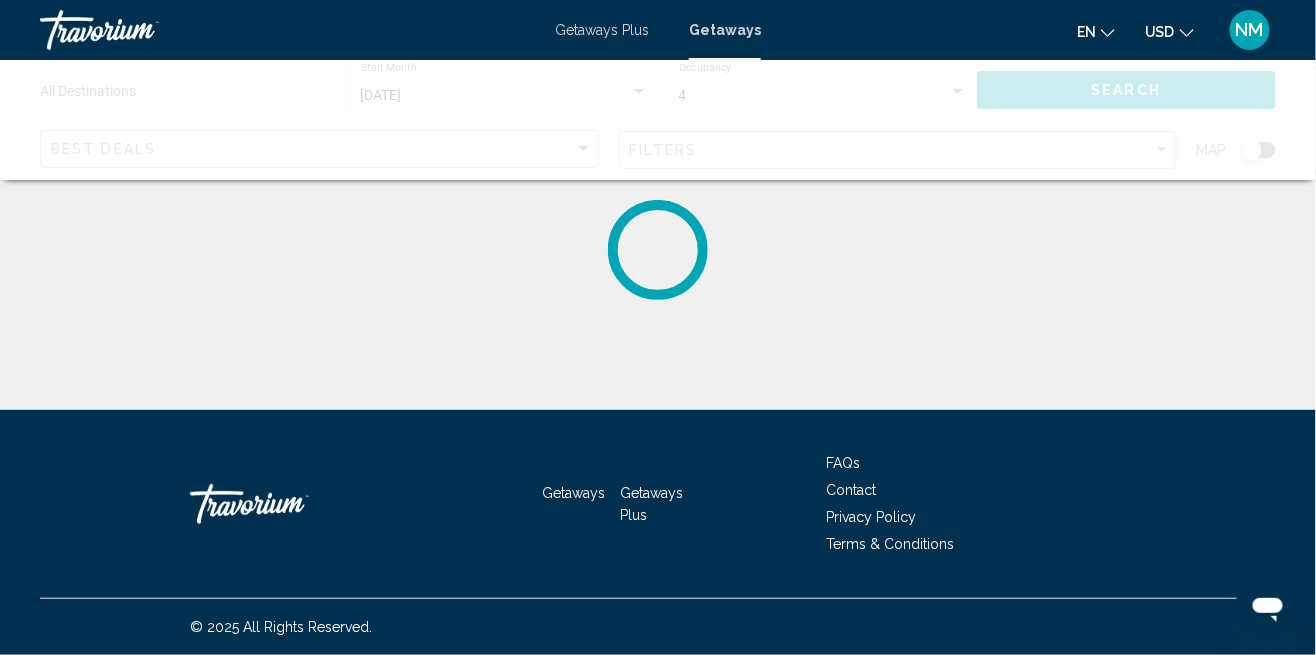 scroll, scrollTop: 0, scrollLeft: 0, axis: both 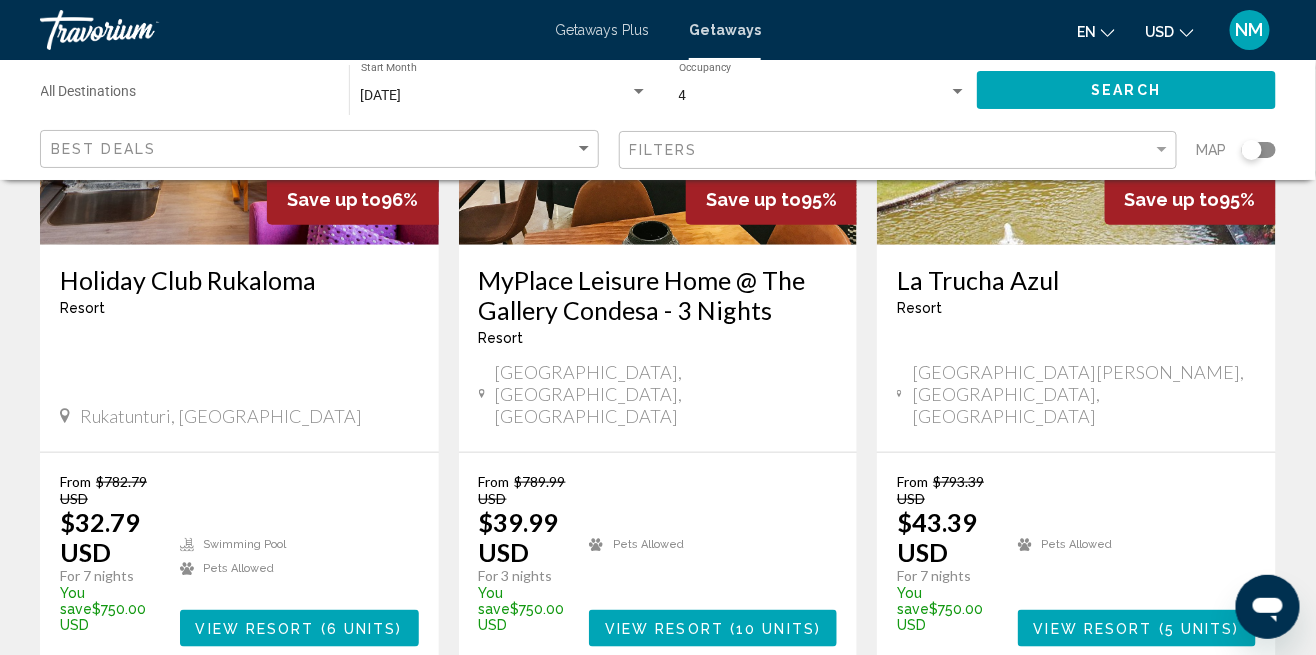 click on "page  3" at bounding box center (588, 727) 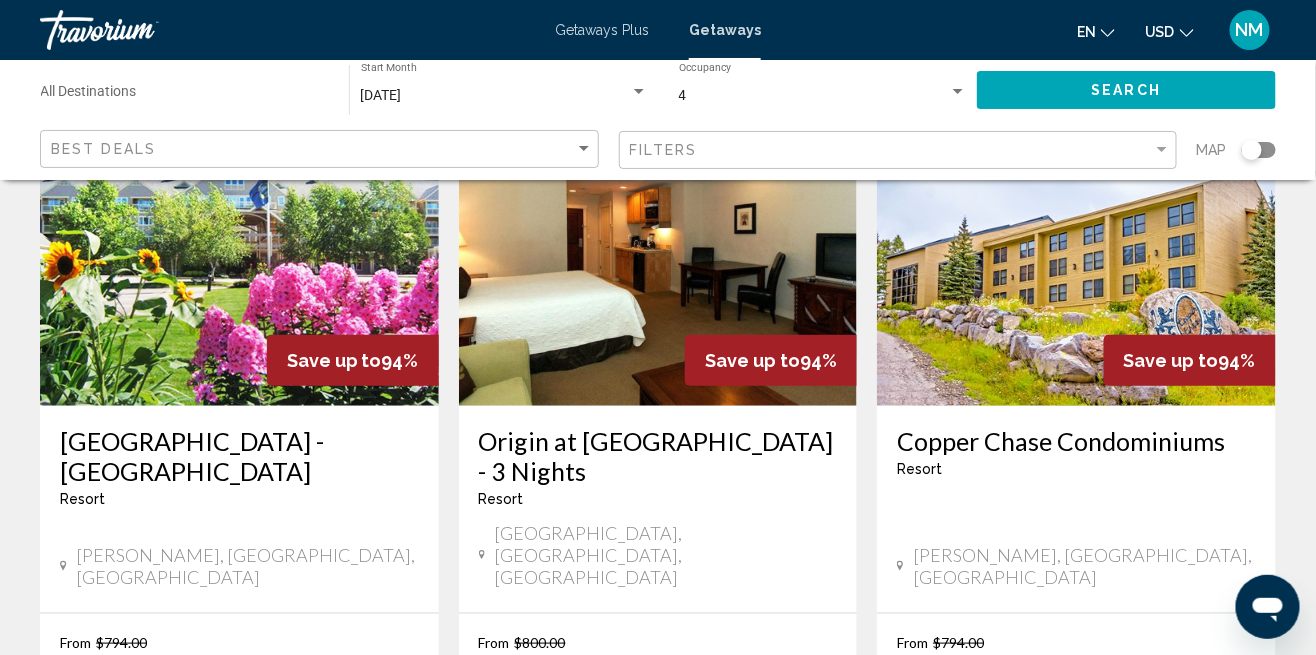 scroll, scrollTop: 2730, scrollLeft: 0, axis: vertical 